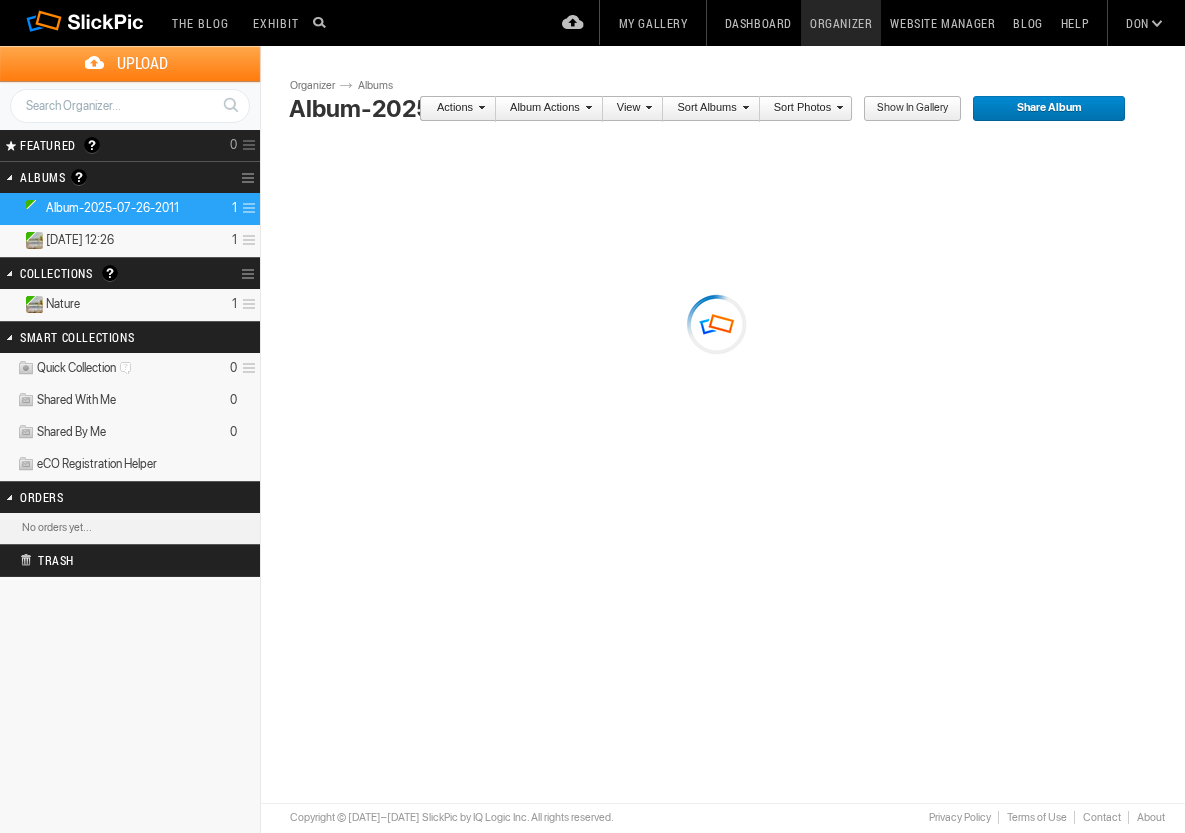 scroll, scrollTop: 0, scrollLeft: 0, axis: both 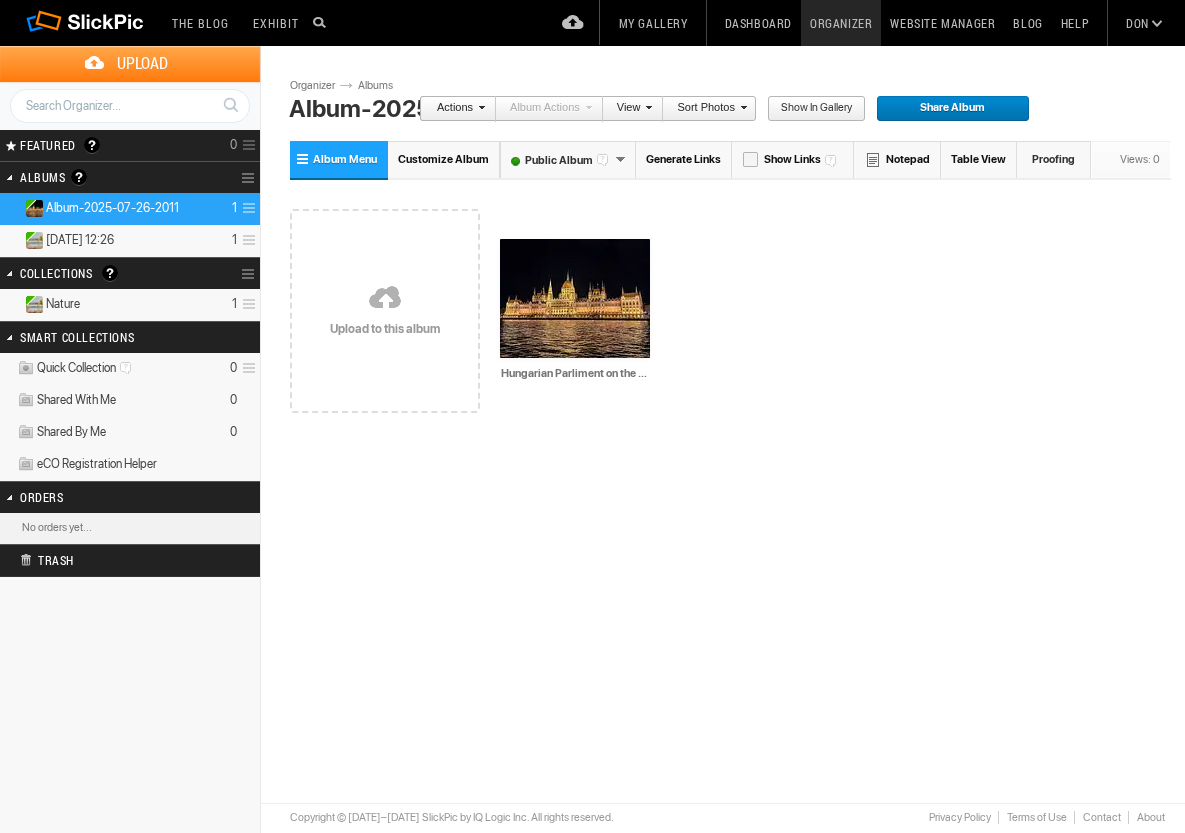 click at bounding box center (86, 24) 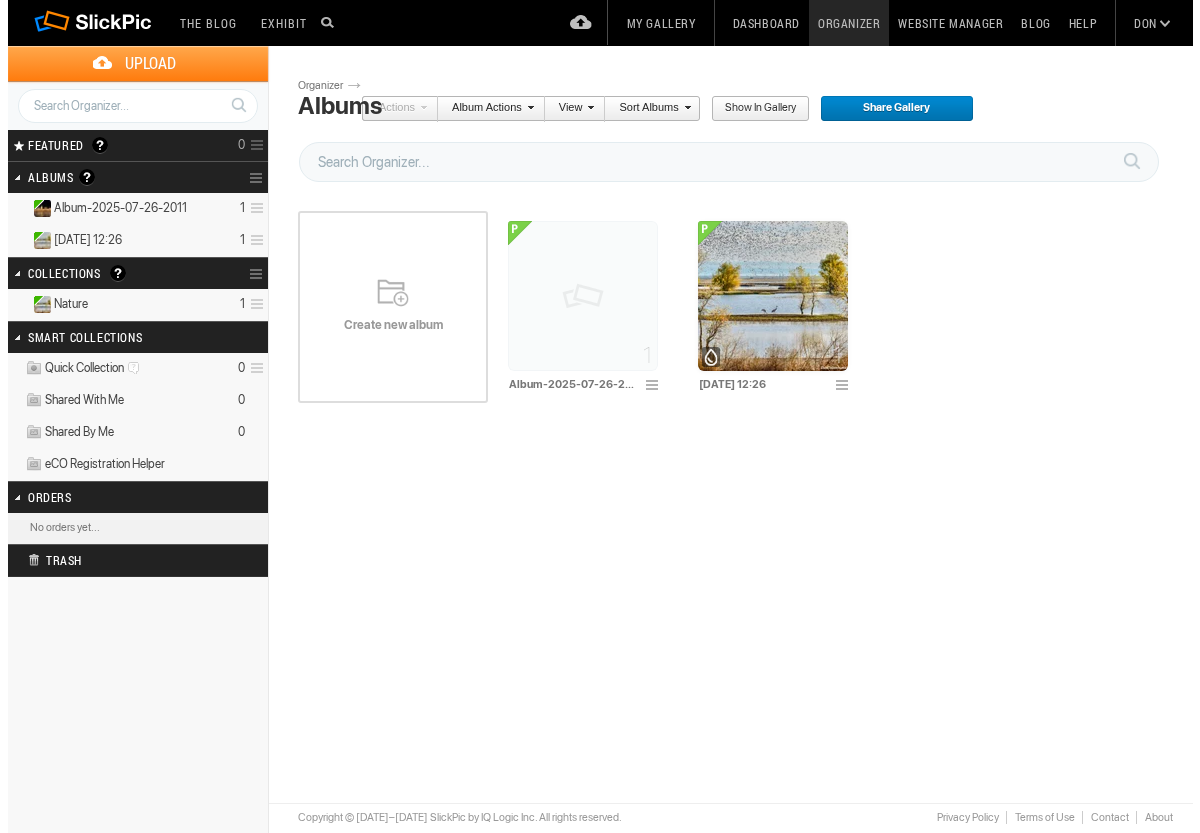 scroll, scrollTop: 0, scrollLeft: 0, axis: both 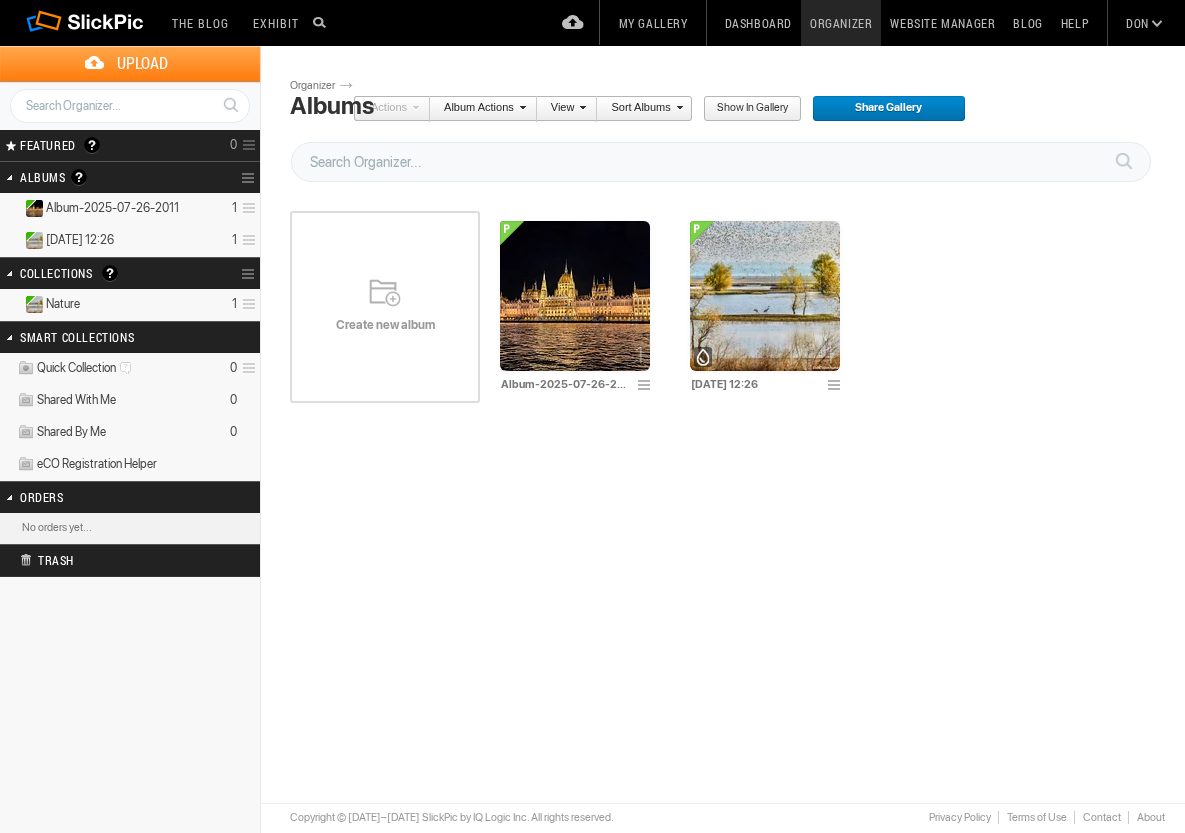 click at bounding box center [246, 240] 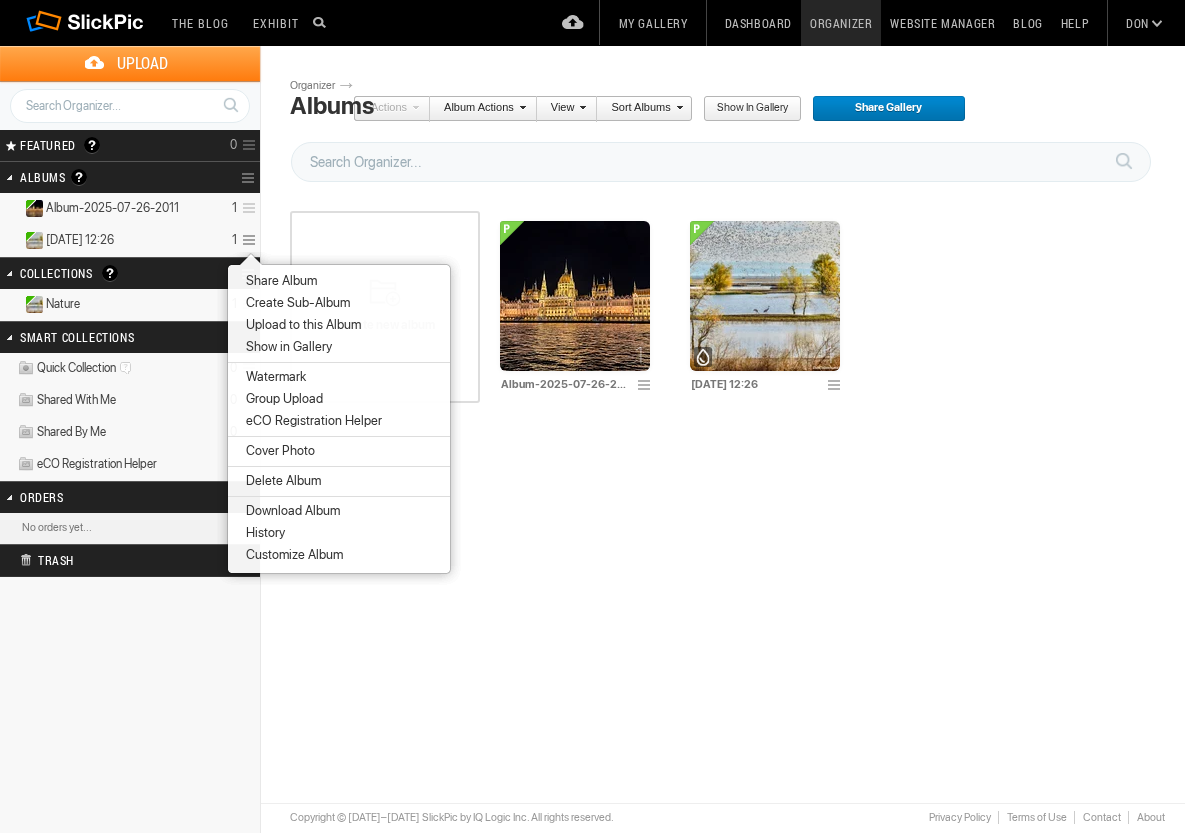 click on "Customize Album" at bounding box center [291, 555] 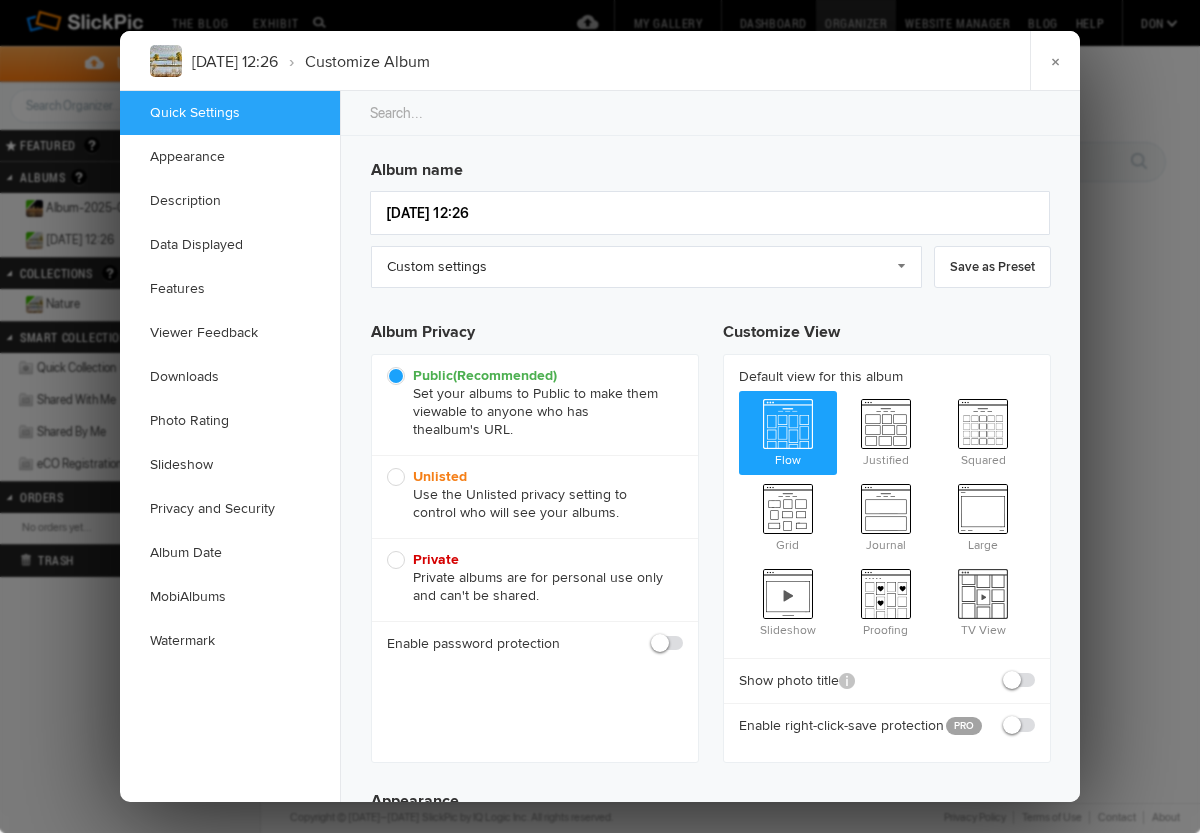 scroll, scrollTop: 0, scrollLeft: 0, axis: both 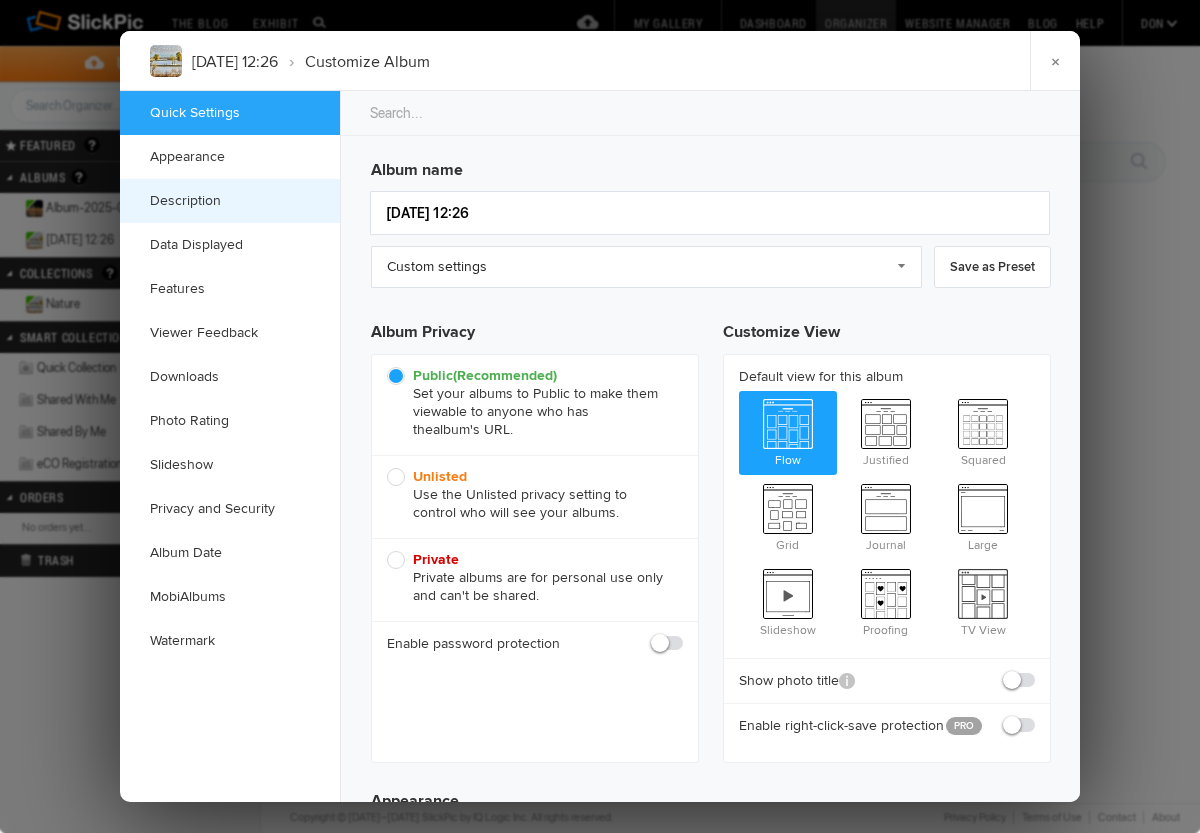 click on "Description" 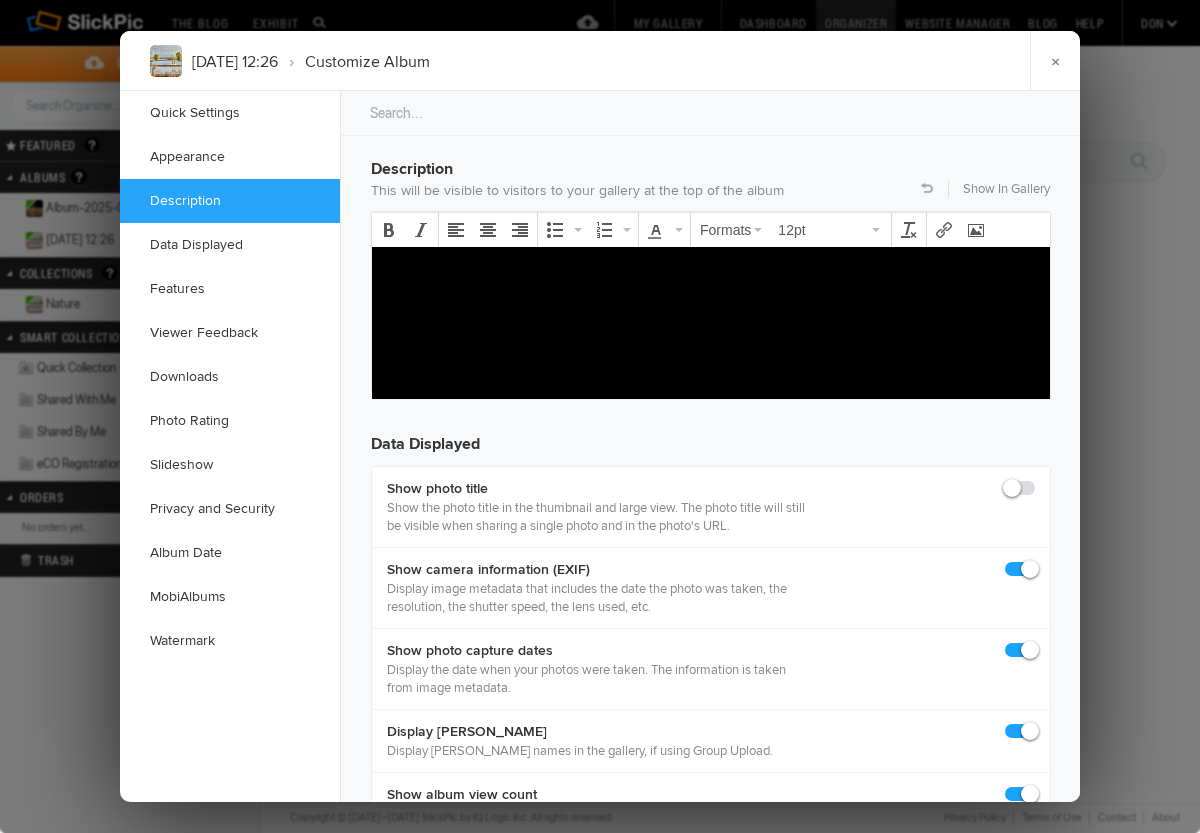 scroll, scrollTop: 1553, scrollLeft: 0, axis: vertical 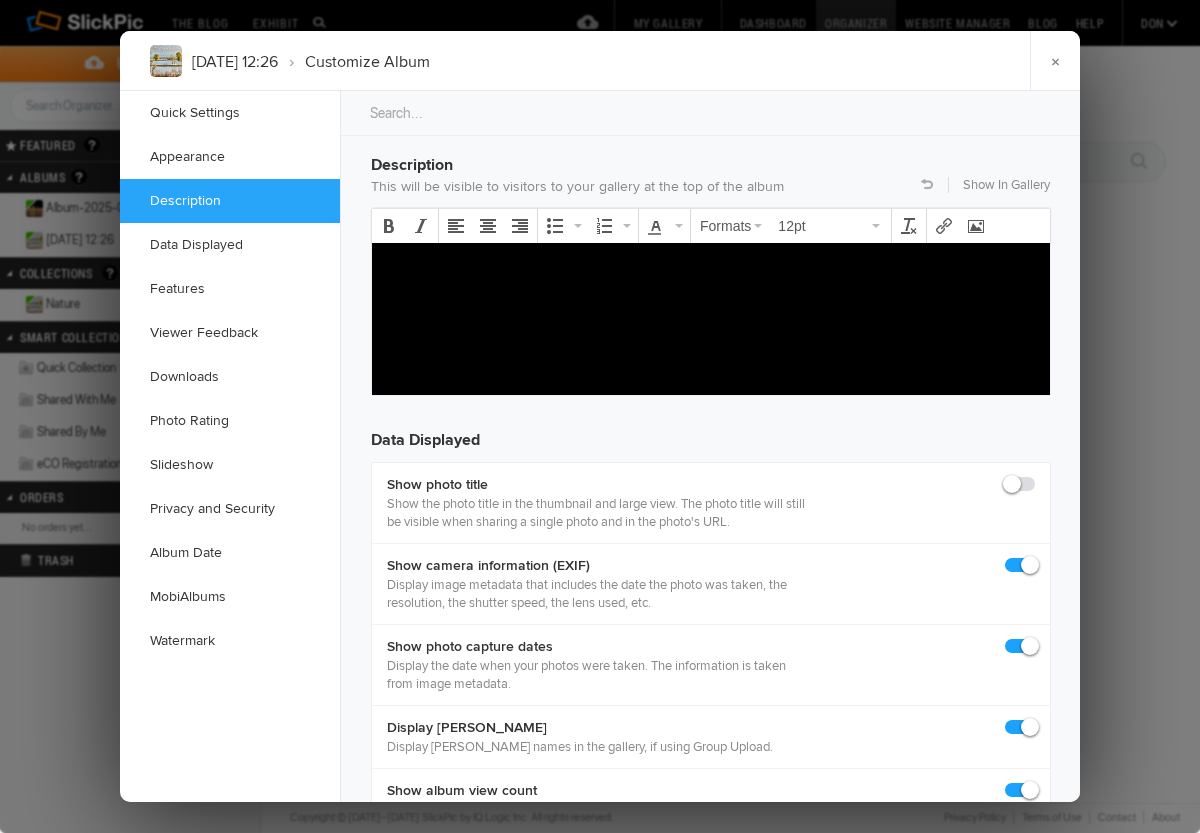 click on "Description" 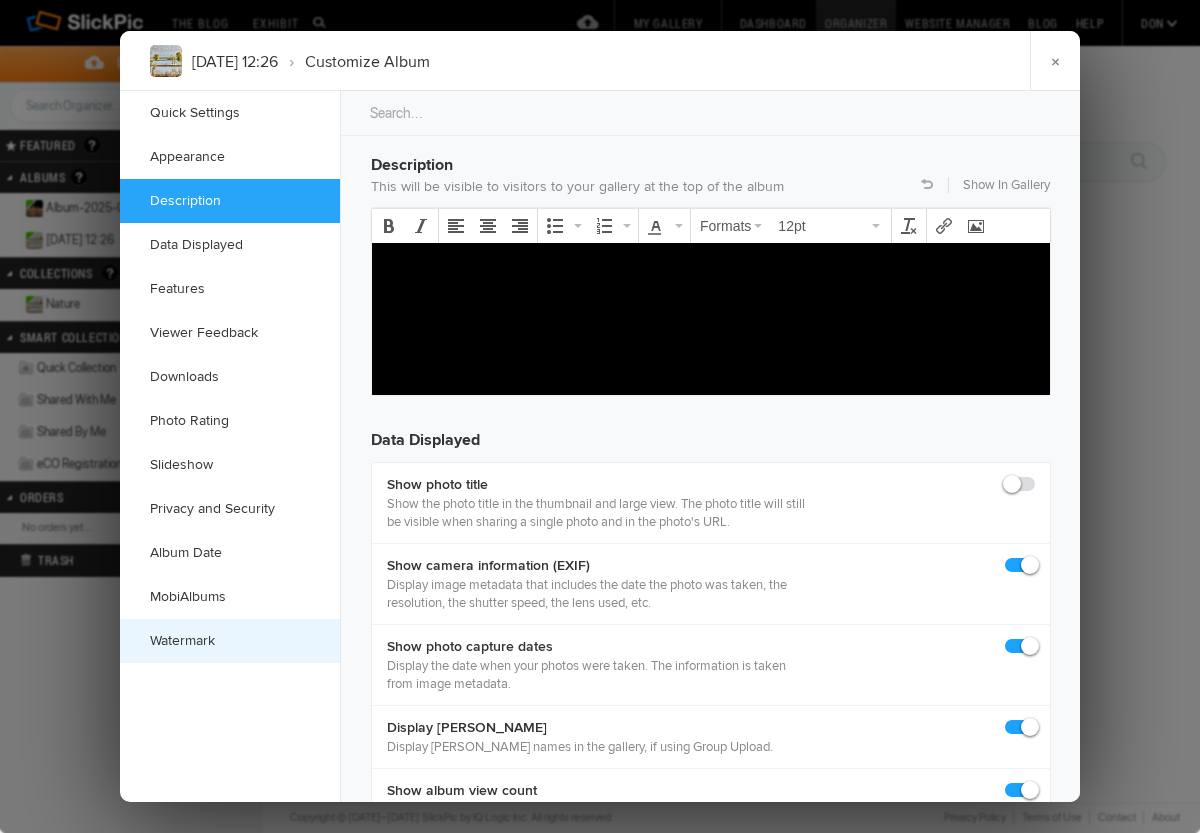 click on "Watermark" 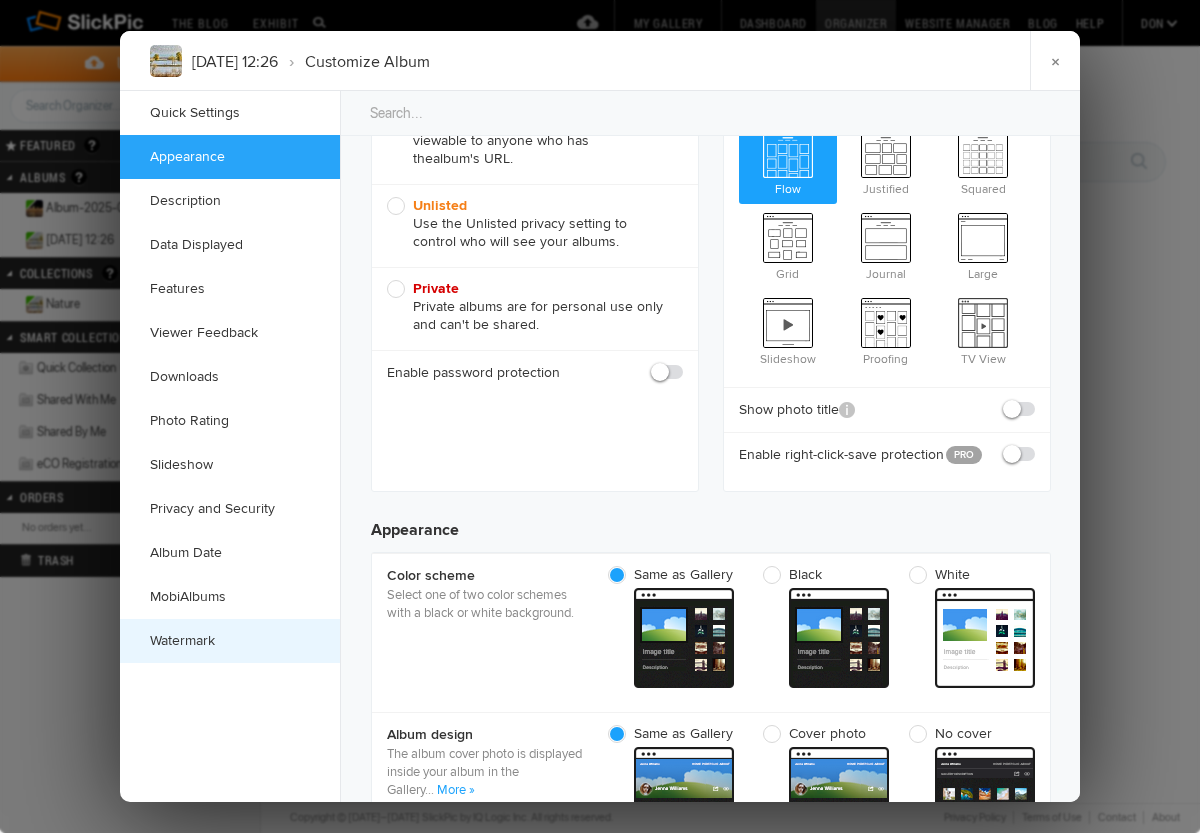 scroll, scrollTop: 0, scrollLeft: 0, axis: both 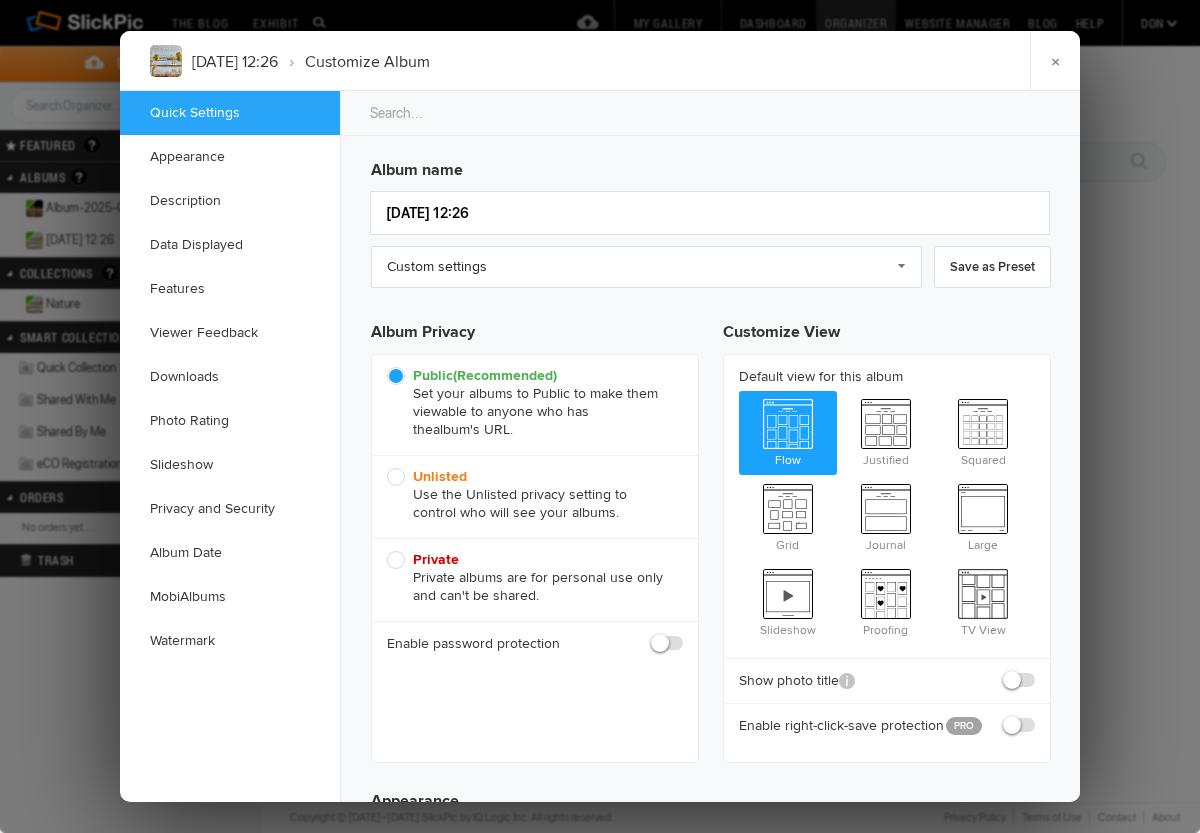 click on "Quick Settings" 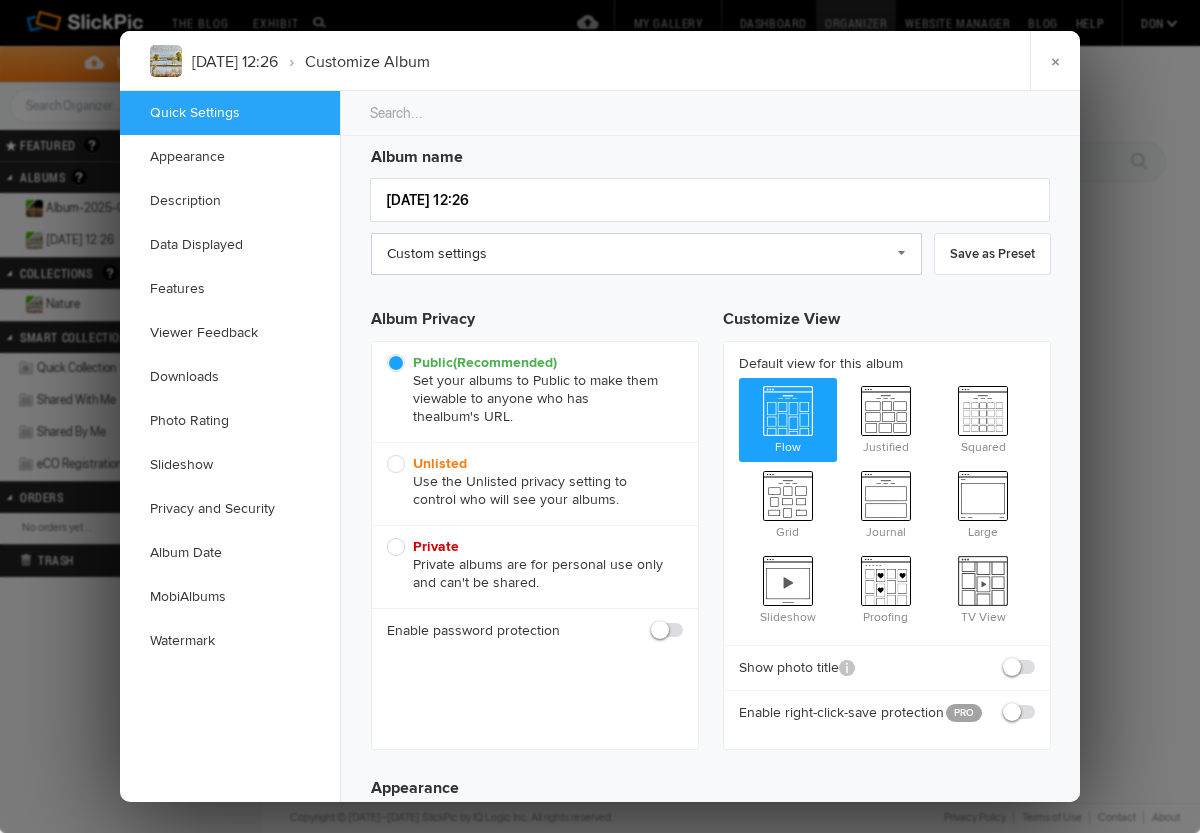 click on "Custom settings" 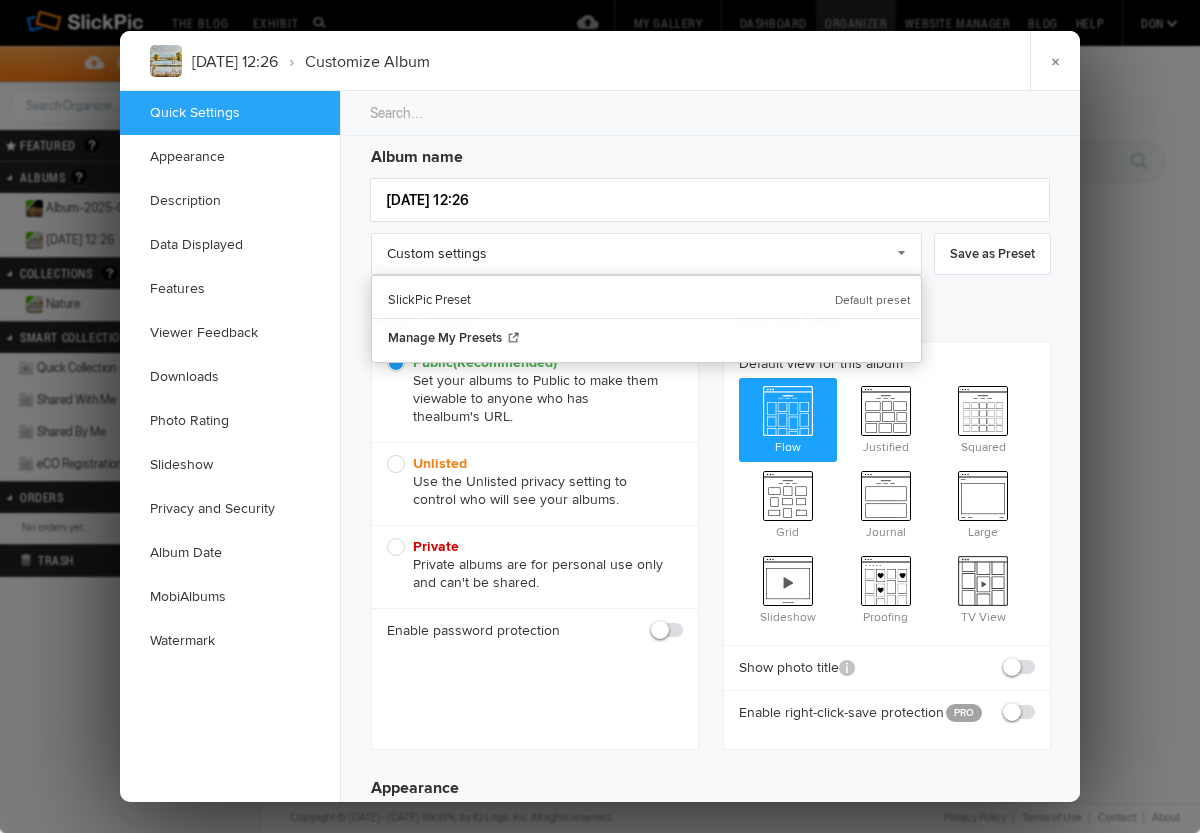 click on "[DATE] 12:26" 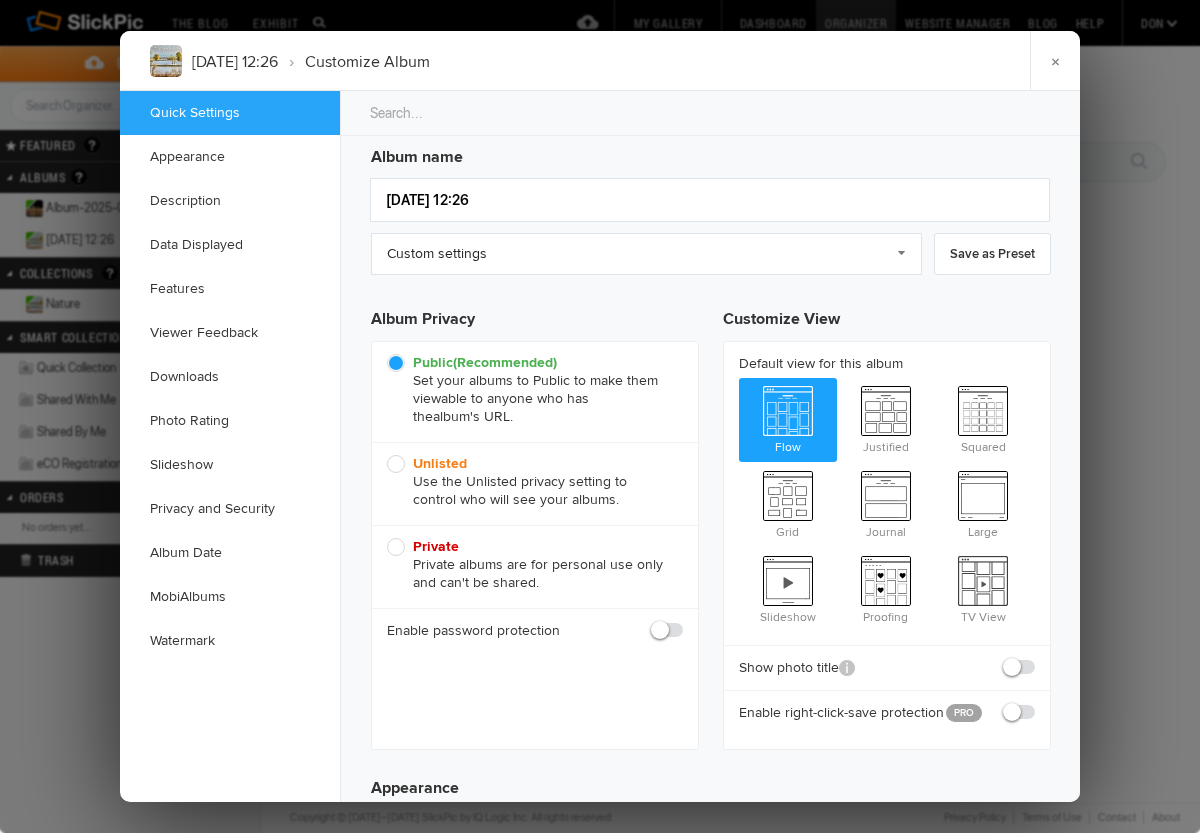 click on "Album name" 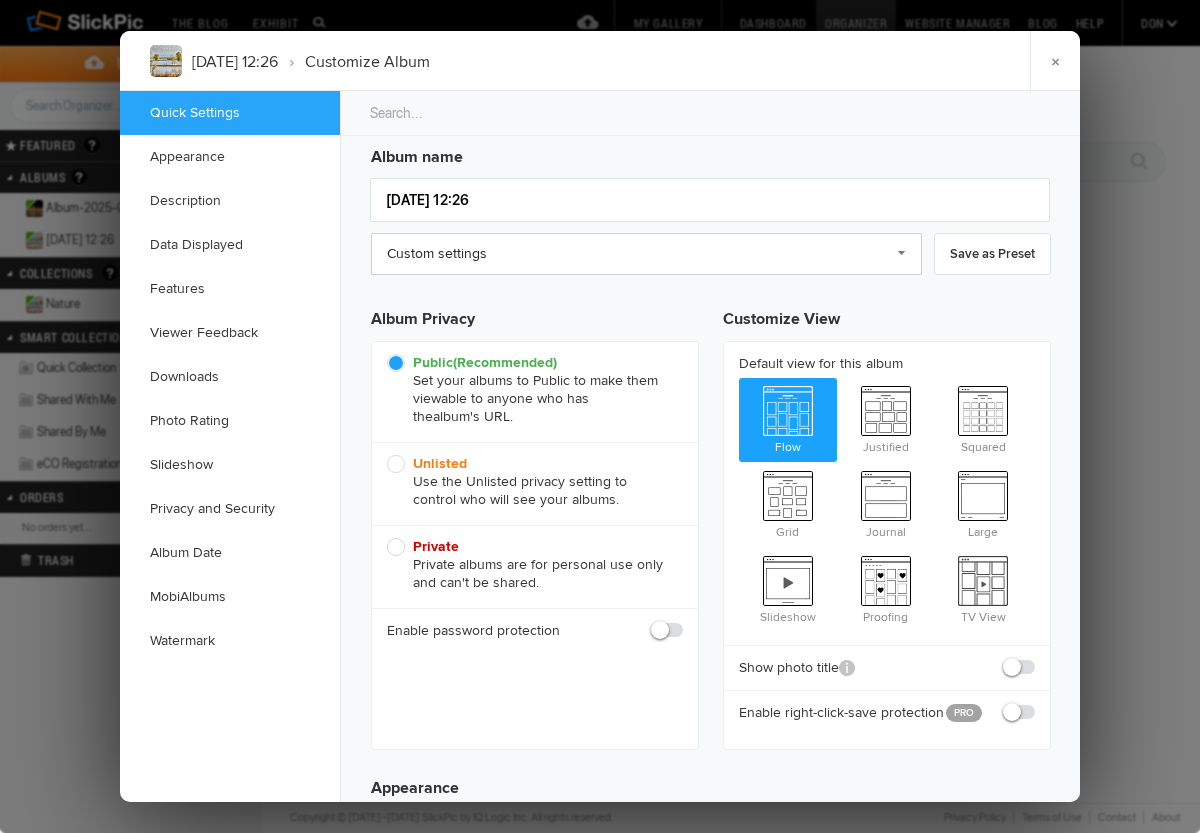 click on "Custom settings" 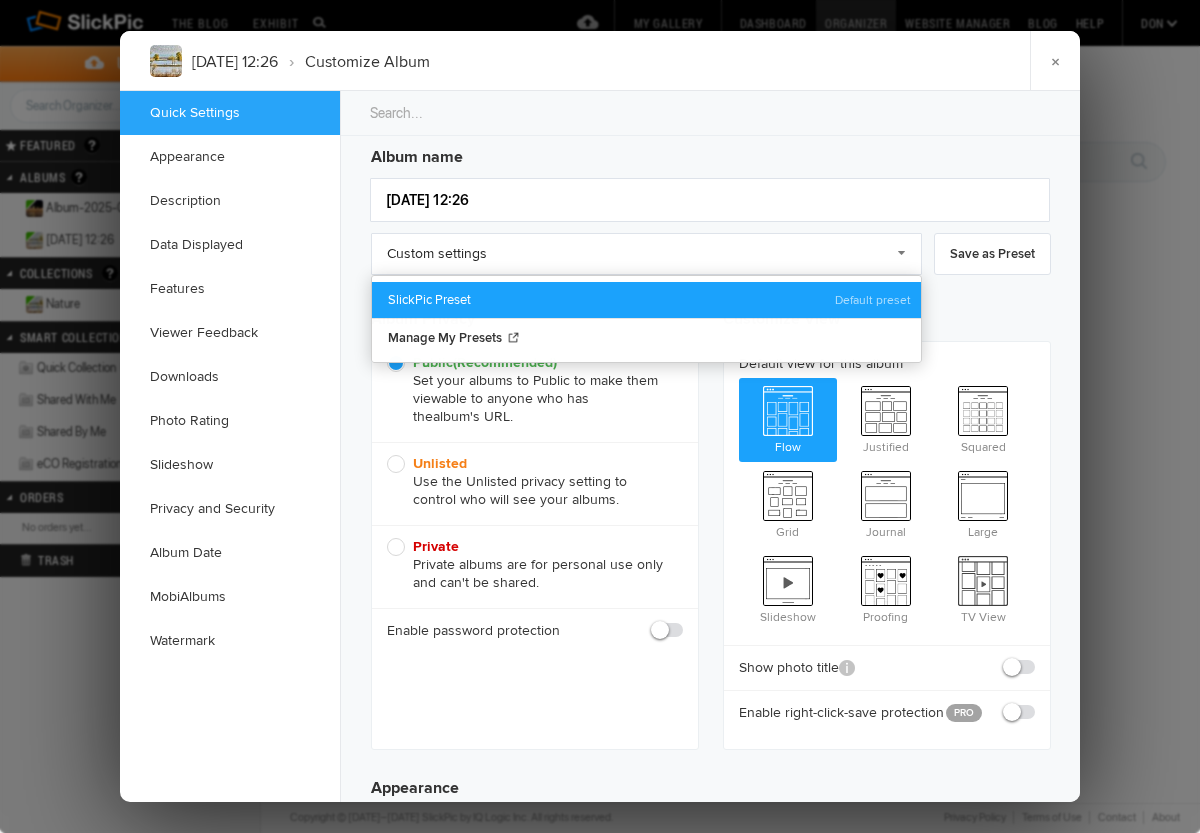 click on "SlickPic Preset" 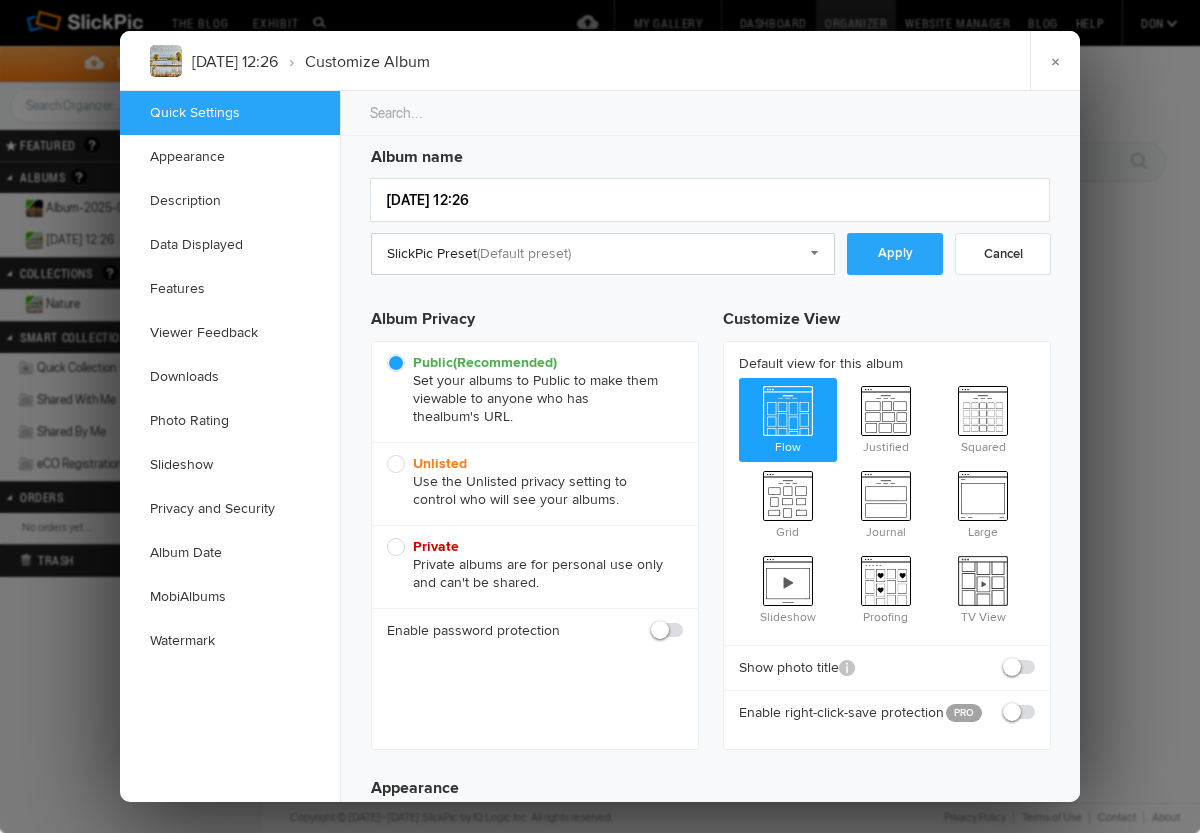click on "SlickPic Preset" 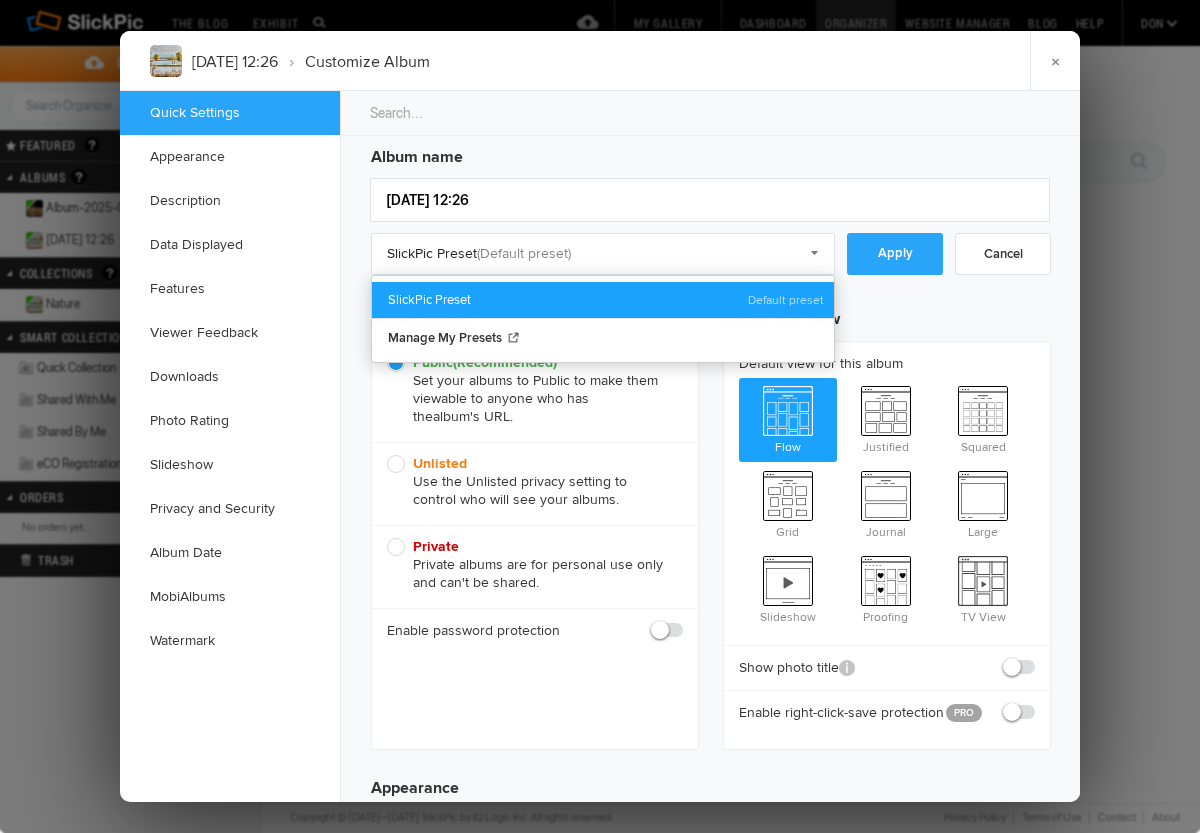 click on "SlickPic Preset" 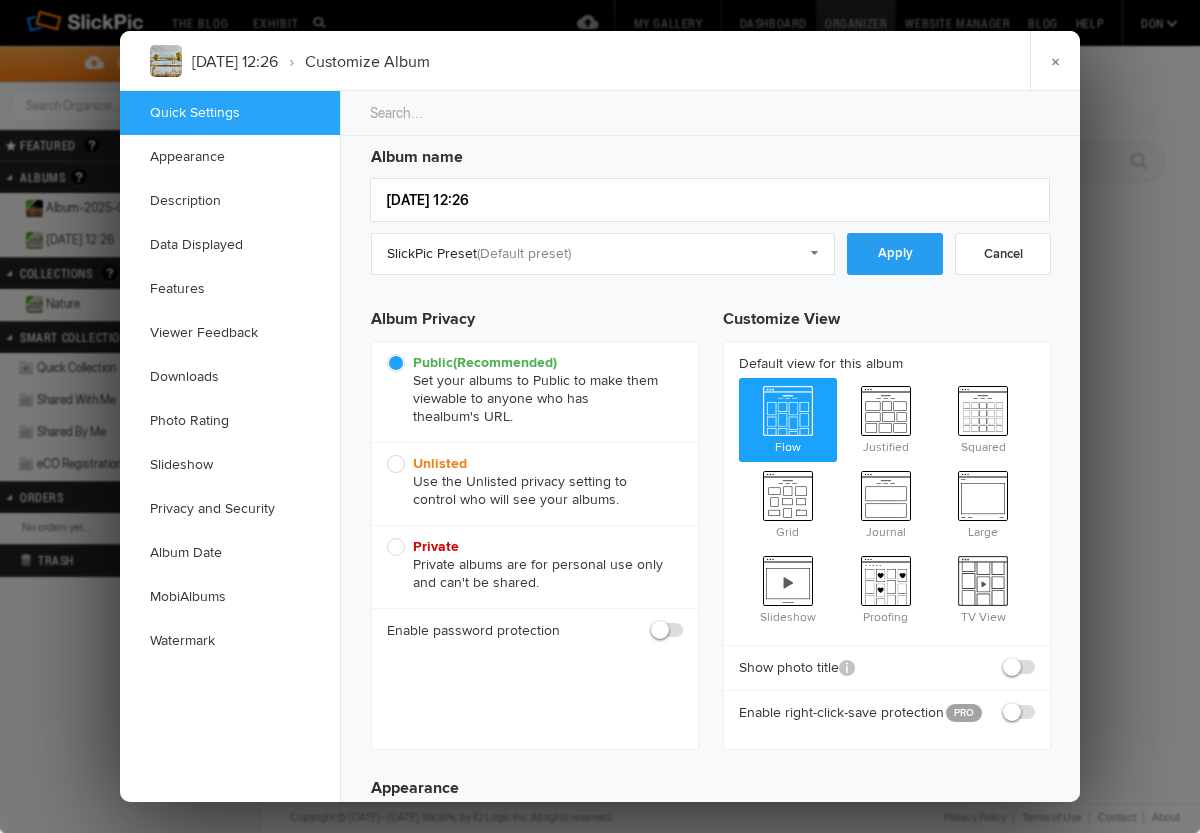click on "Apply" 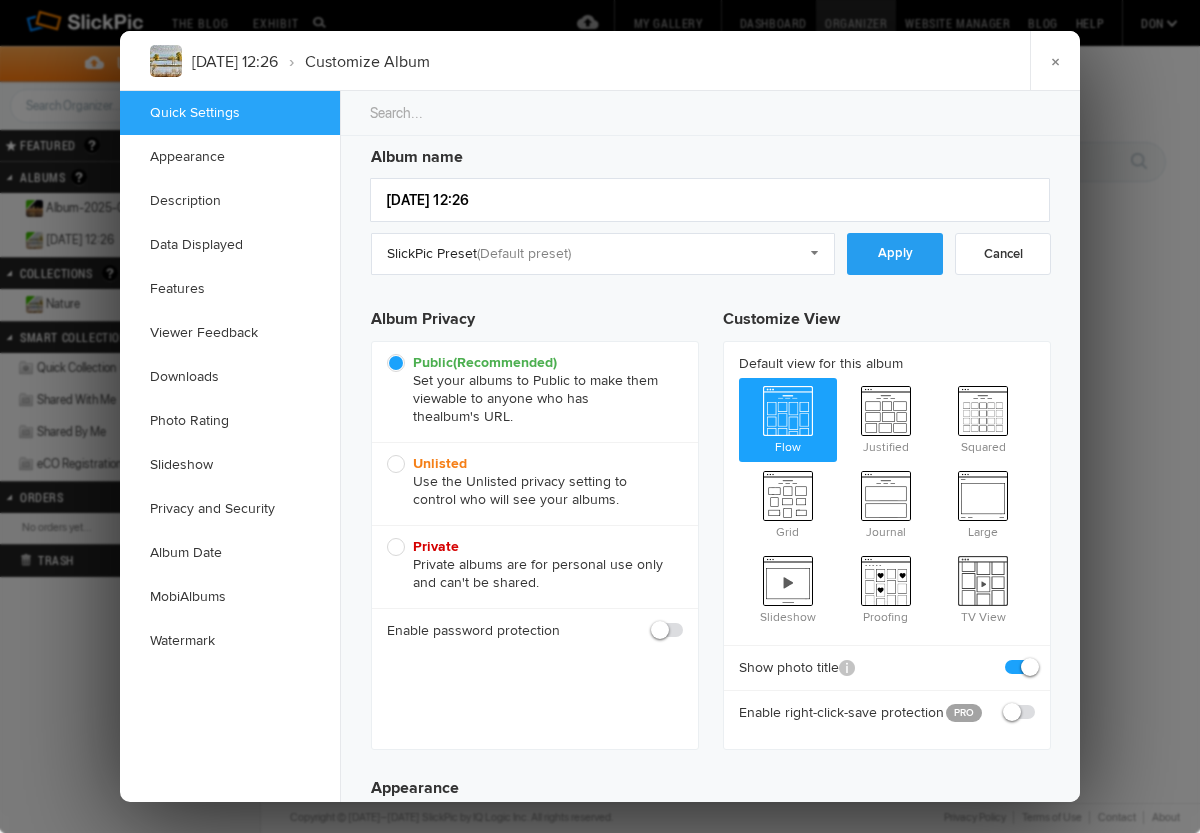 checkbox on "true" 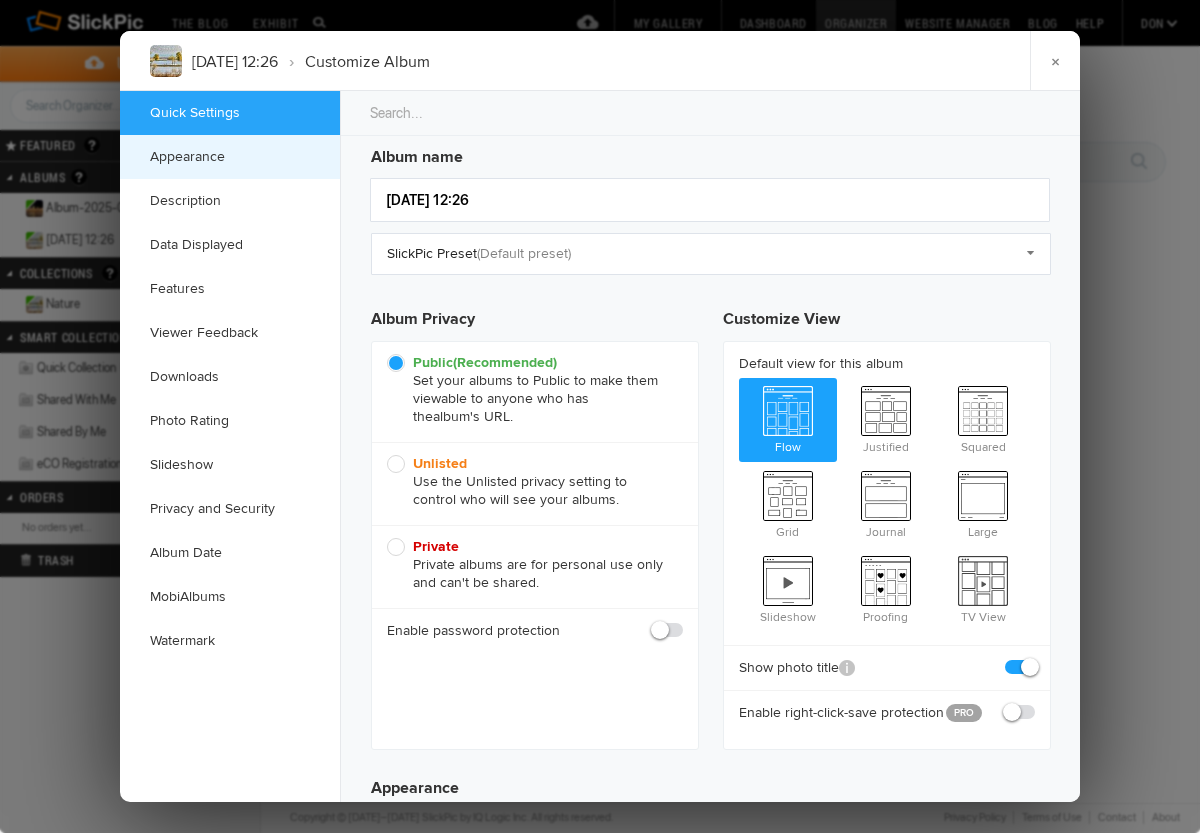 click on "Appearance" 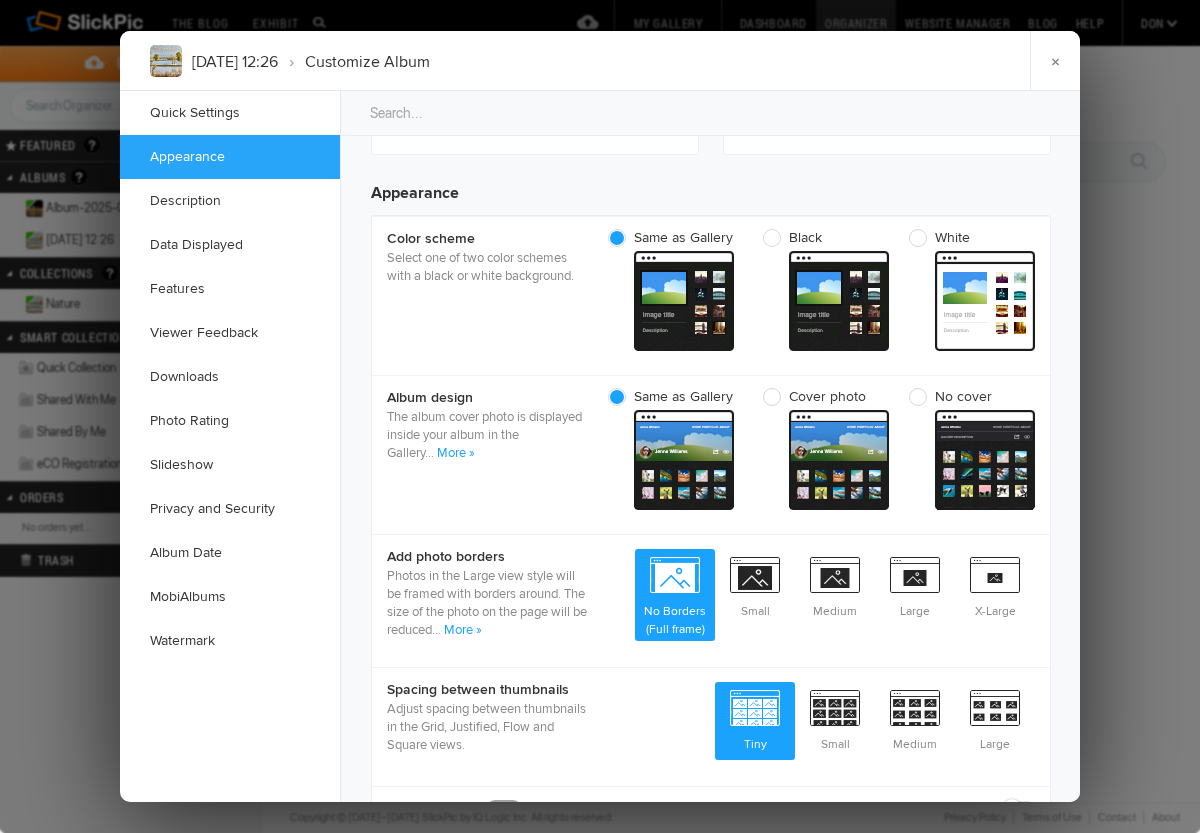 scroll, scrollTop: 636, scrollLeft: 0, axis: vertical 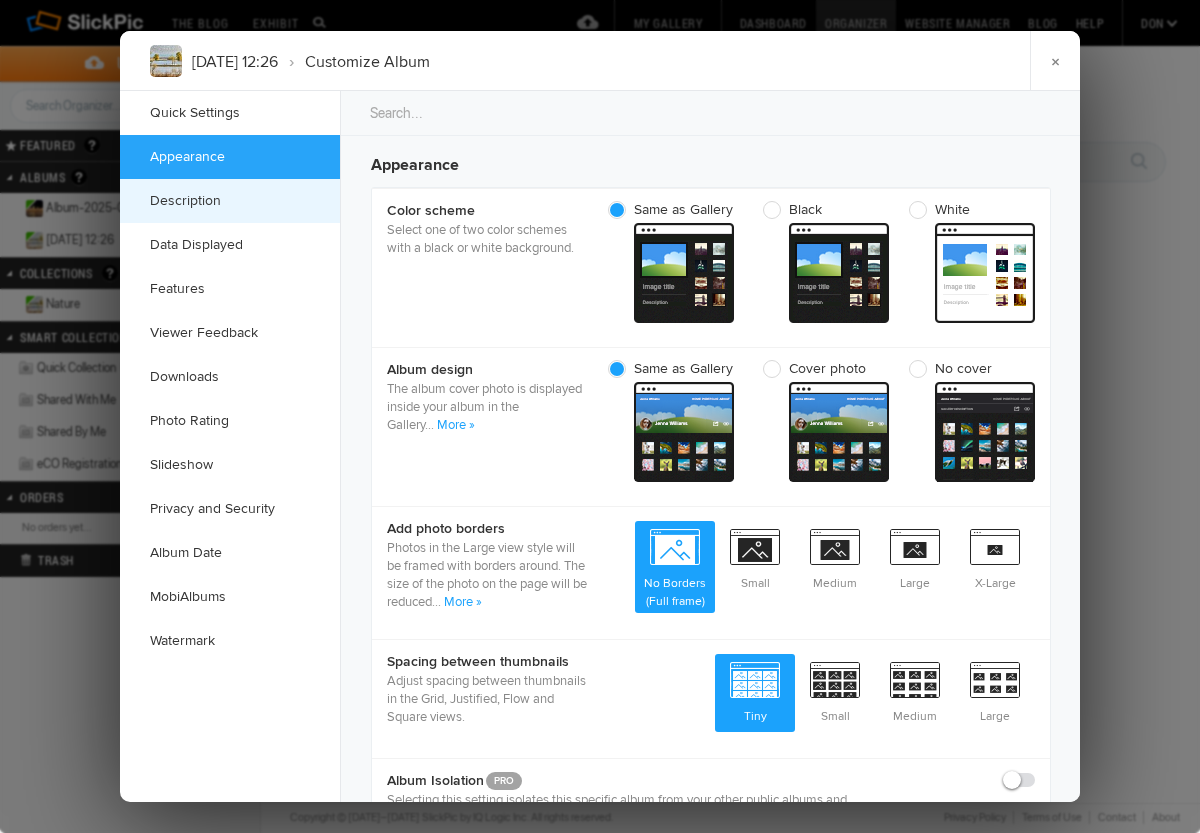 click on "Description" 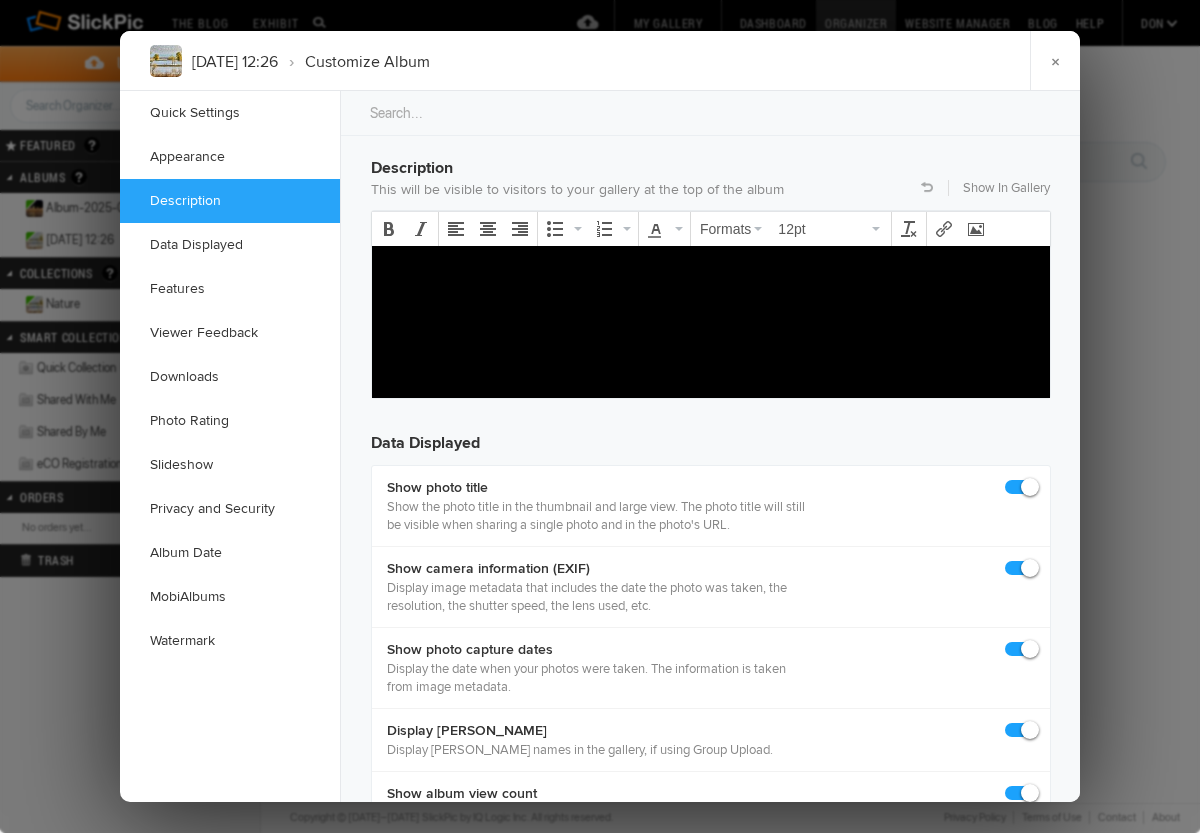 scroll, scrollTop: 1553, scrollLeft: 0, axis: vertical 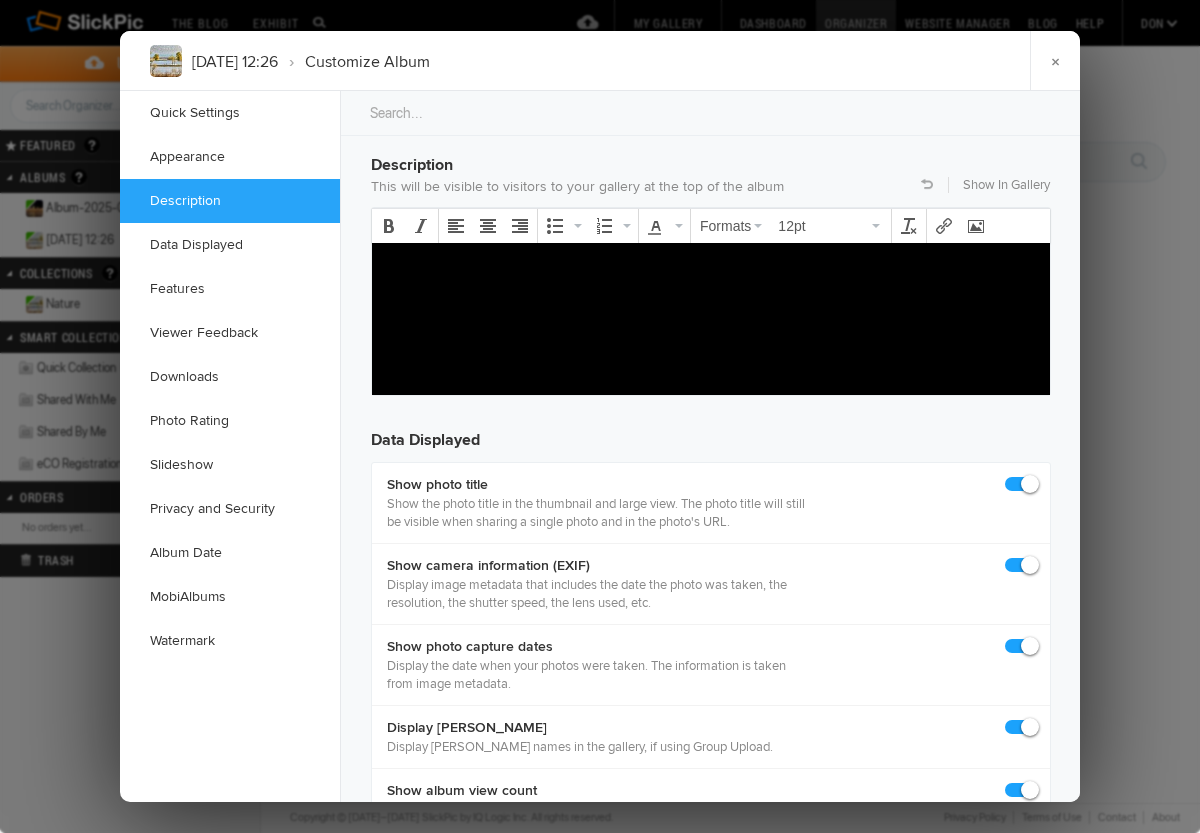 click at bounding box center (711, 266) 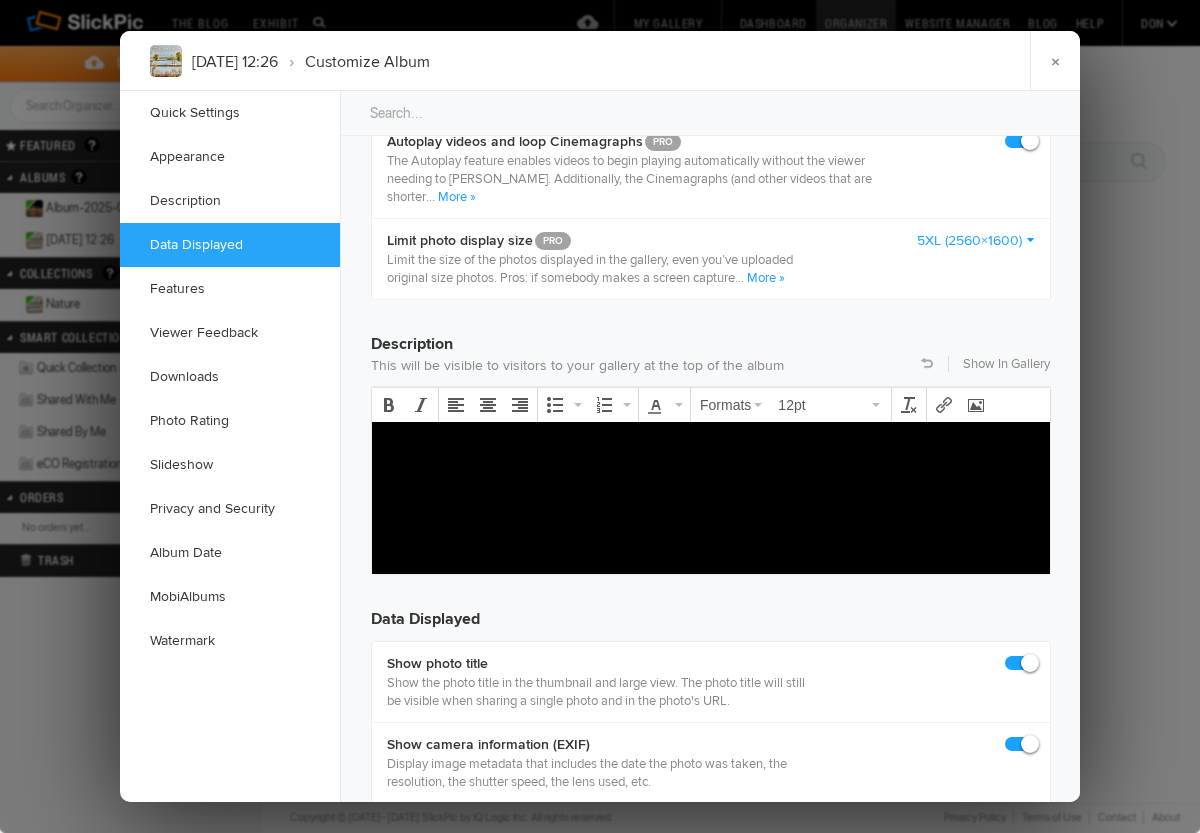scroll, scrollTop: 1357, scrollLeft: 0, axis: vertical 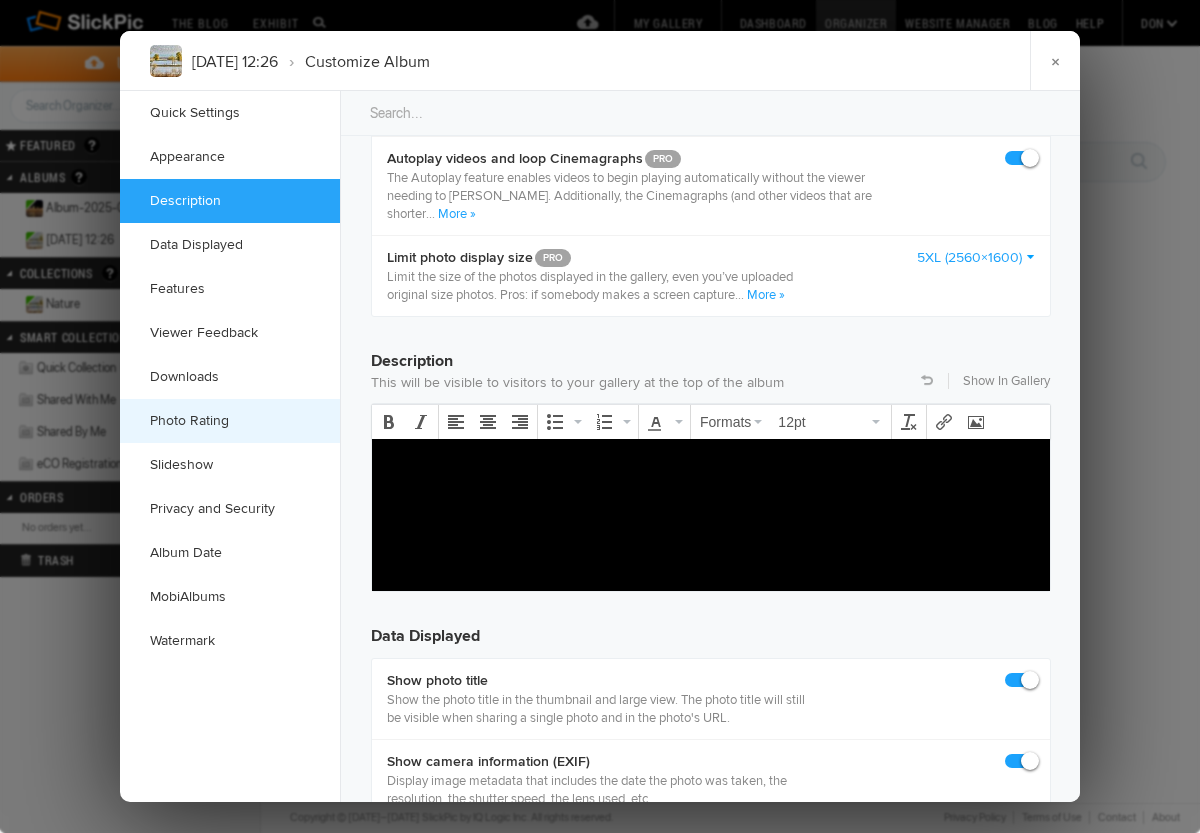 click on "Photo Rating" 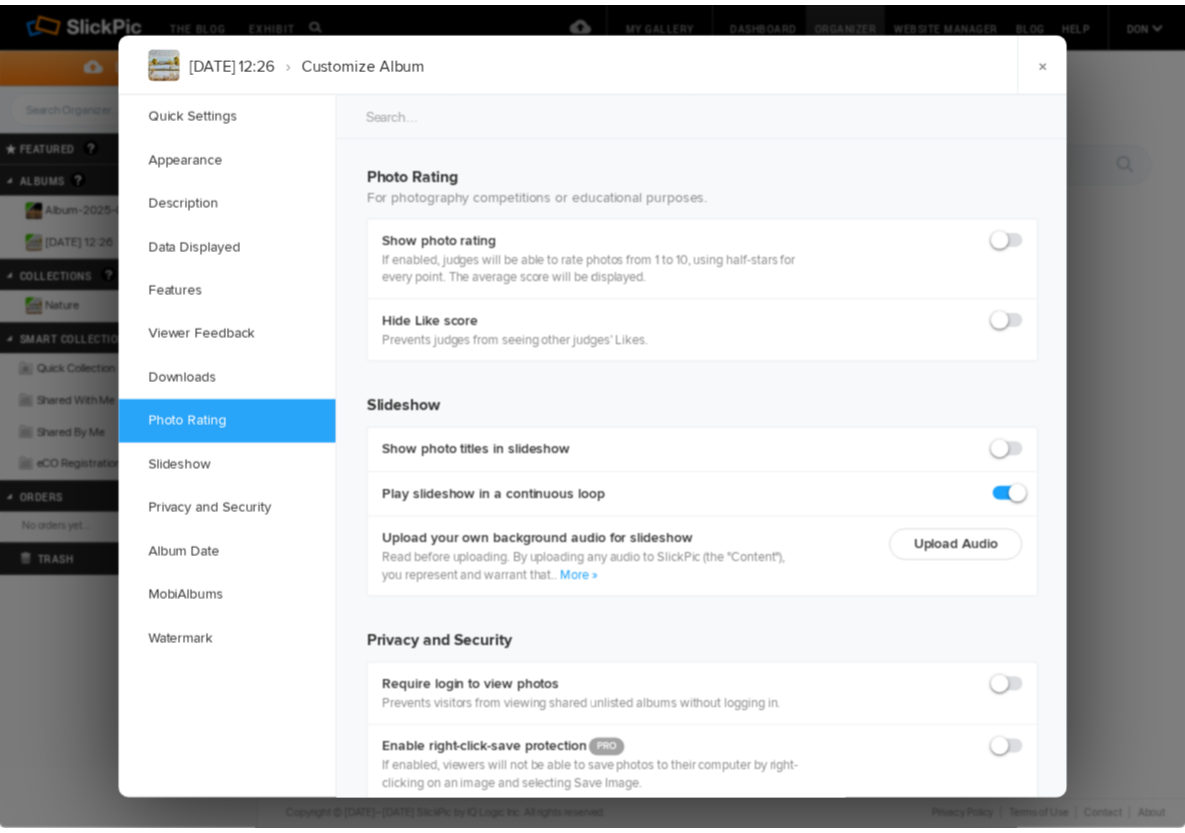 scroll, scrollTop: 3392, scrollLeft: 0, axis: vertical 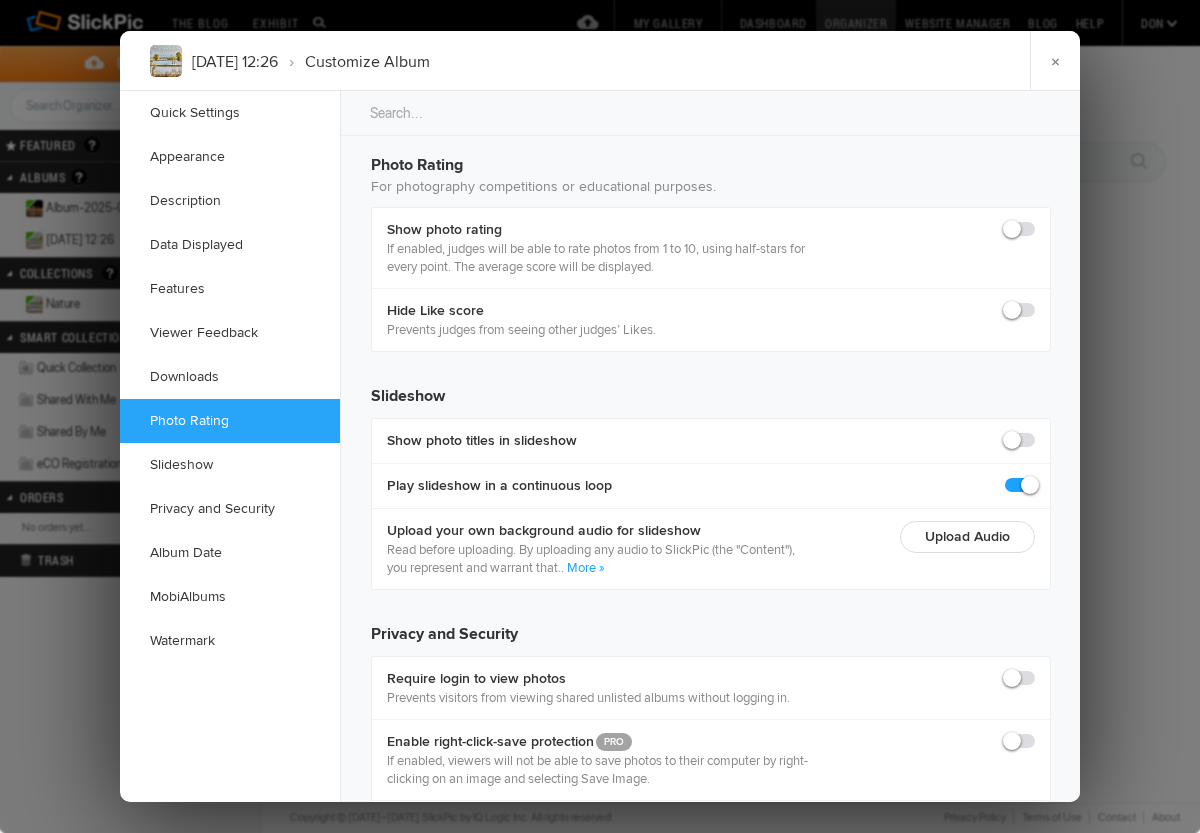 click 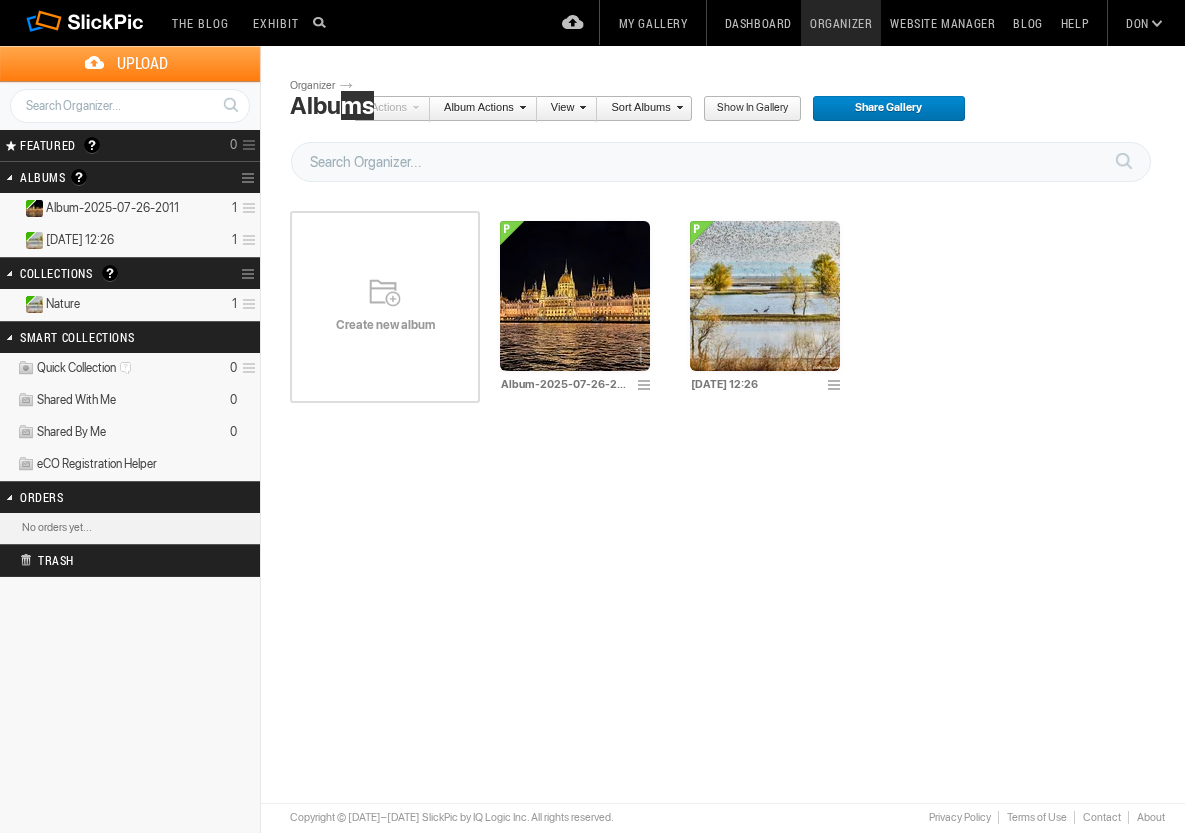 drag, startPoint x: 348, startPoint y: 111, endPoint x: 344, endPoint y: 134, distance: 23.345236 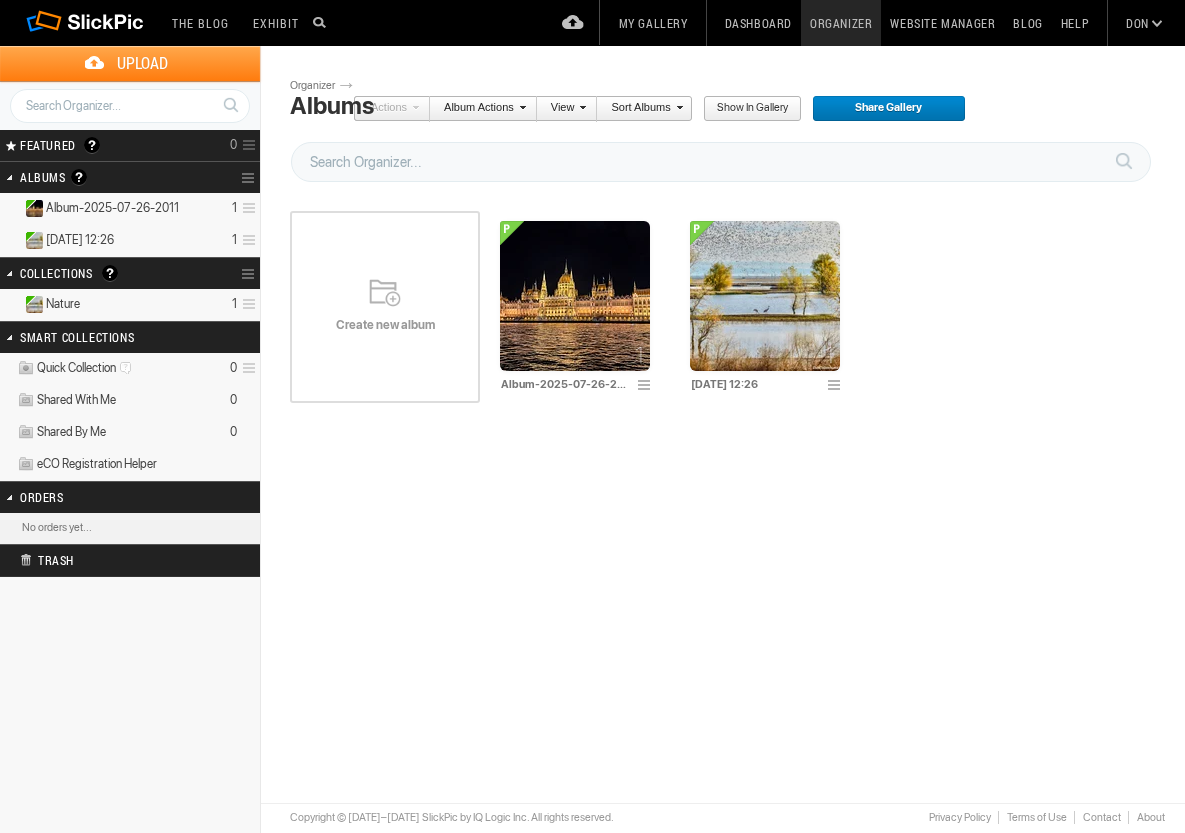click on "Search" at bounding box center [728, 160] 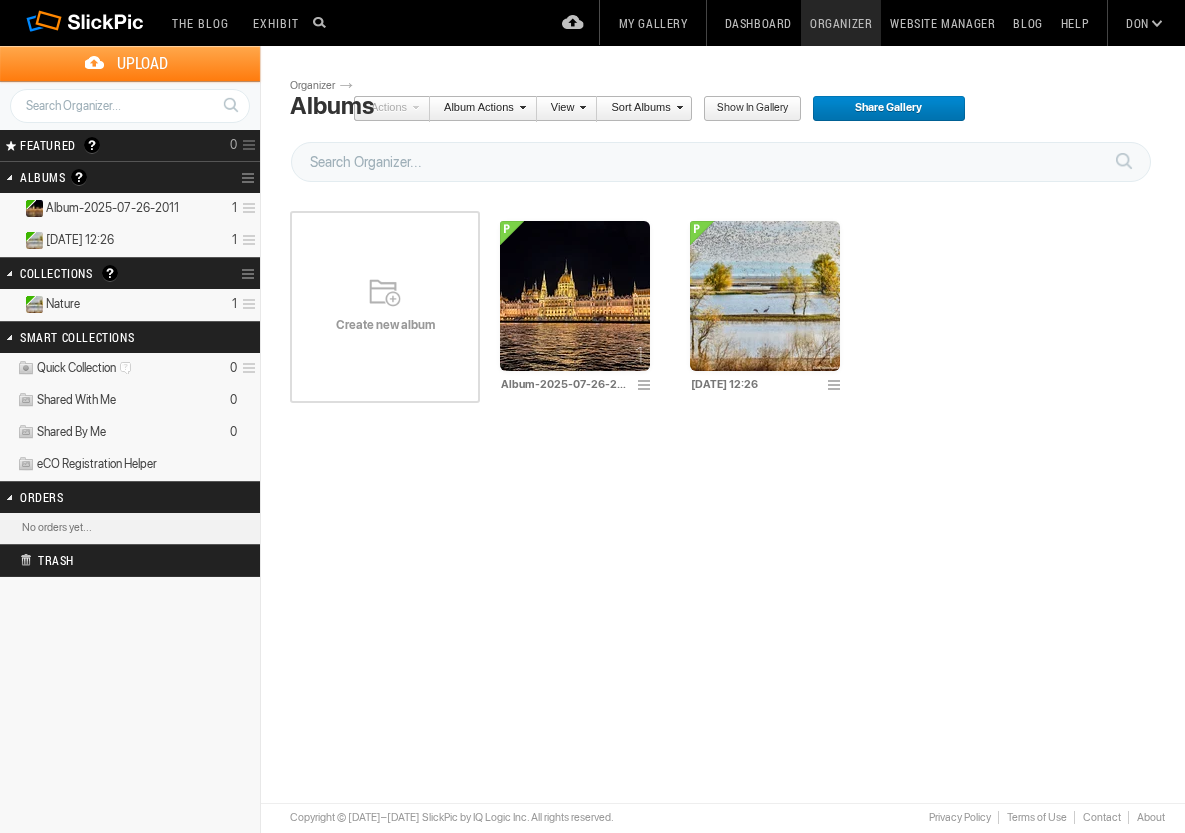 click at bounding box center (520, 107) 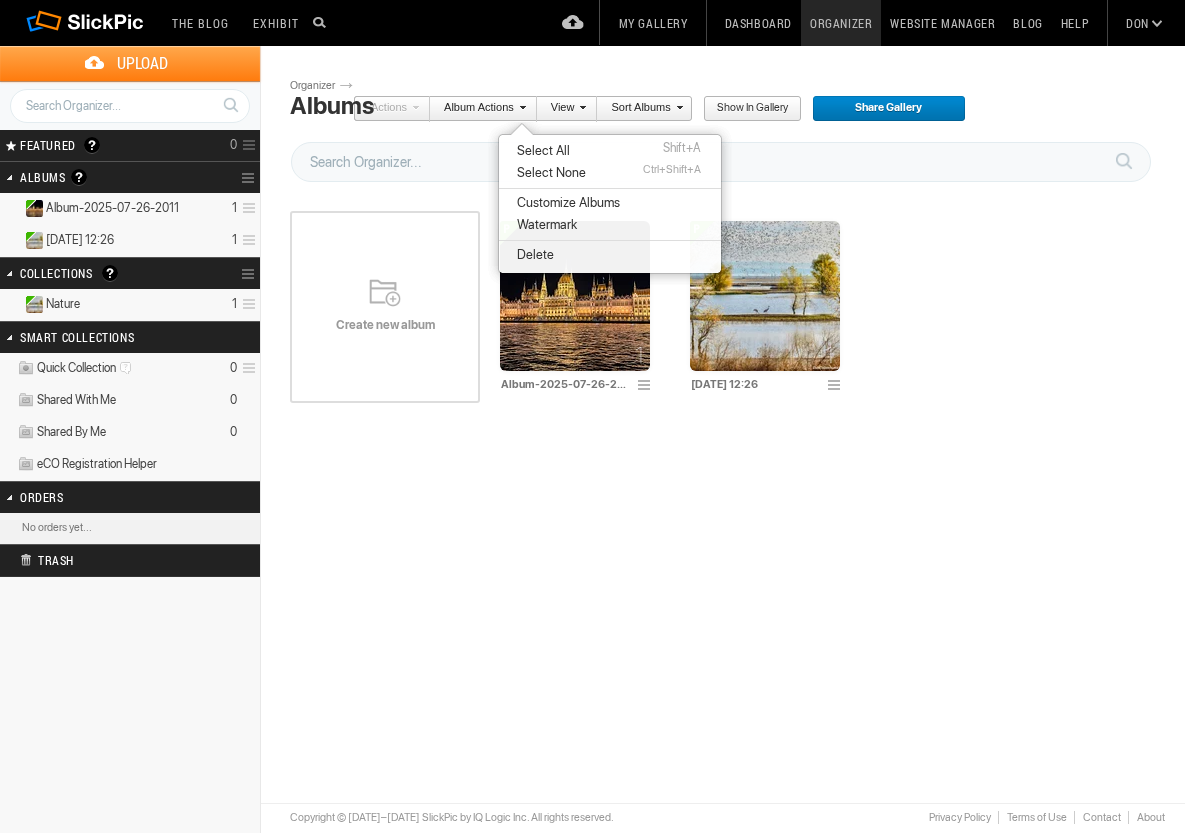 click on "Please do not navigate away from this pages while images and videos are uploading.
Upload Page
Use old upload page
Please do not navigate away from this page while images and videos are uploading.
ready to be added to the album.
Click Add To Album to complete the upload
Successfully uploaded  .
Back to Organizer
Add To Album
Cancel
Go to Uploaded Album
of   files ready to be added to the album ( )
Uploading file   of   ( )
Cancel
or  or" at bounding box center [730, 399] 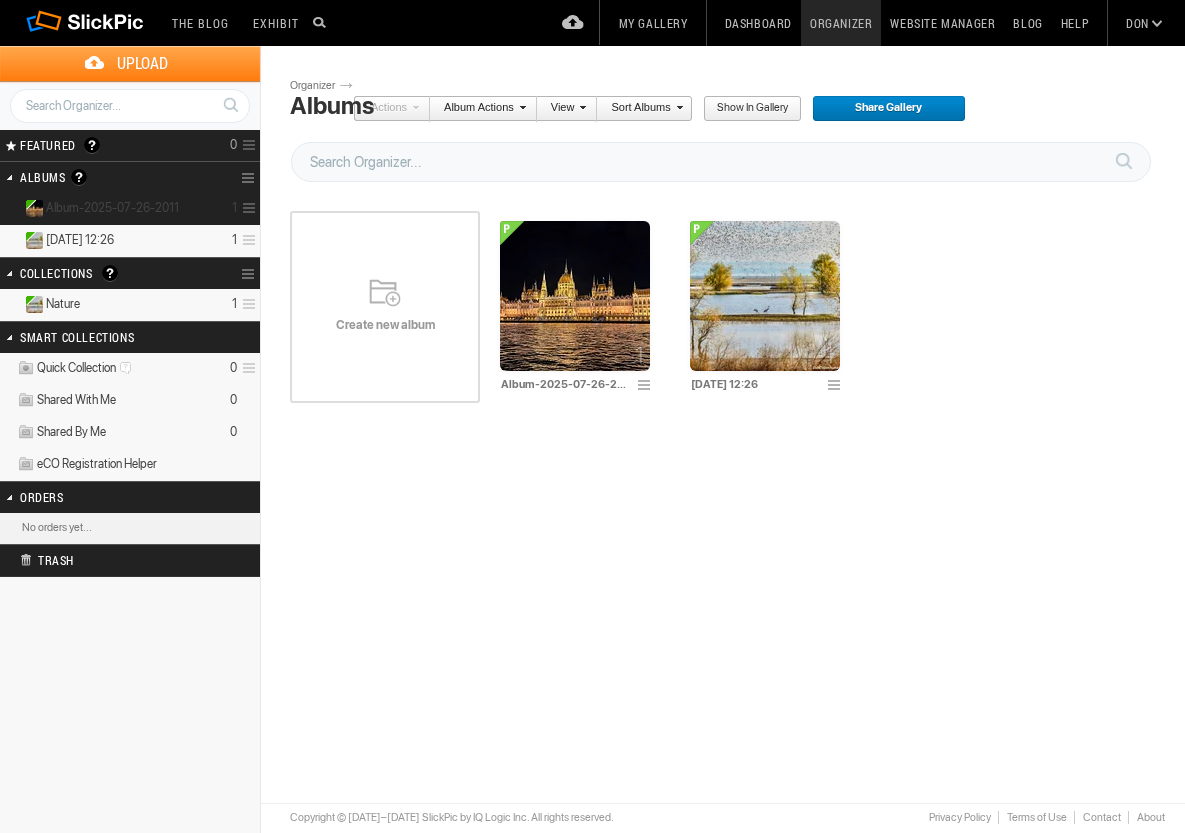 click at bounding box center (246, 208) 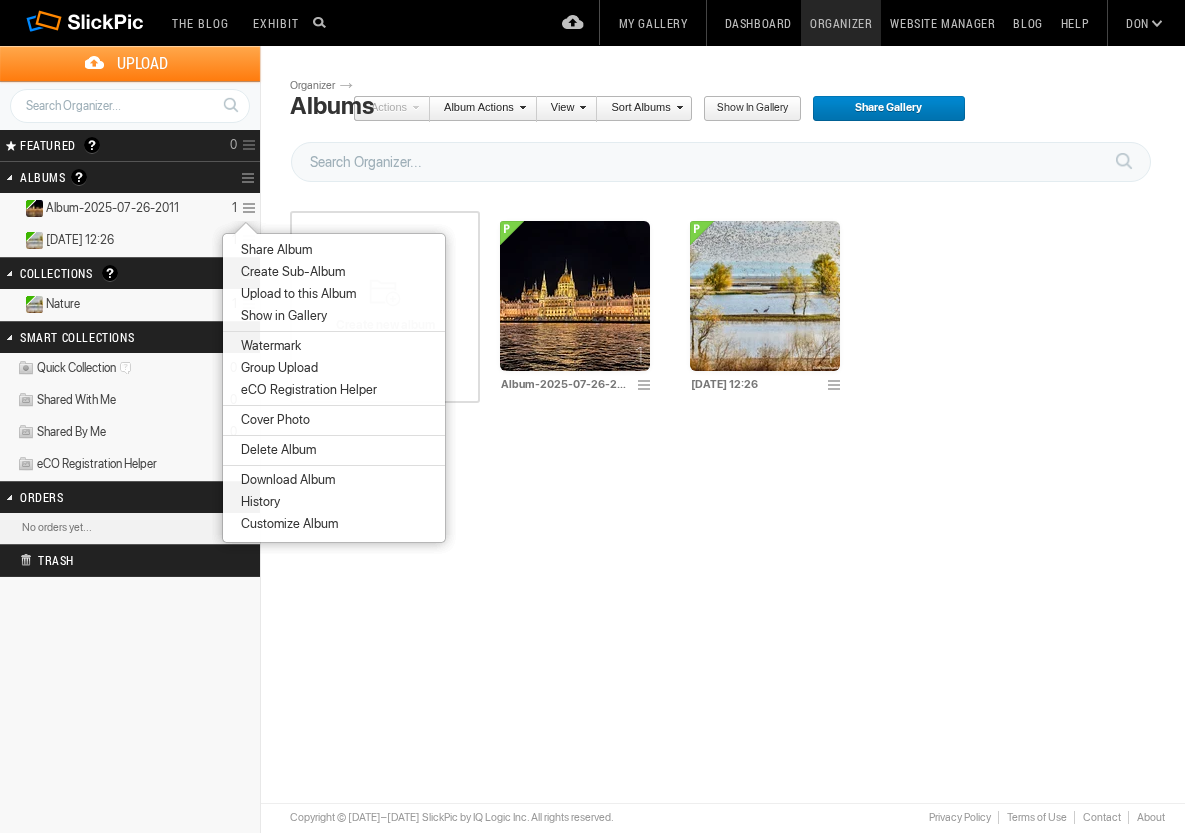 click on "Watermark" at bounding box center [268, 346] 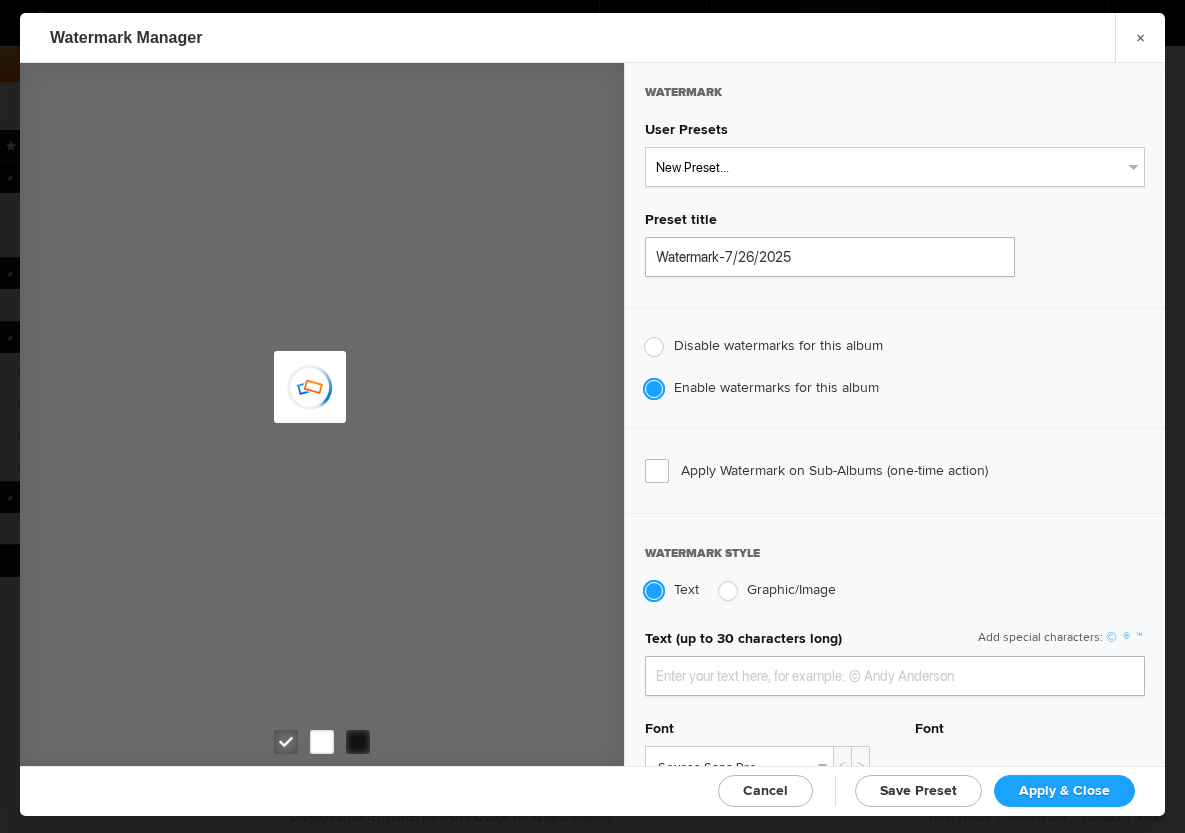 type on "DonColombana" 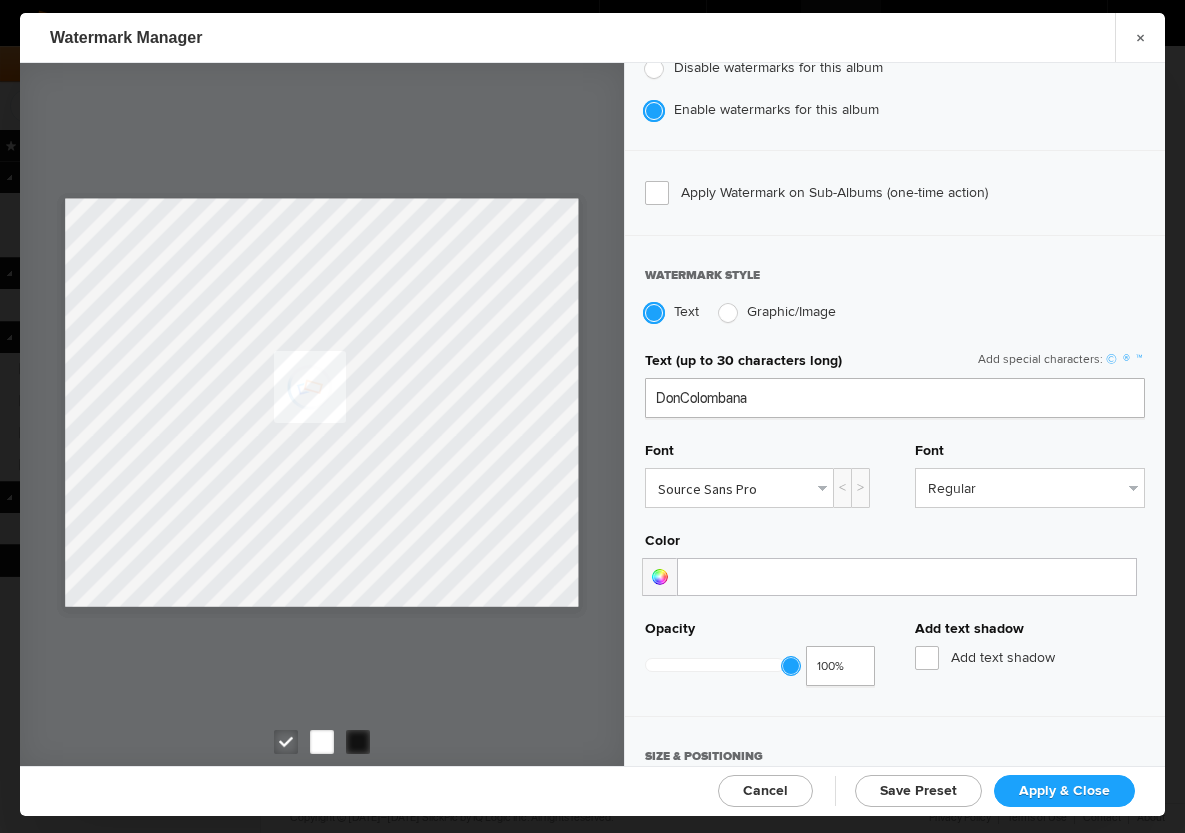 scroll, scrollTop: 280, scrollLeft: 0, axis: vertical 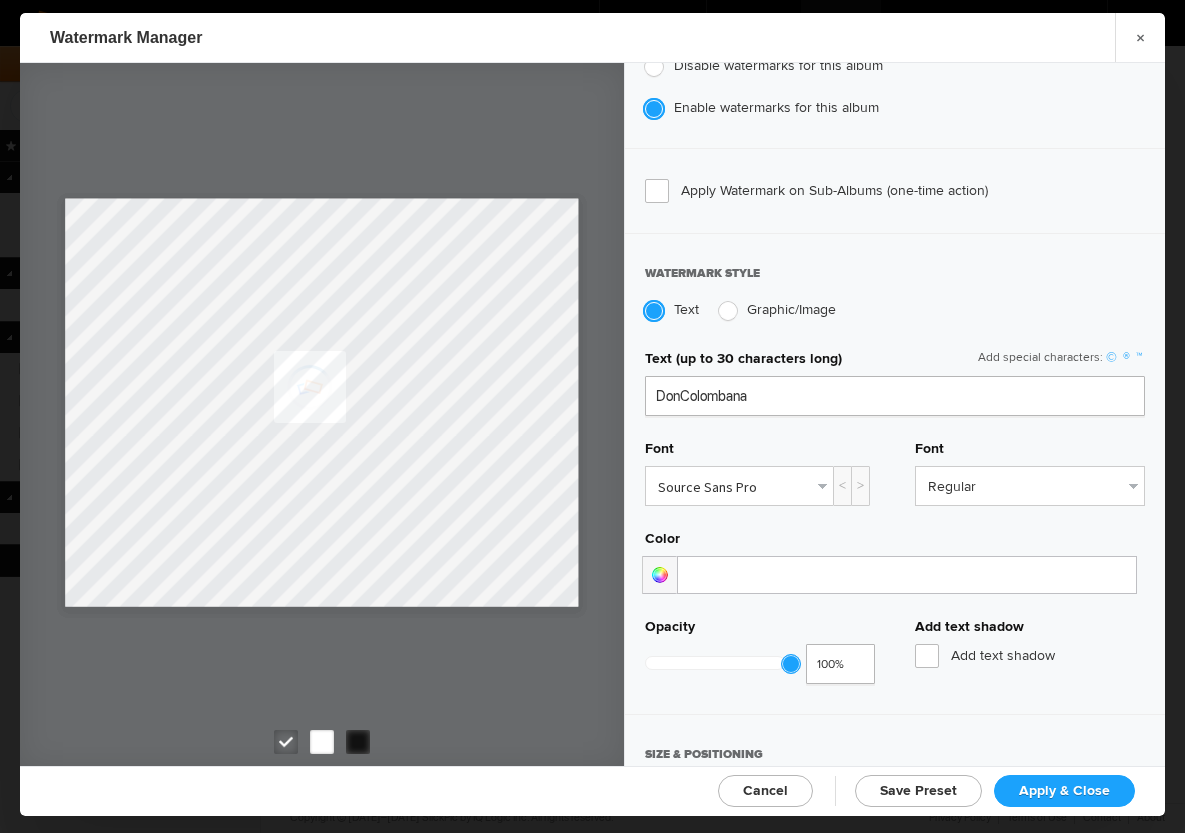 click on "Source Sans Pro" 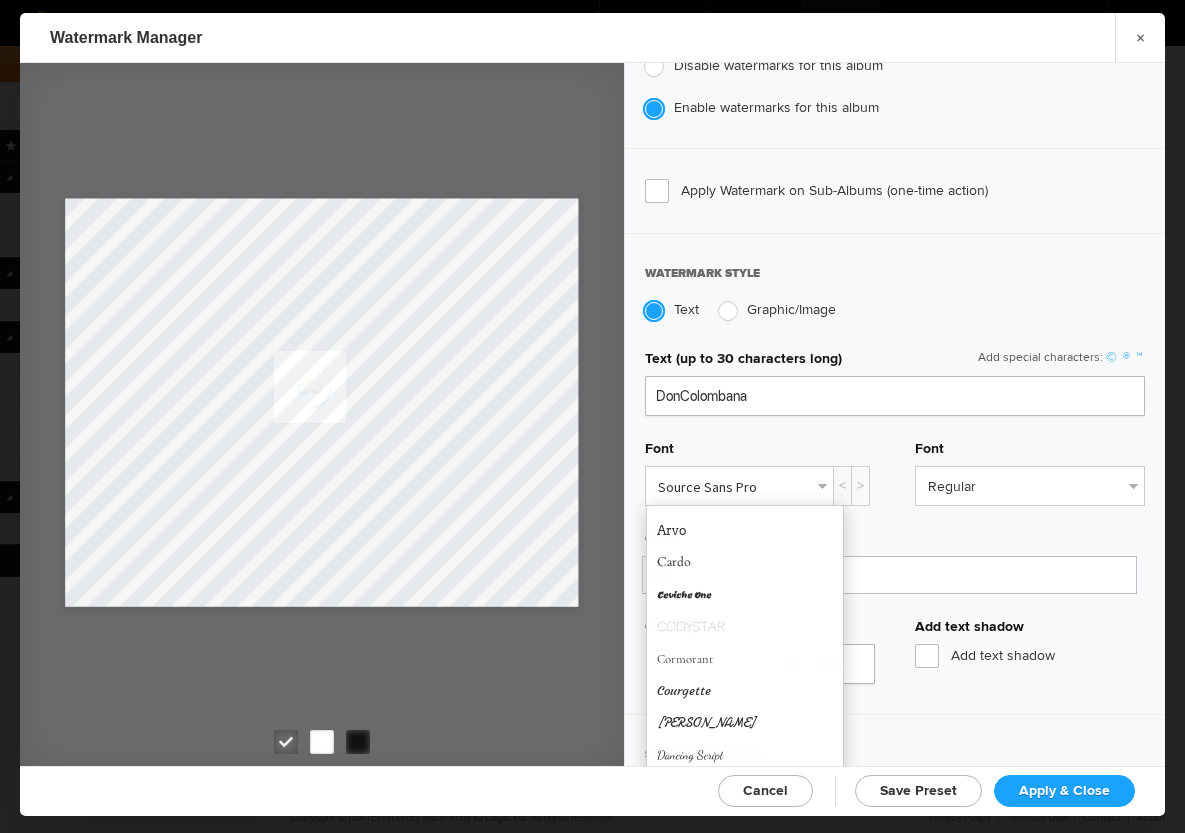 scroll, scrollTop: 66, scrollLeft: 0, axis: vertical 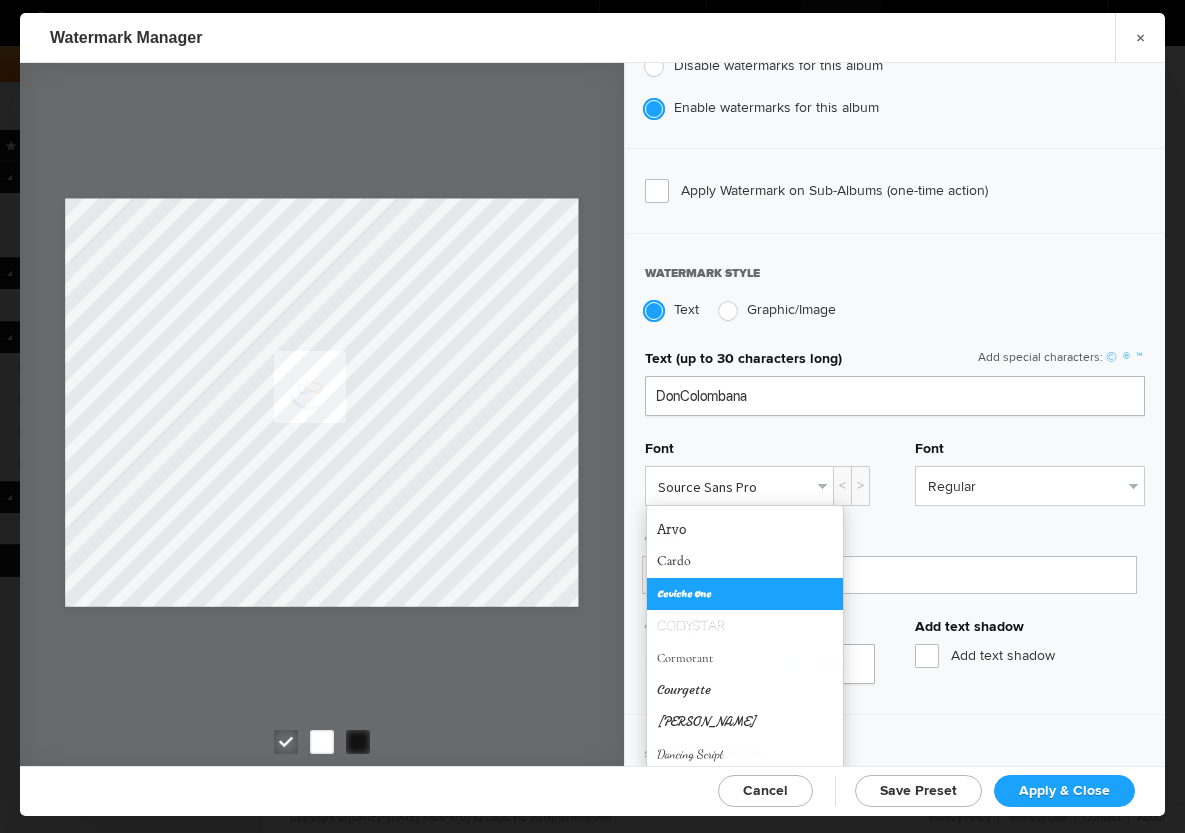 click on "Ceviche One" 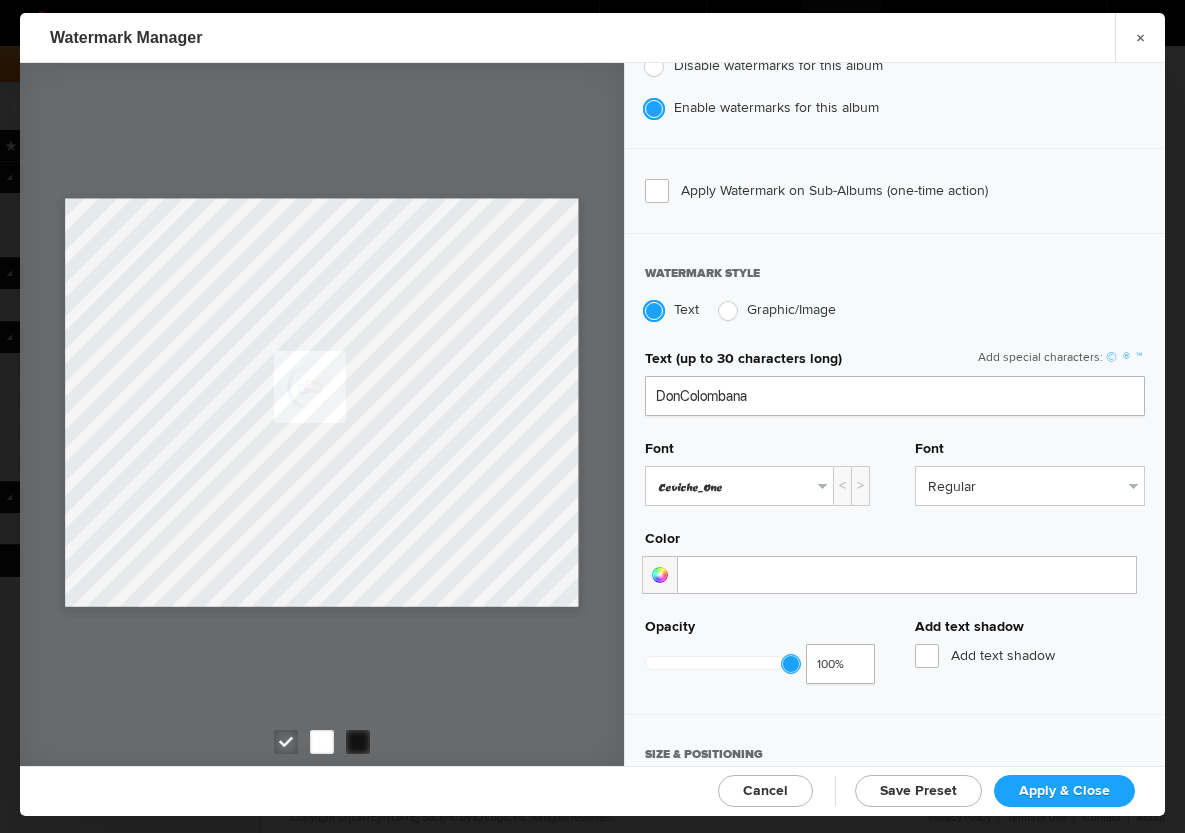 click on "Regular" 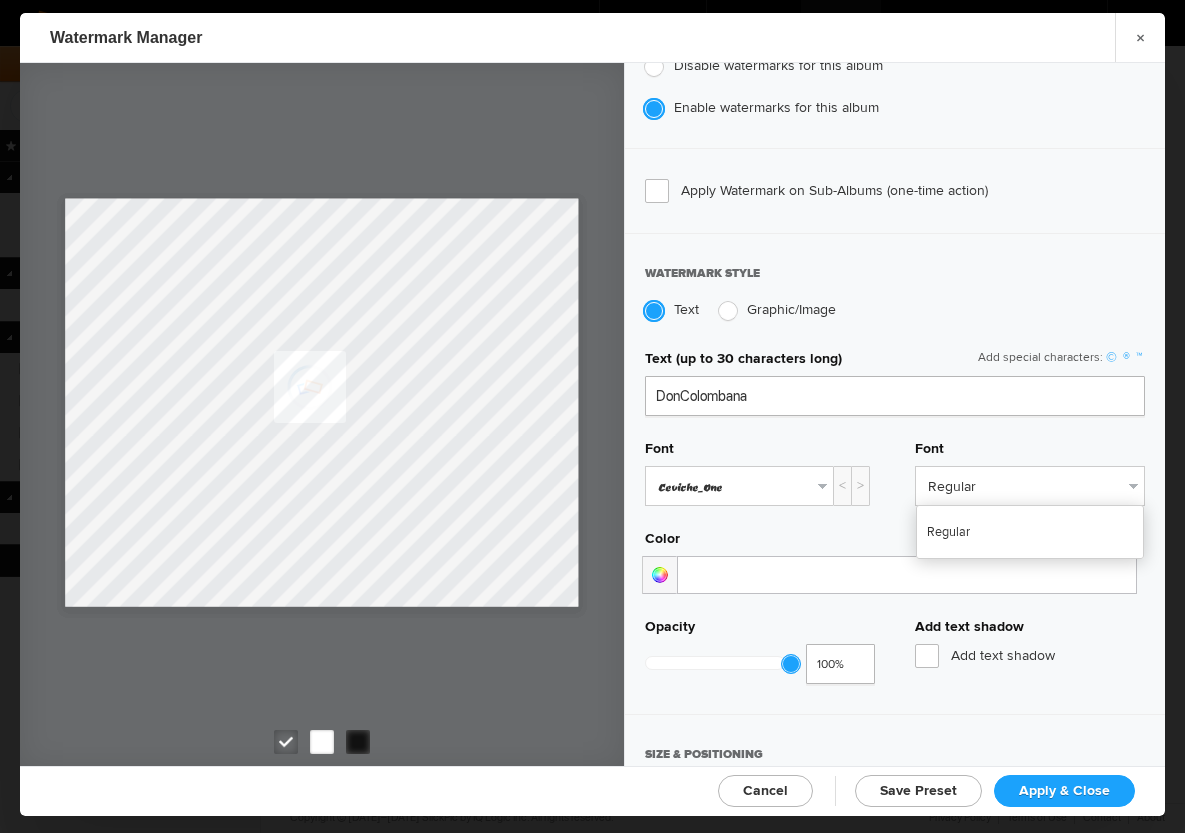 click on "Regular" 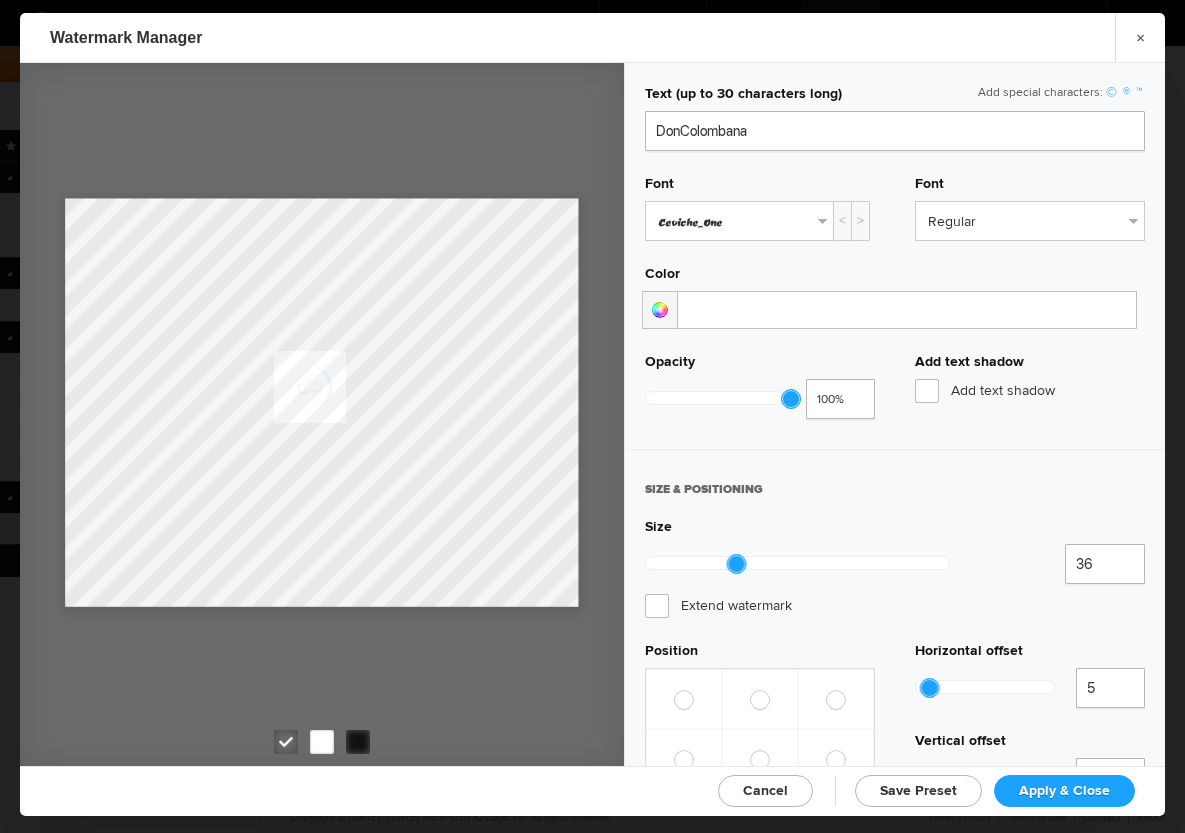 scroll, scrollTop: 577, scrollLeft: 0, axis: vertical 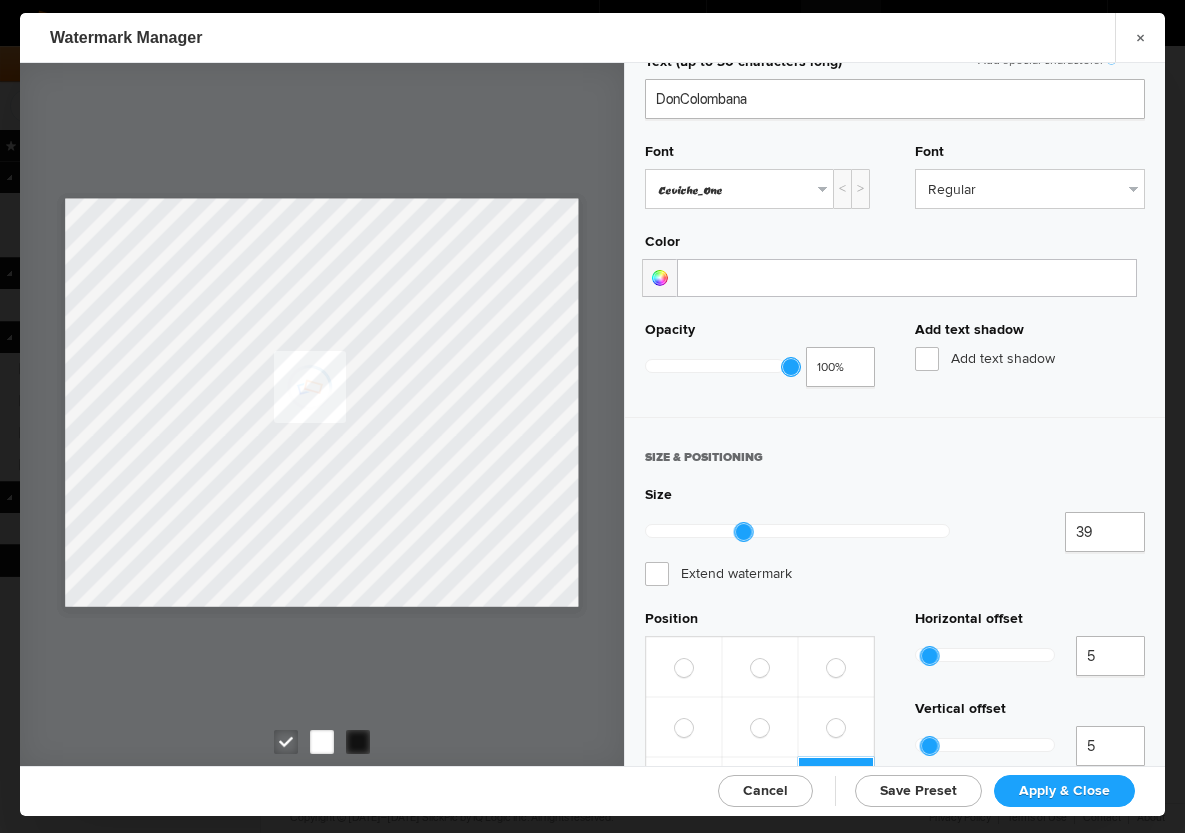type on "40" 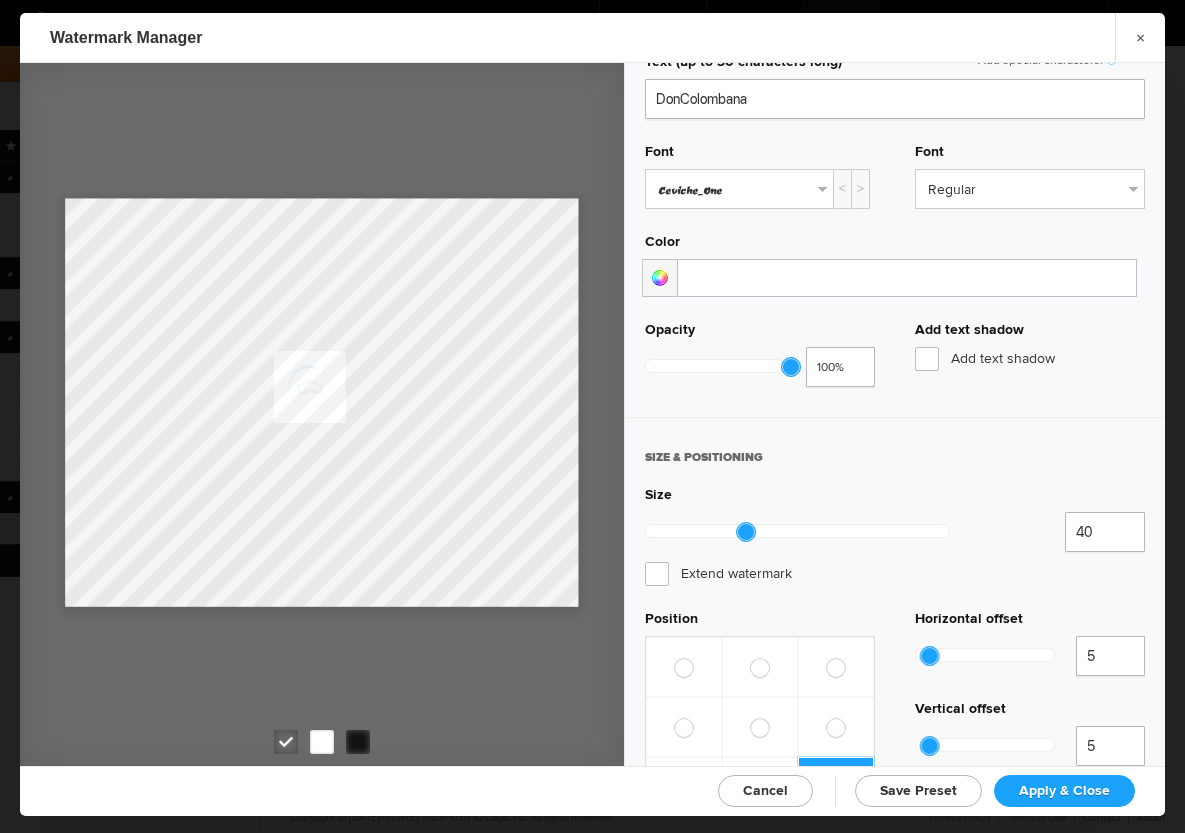 click 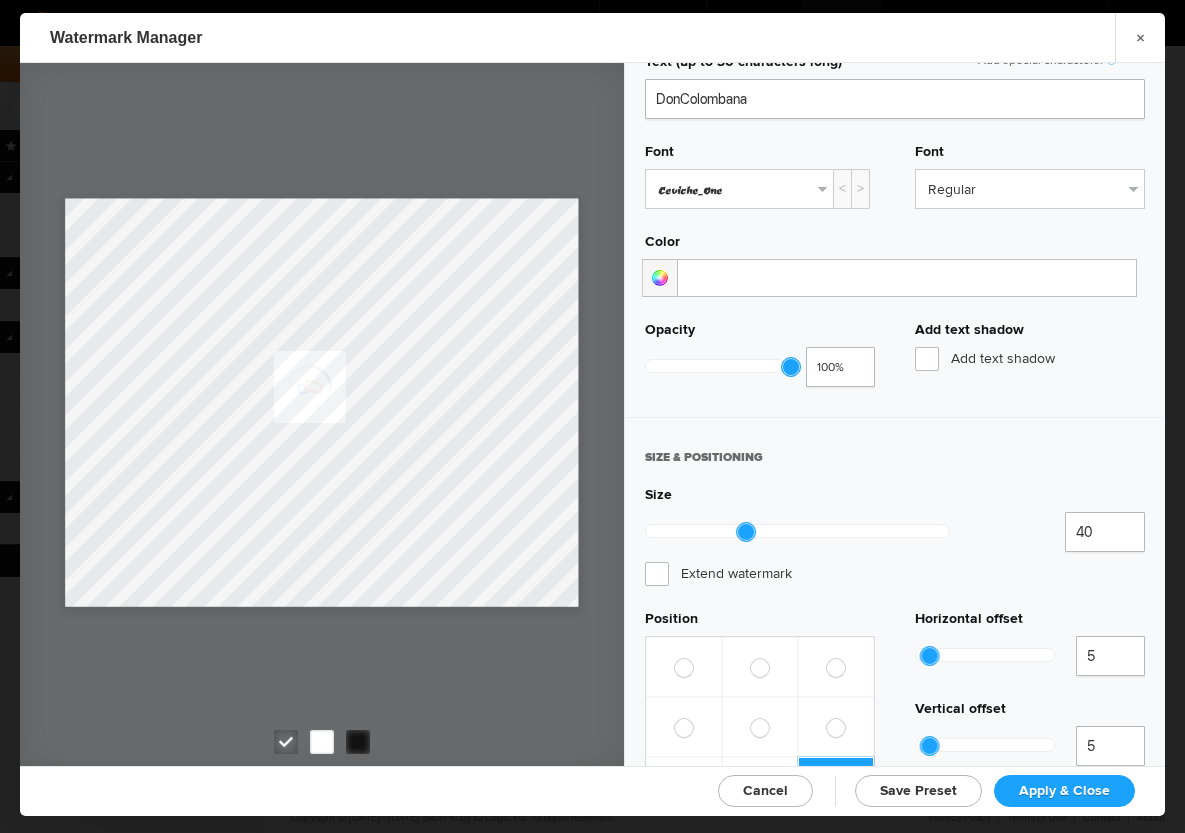 click on "Apply & Close" 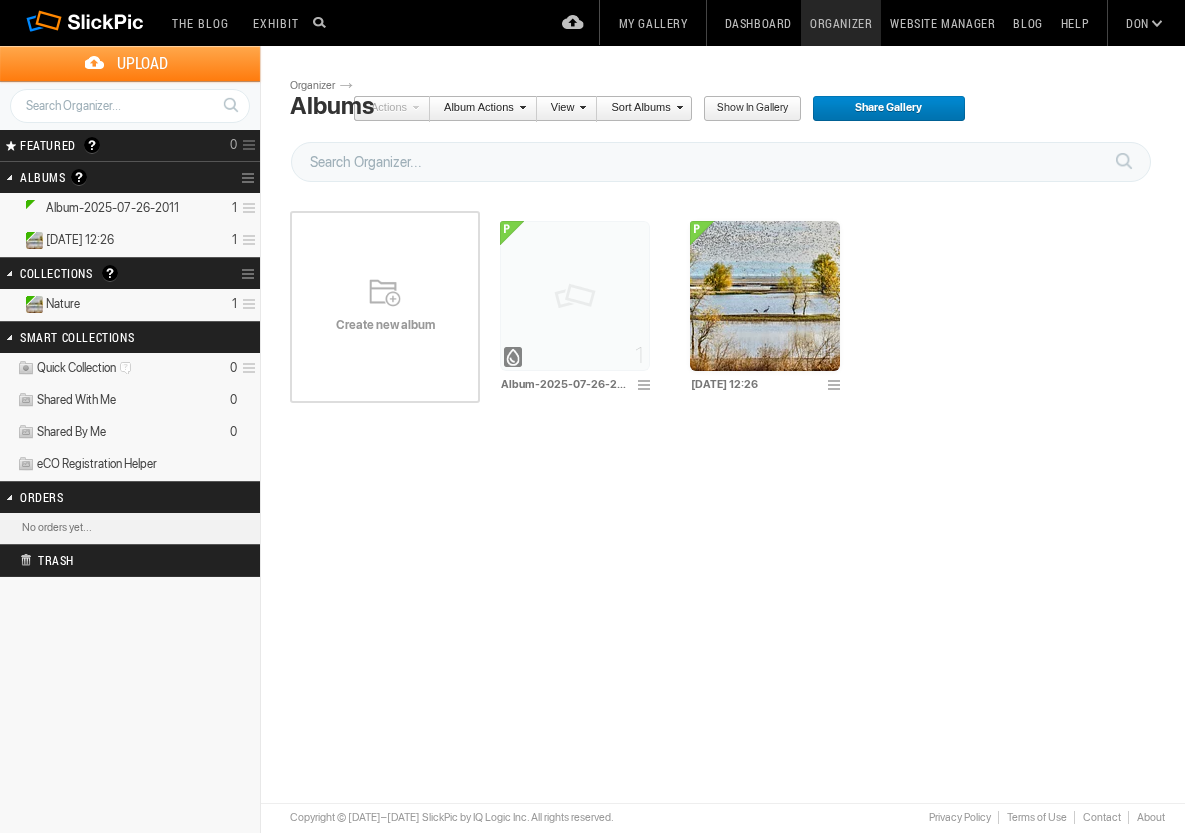 scroll, scrollTop: 0, scrollLeft: 0, axis: both 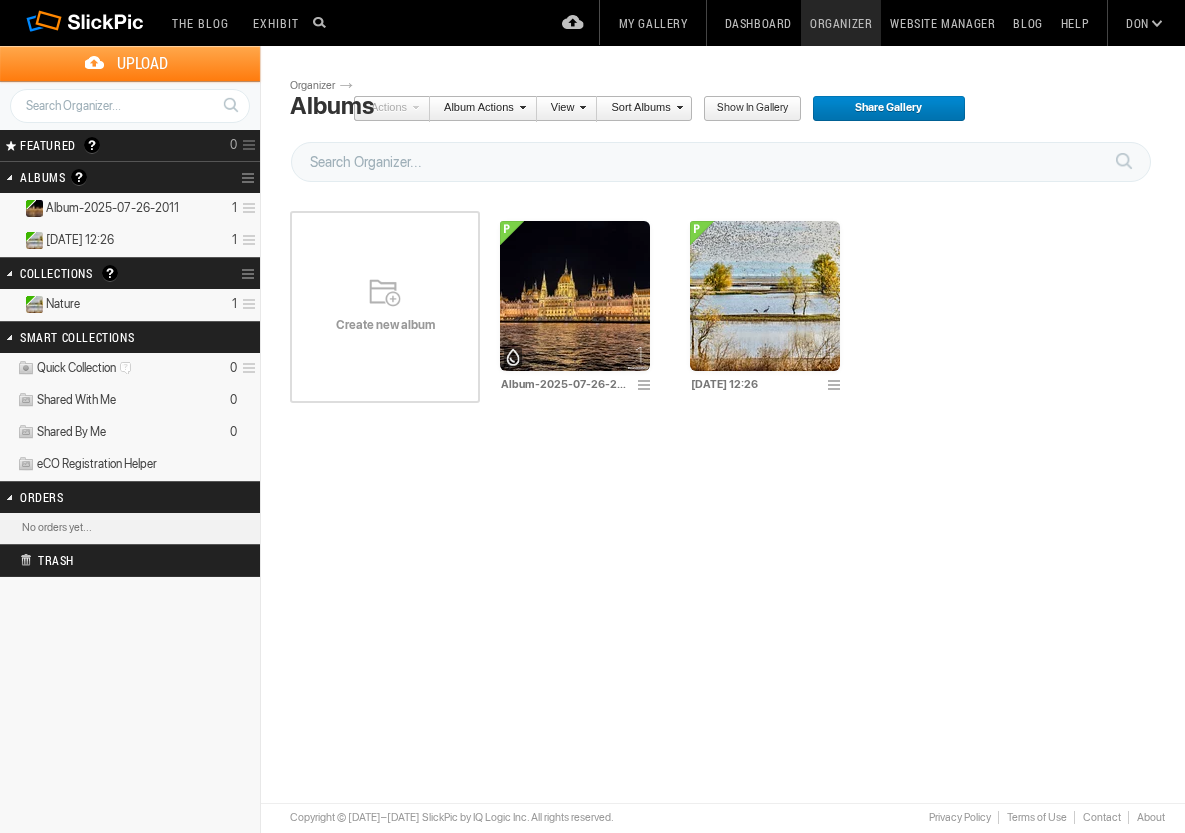 click at bounding box center [765, 296] 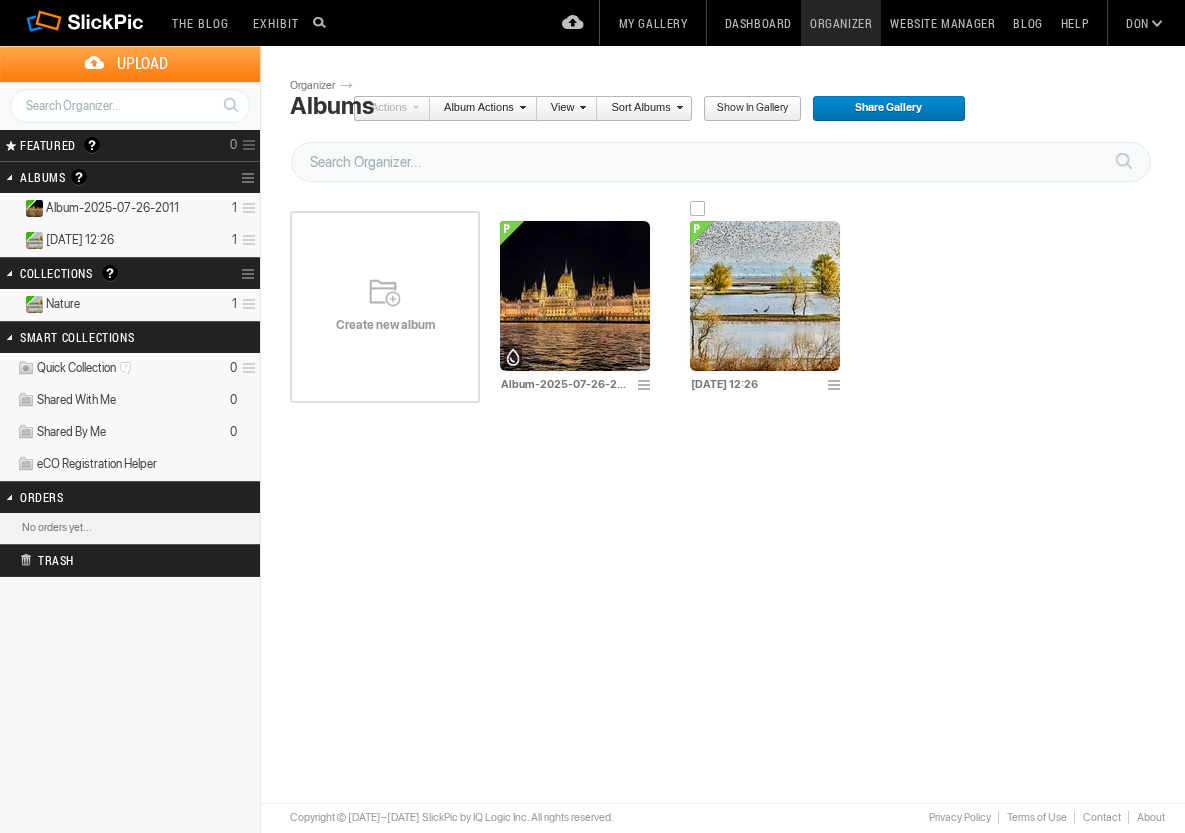 click at bounding box center (765, 296) 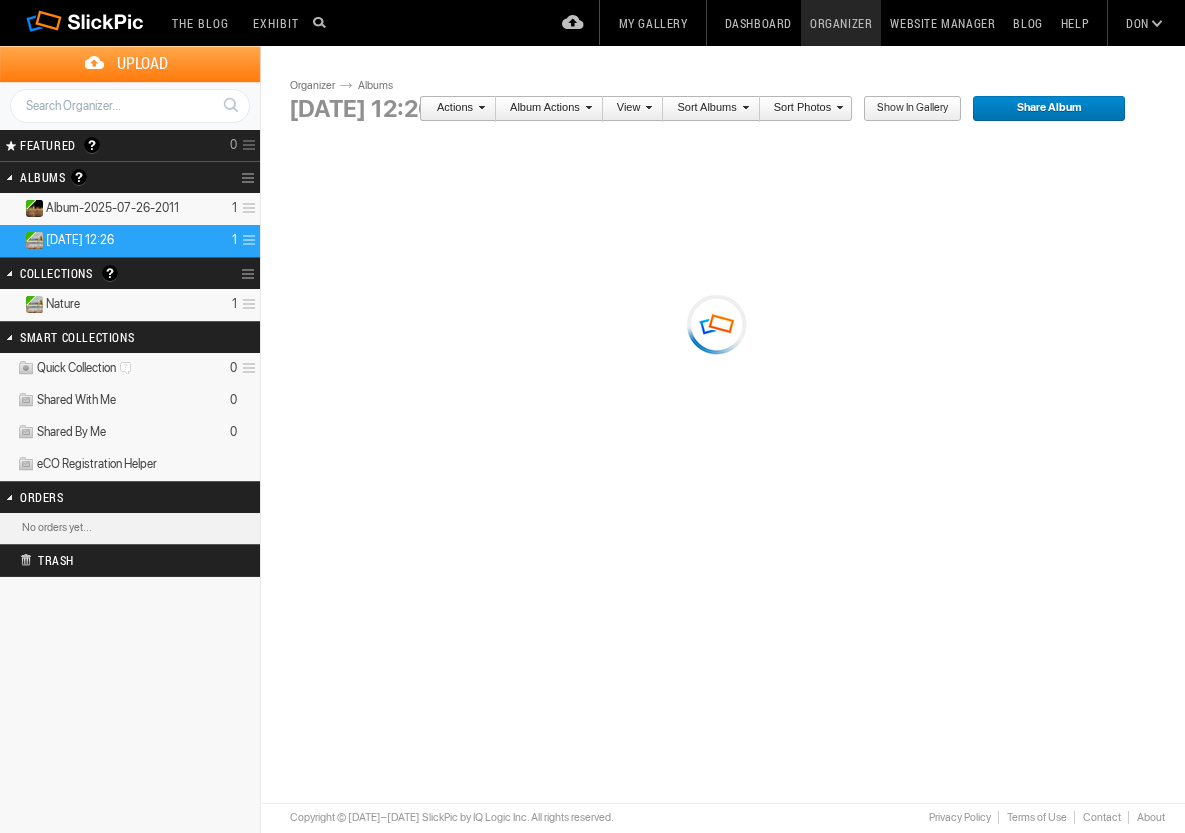scroll, scrollTop: 0, scrollLeft: 0, axis: both 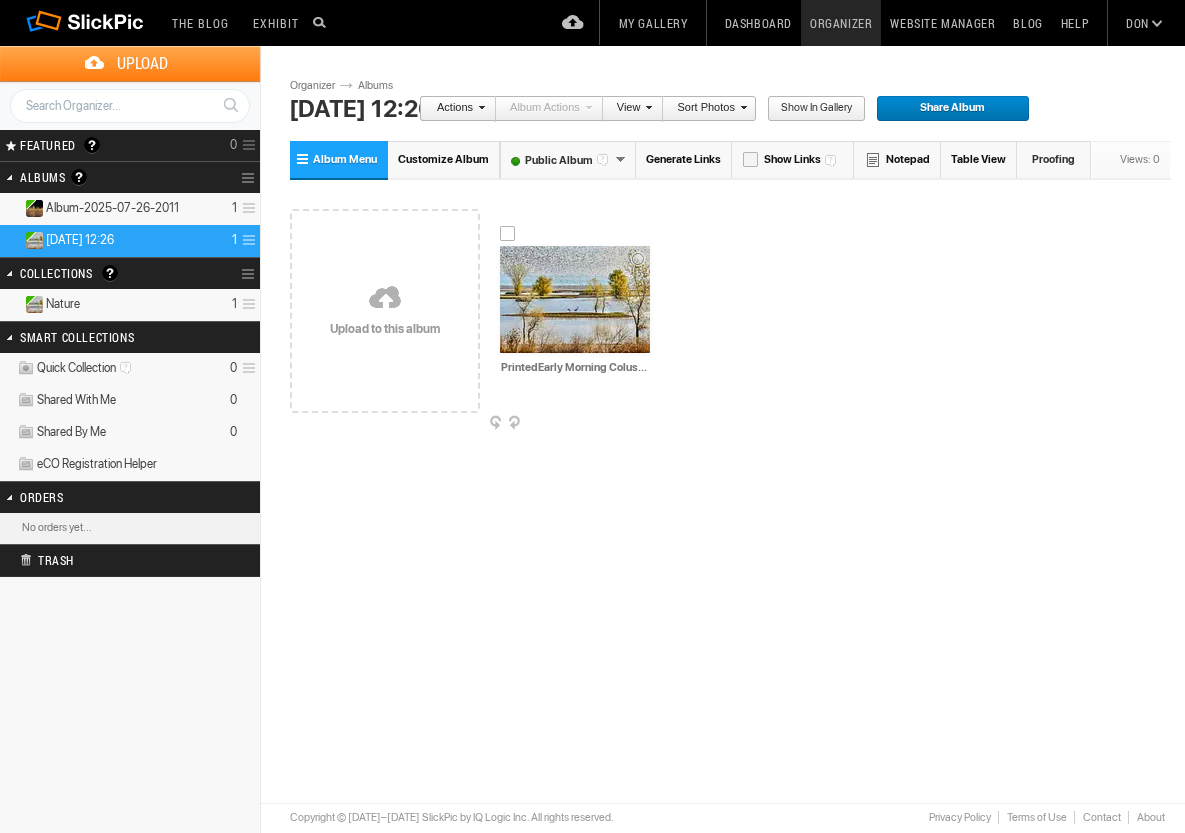 click at bounding box center (575, 299) 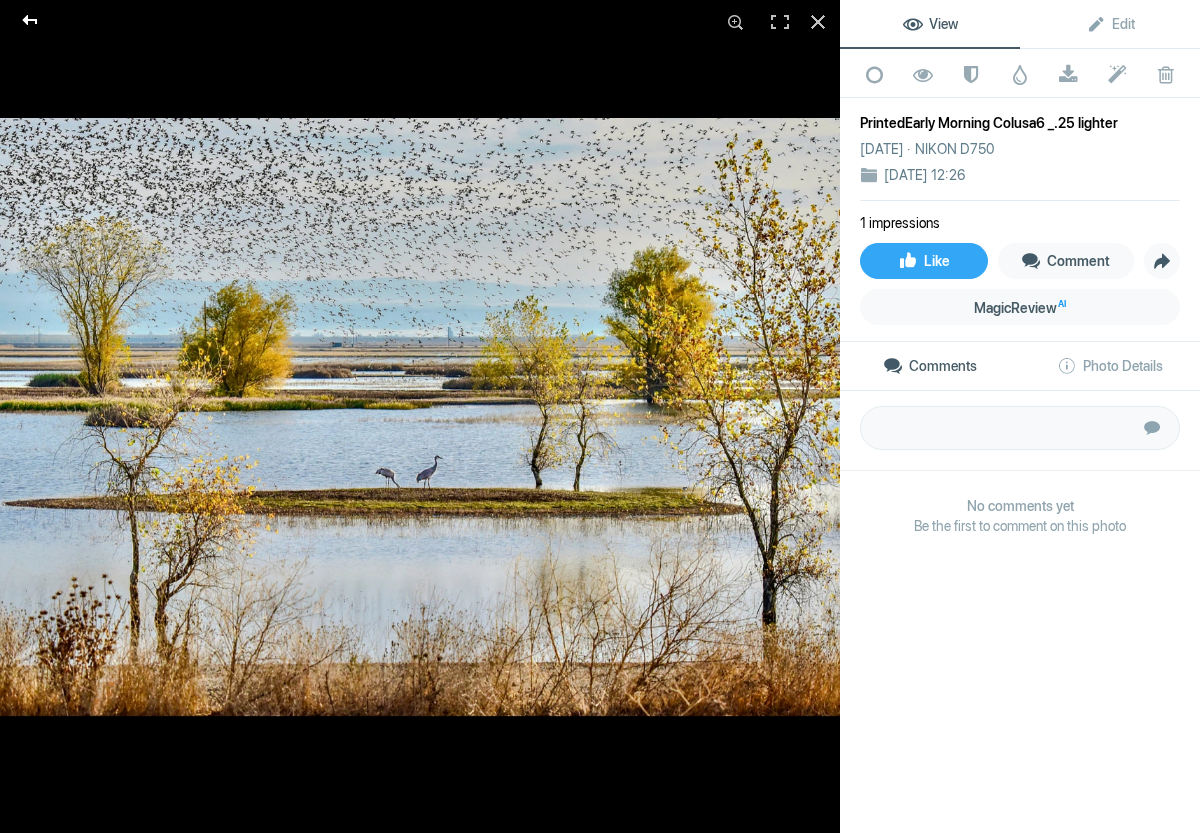 click 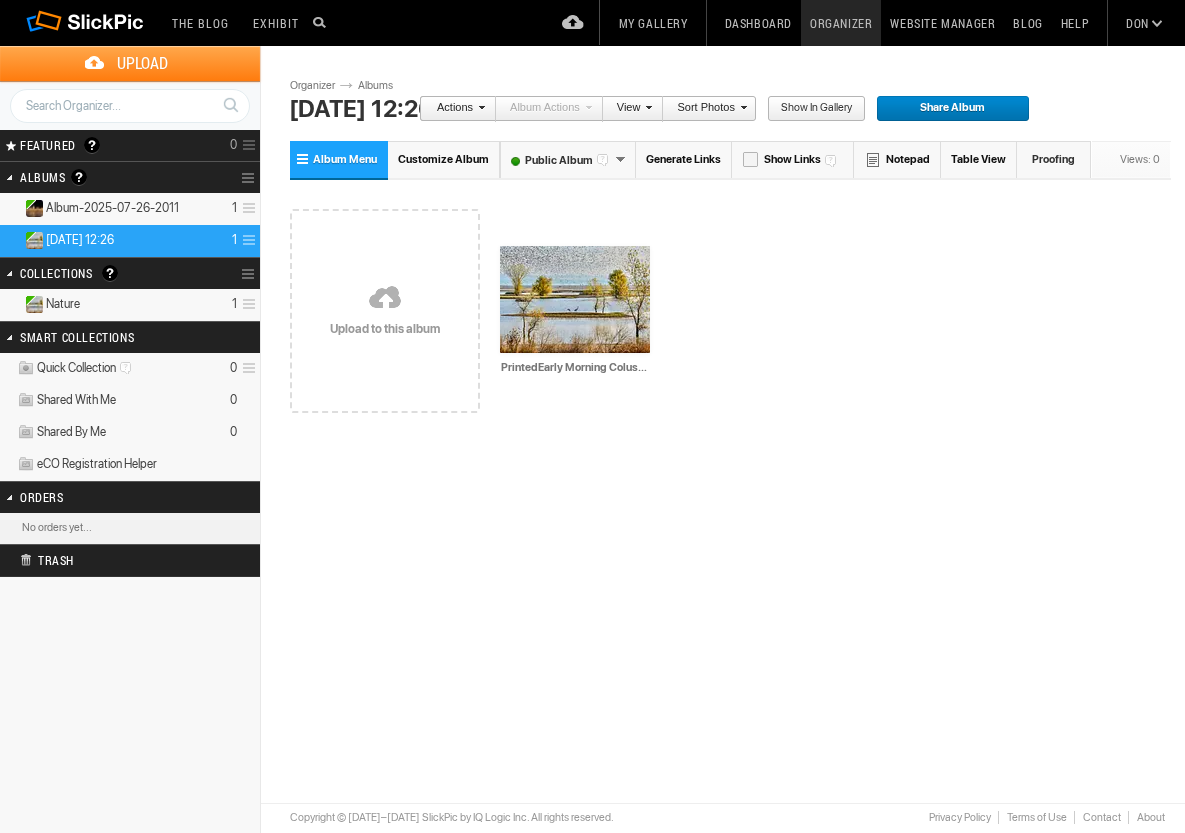 click at bounding box center (35, 304) 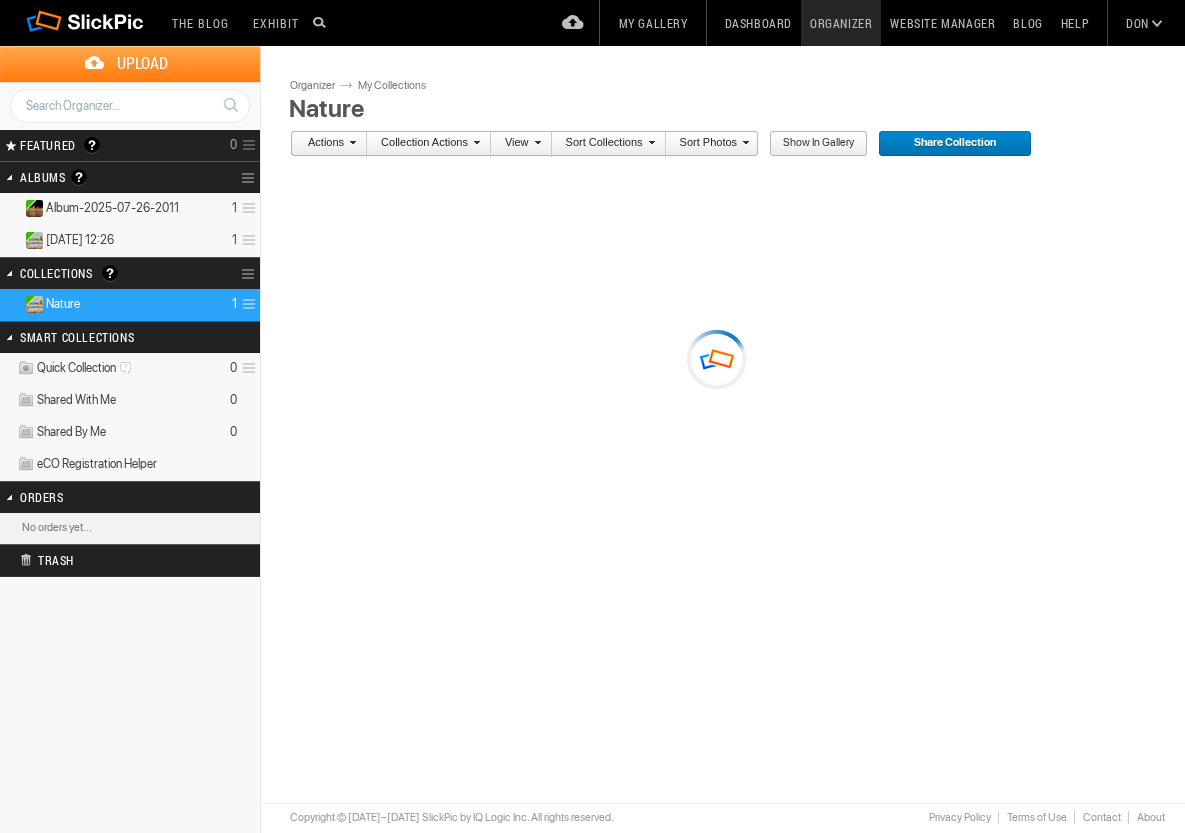 scroll, scrollTop: 0, scrollLeft: 0, axis: both 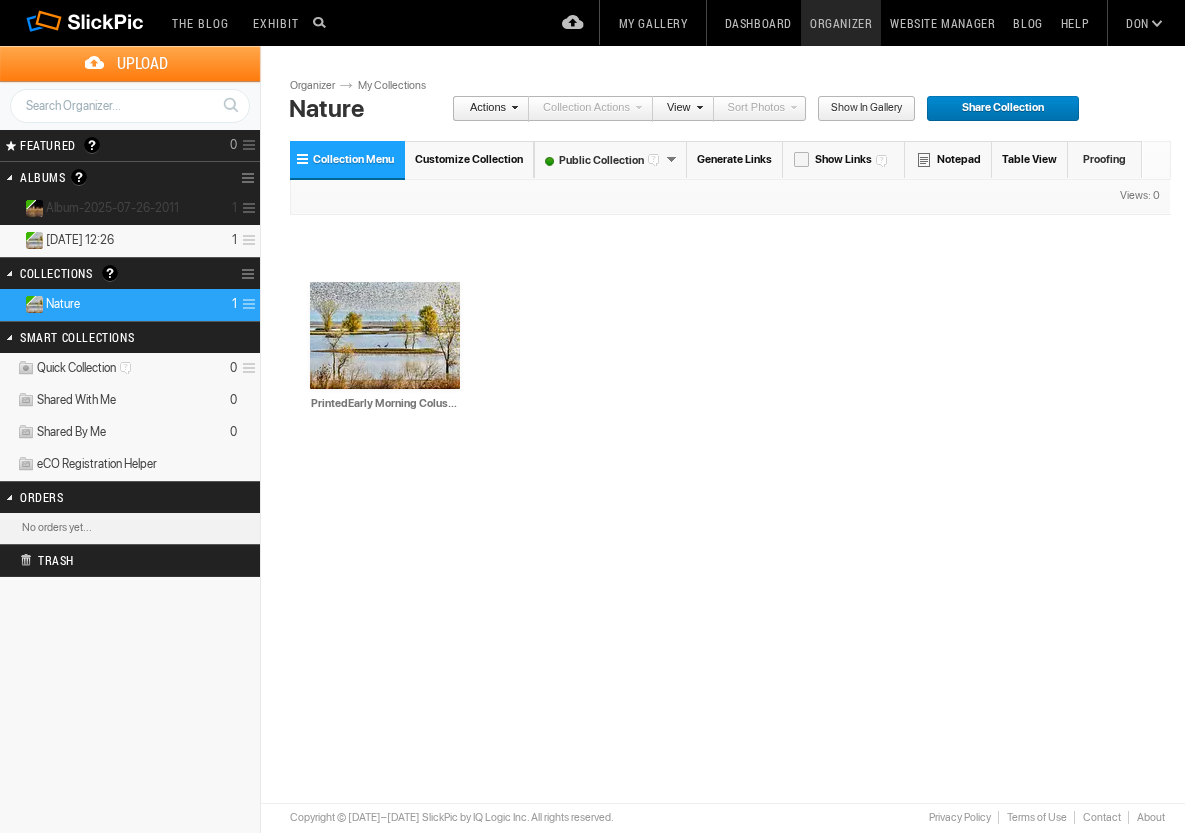 click at bounding box center [35, 208] 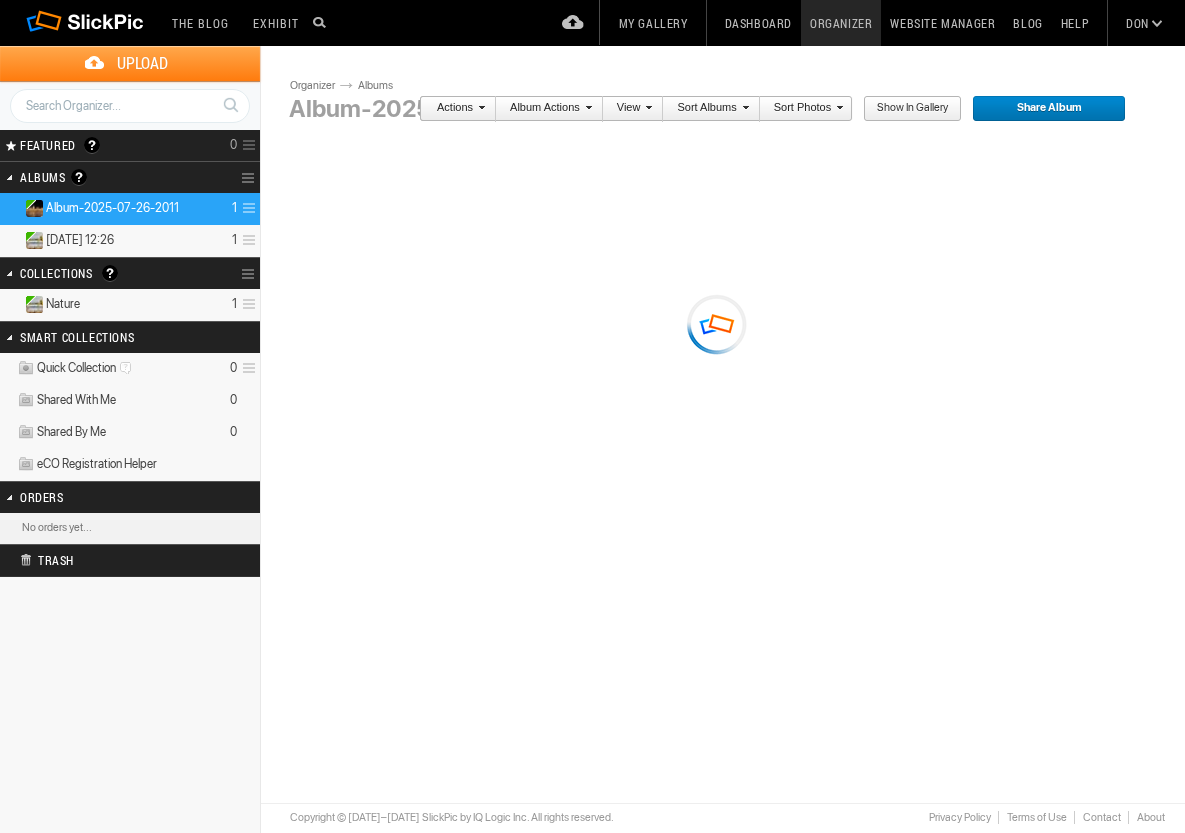 scroll, scrollTop: 0, scrollLeft: 0, axis: both 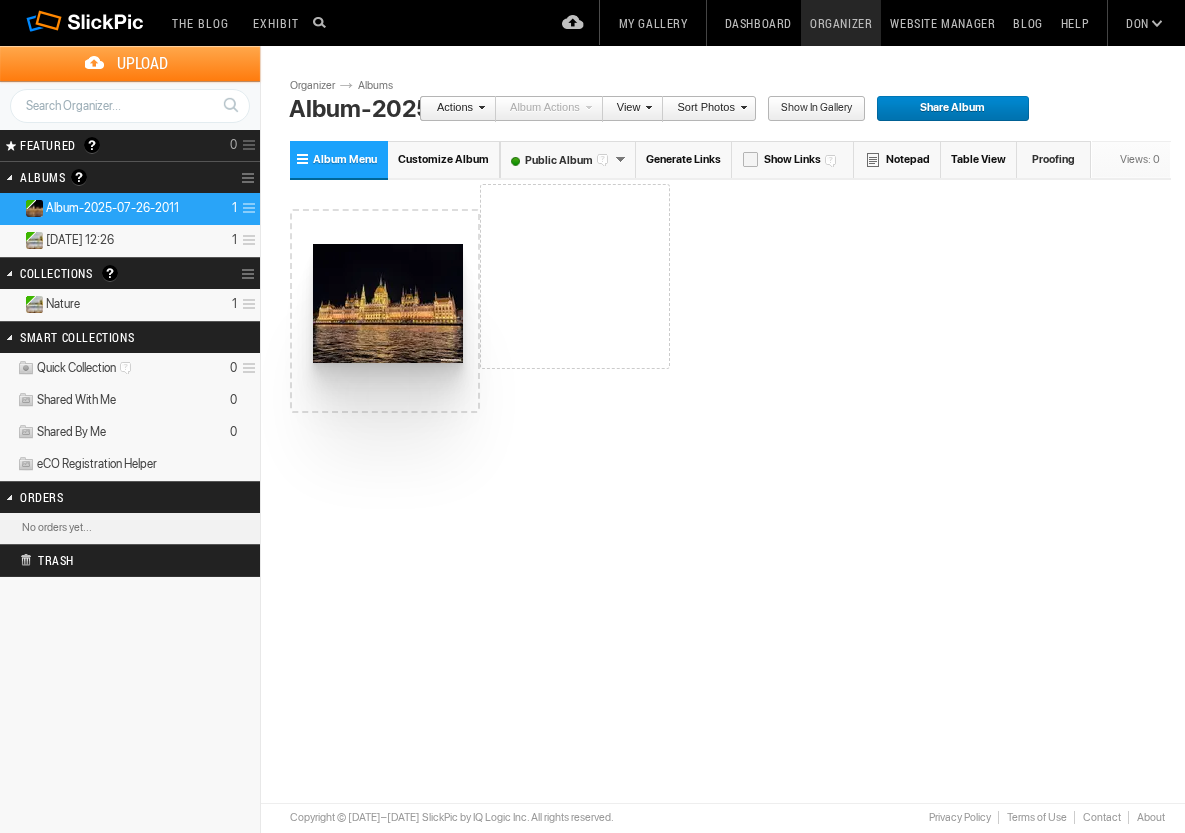 drag, startPoint x: 547, startPoint y: 314, endPoint x: 305, endPoint y: 238, distance: 253.6533 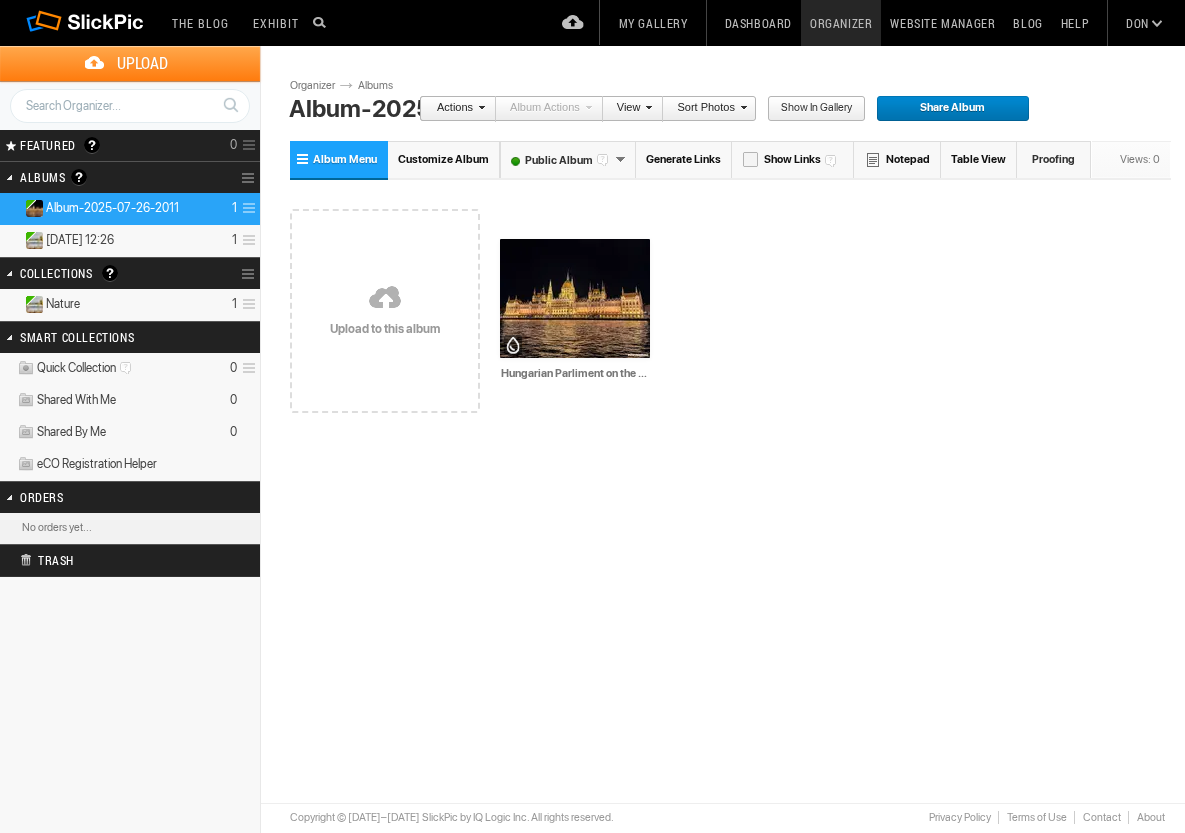 click at bounding box center (246, 304) 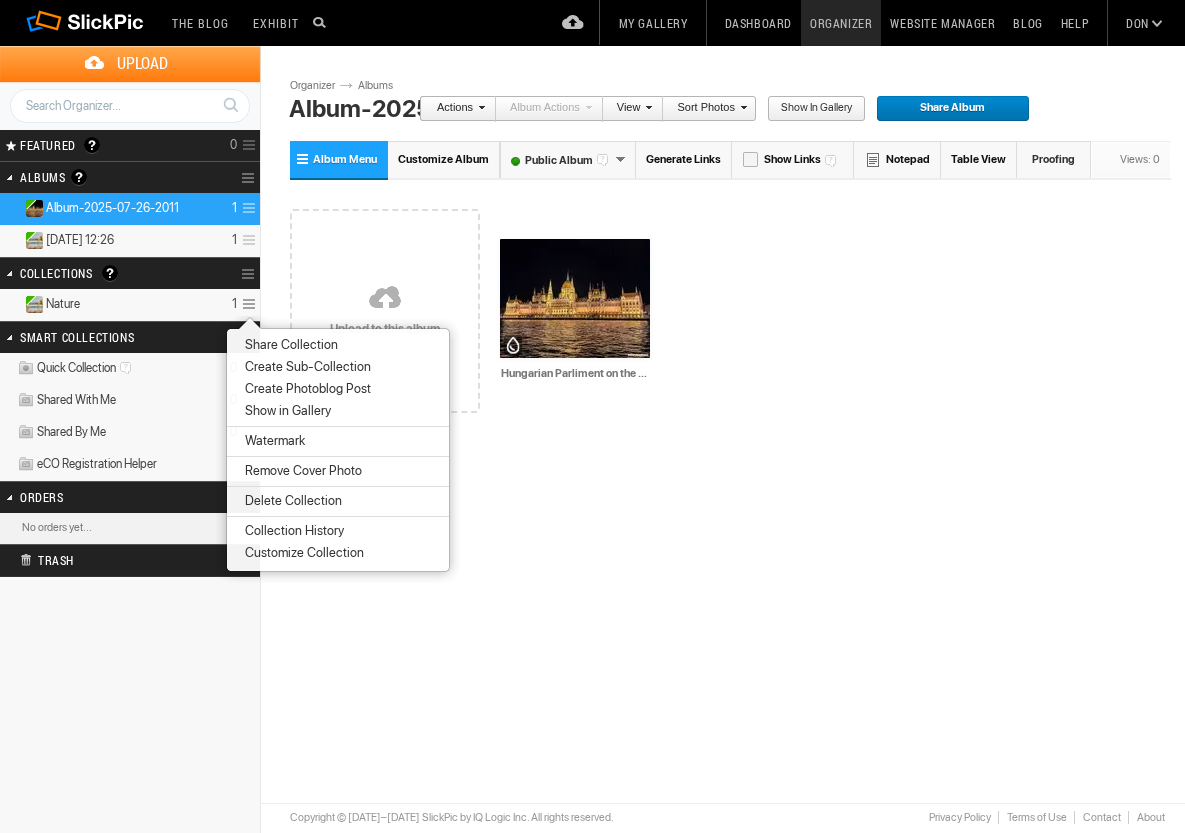 click on "Please do not navigate away from this pages while images and videos are uploading.
Upload Page
Use old upload page
Please do not navigate away from this page while images and videos are uploading.
ready to be added to the album.
Click Add To Album to complete the upload
Successfully uploaded  .
Back to Organizer
Add To Album
Cancel
Go to Uploaded Album
of   files ready to be added to the album ( )
Uploading file   of   ( )
Cancel
or  or" at bounding box center [730, 399] 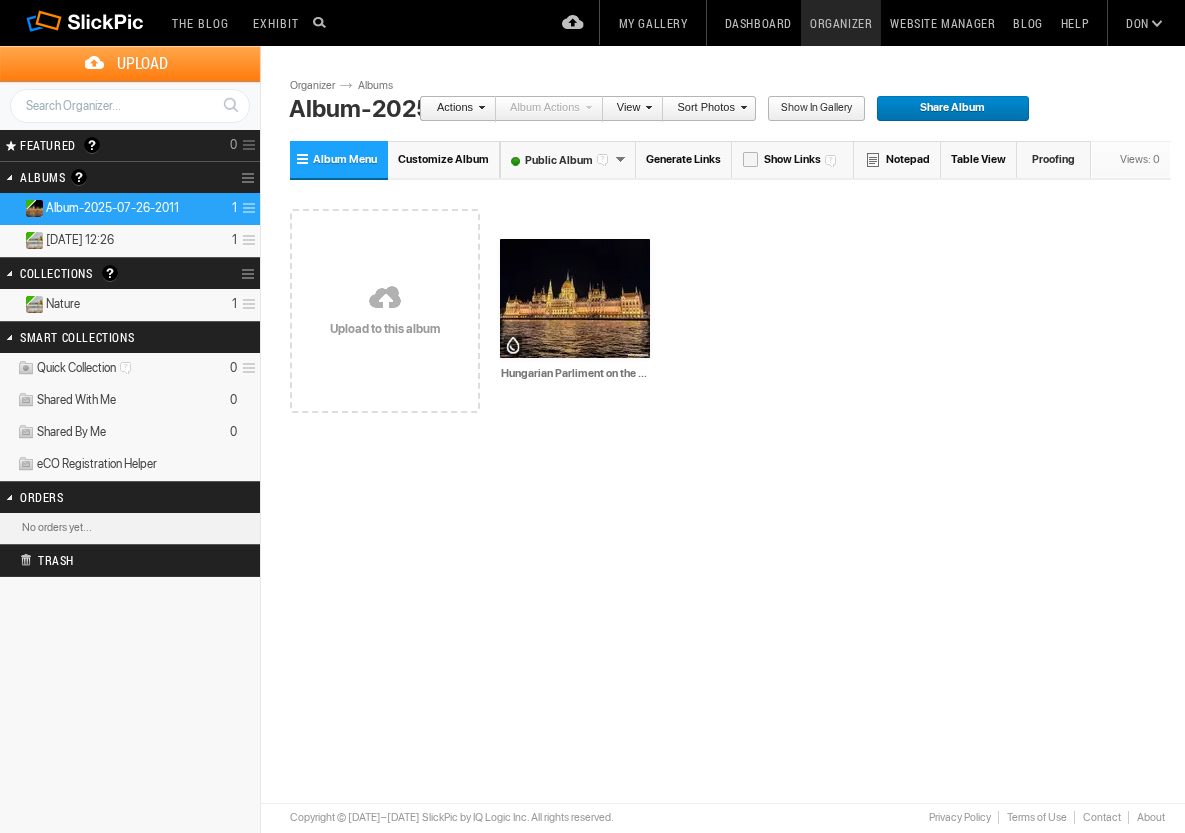 click on "Blog" at bounding box center [1027, 23] 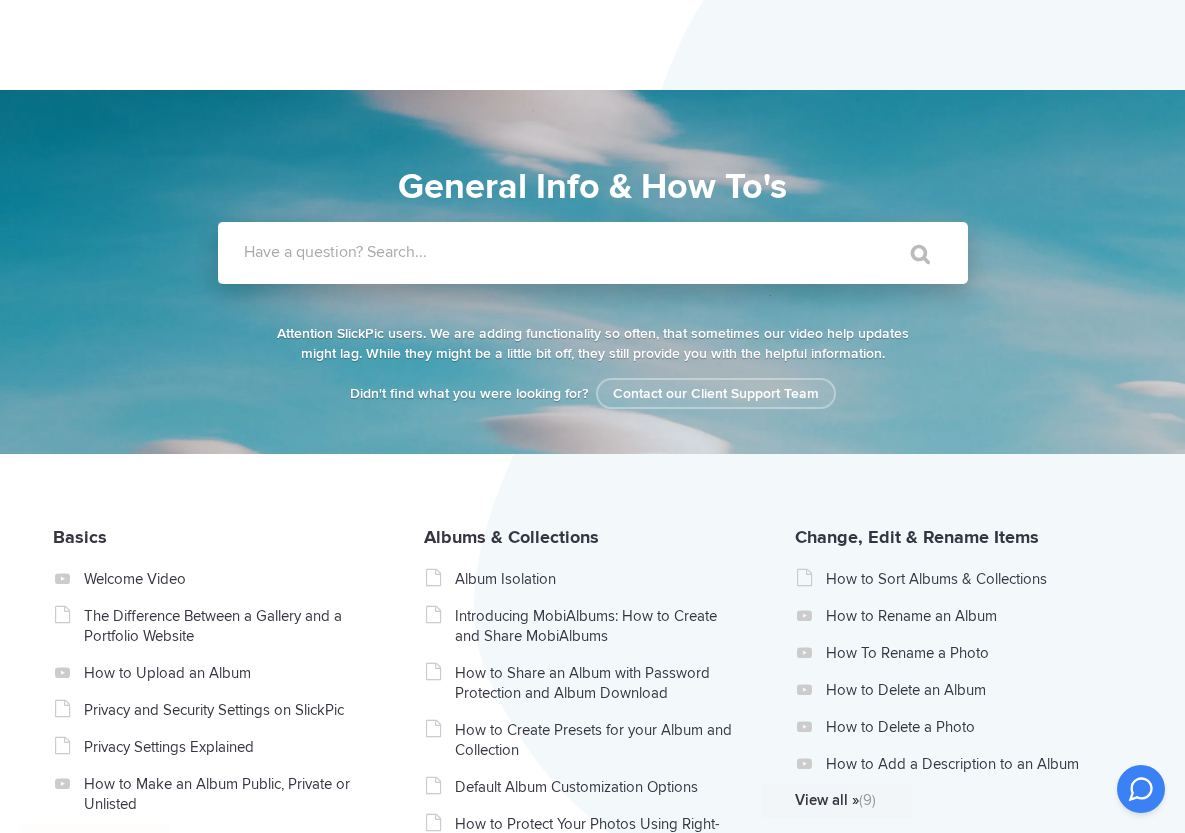 scroll, scrollTop: 0, scrollLeft: 0, axis: both 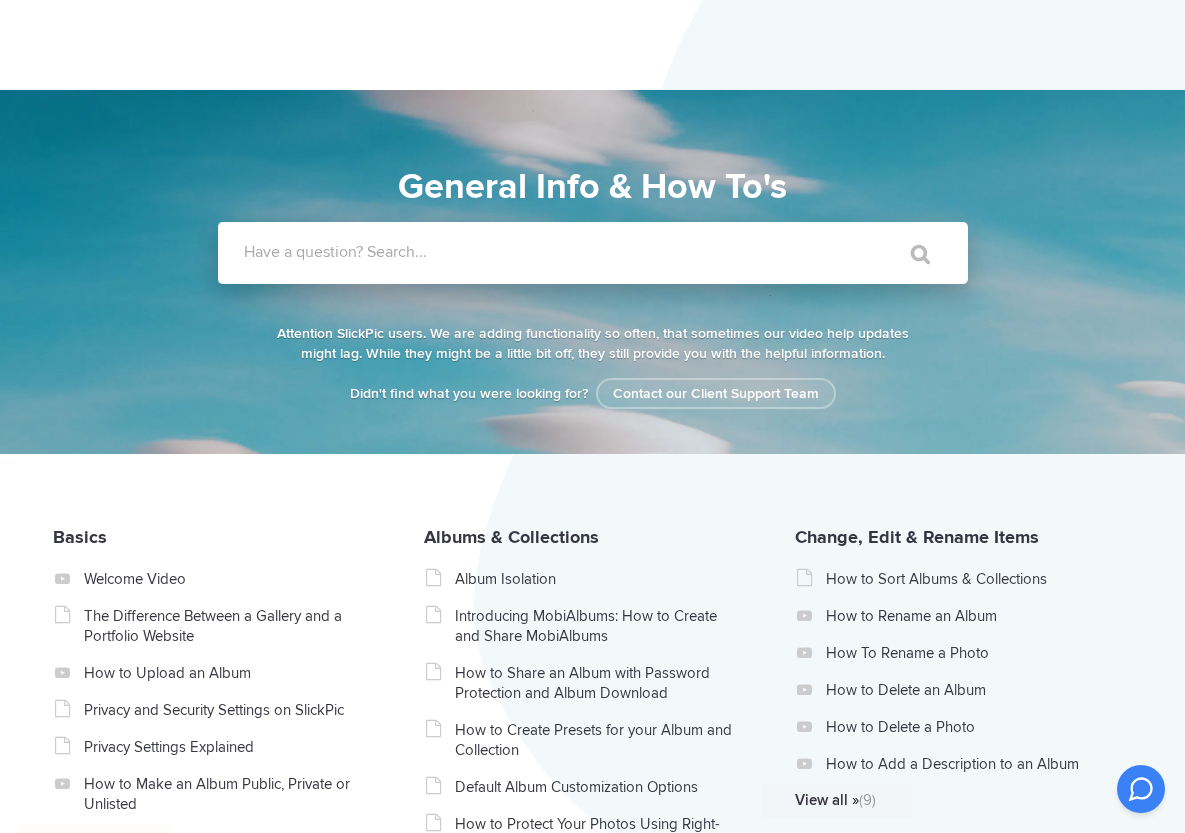 click on "Have a question? Search..." at bounding box center [619, 252] 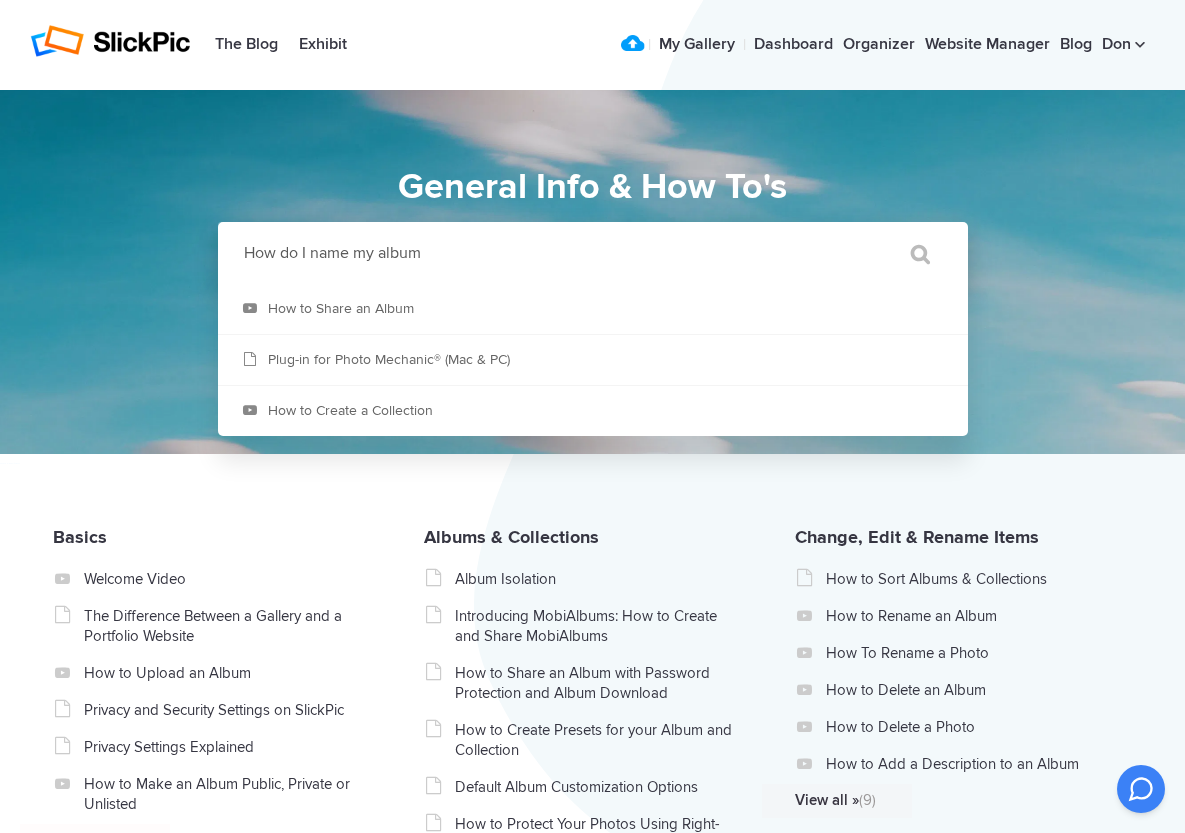 type on "How do I name my album" 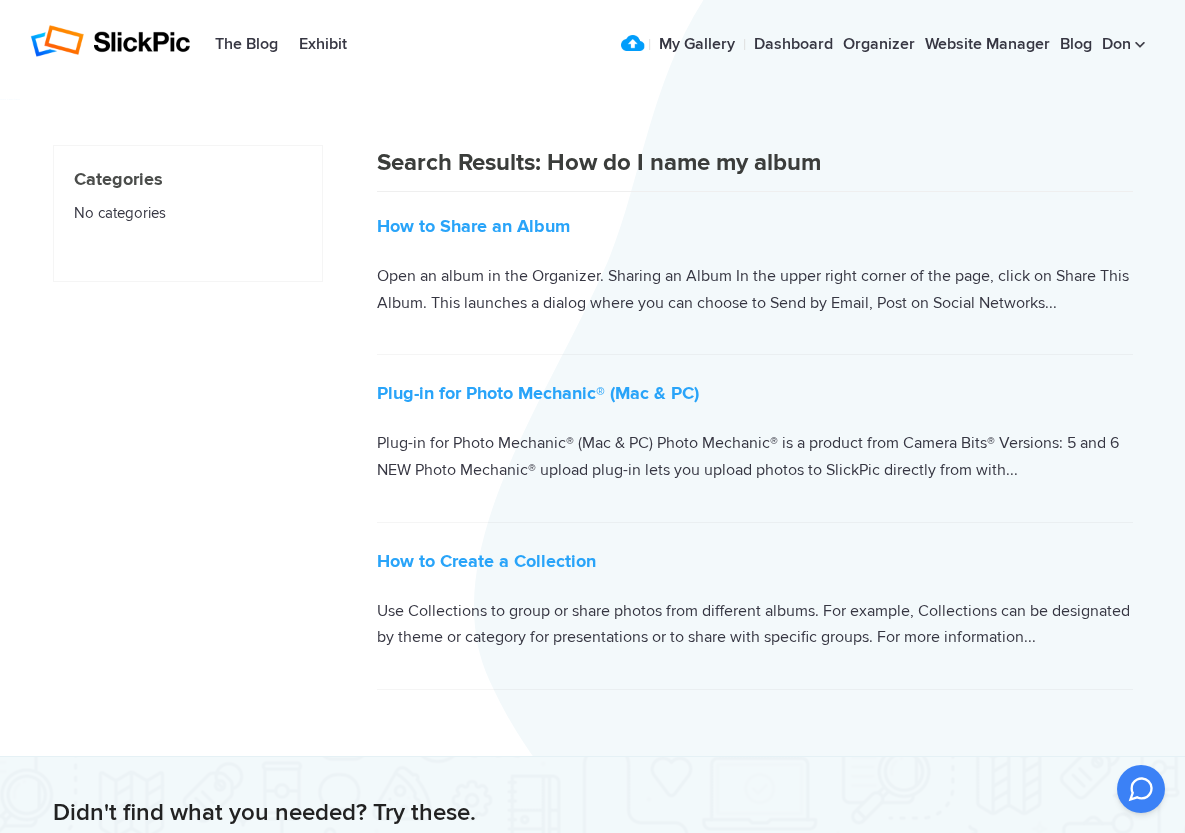 scroll, scrollTop: 5, scrollLeft: 0, axis: vertical 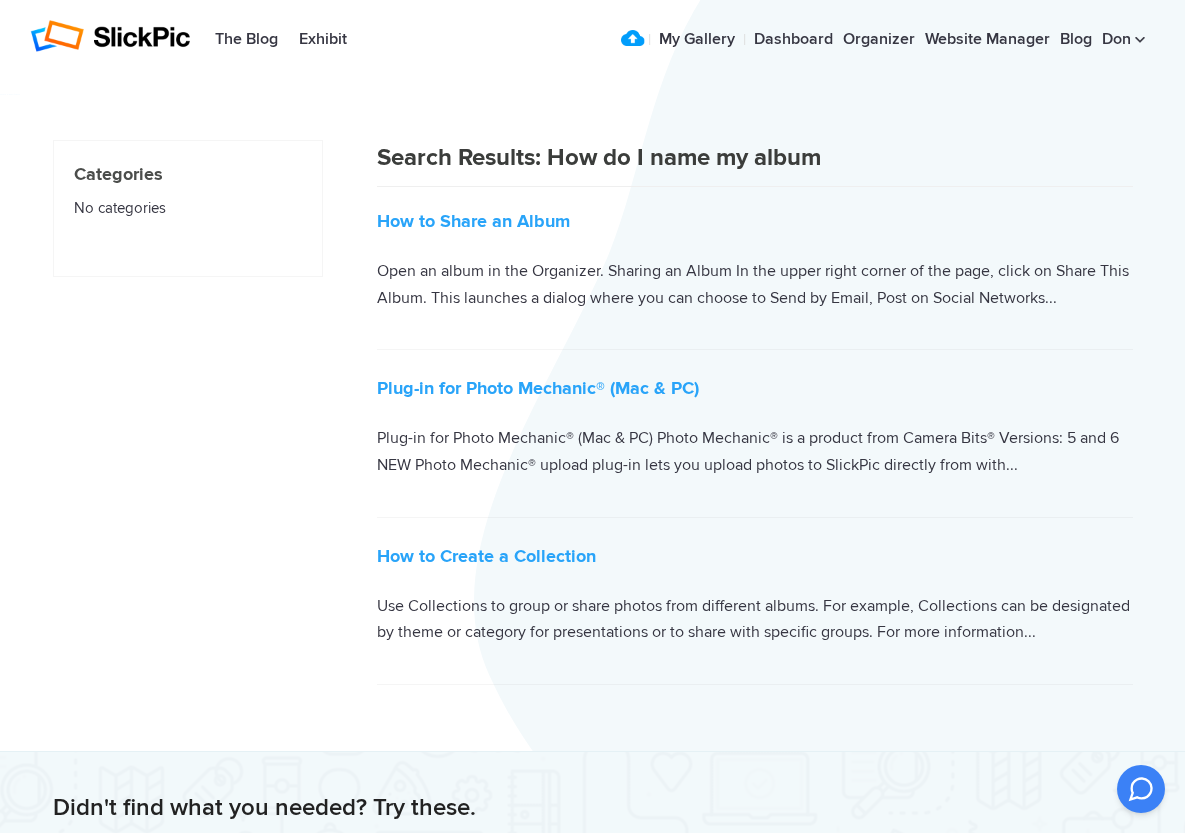click on "Search Results: How do I name my album" at bounding box center (755, 163) 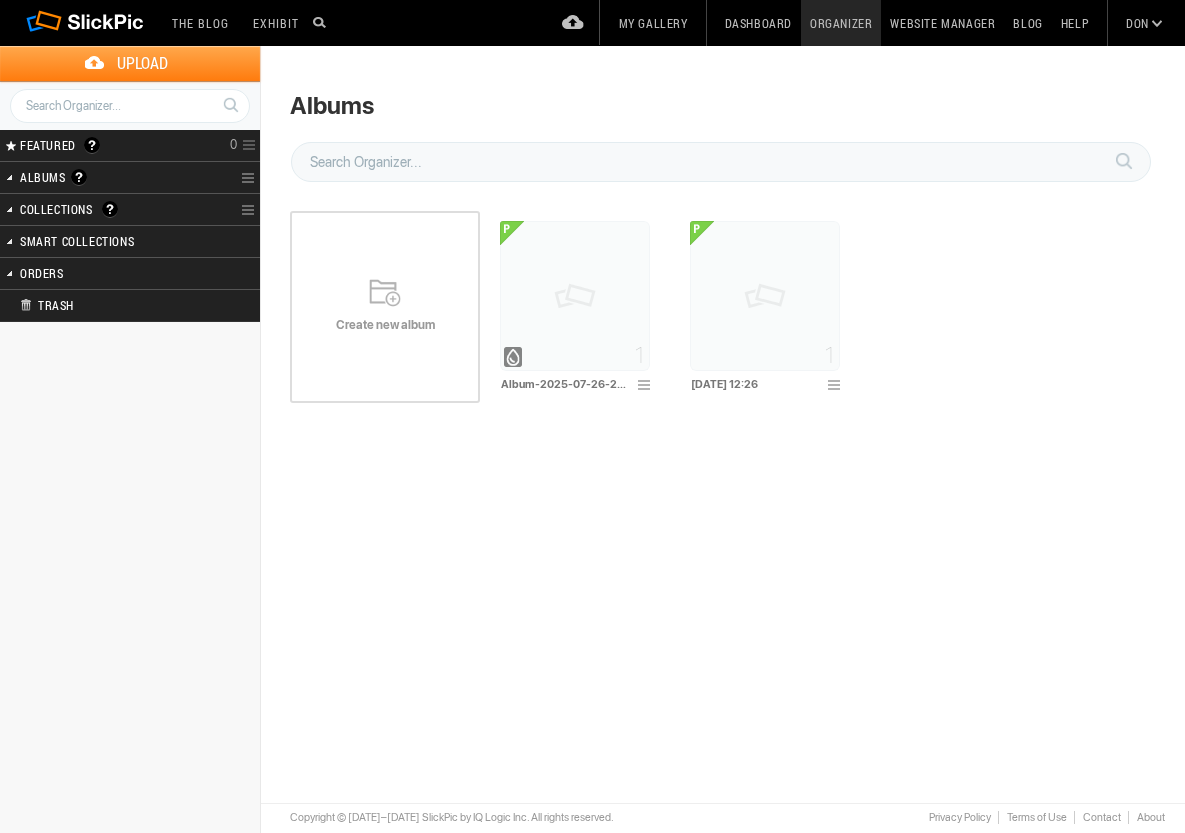 scroll, scrollTop: 0, scrollLeft: 0, axis: both 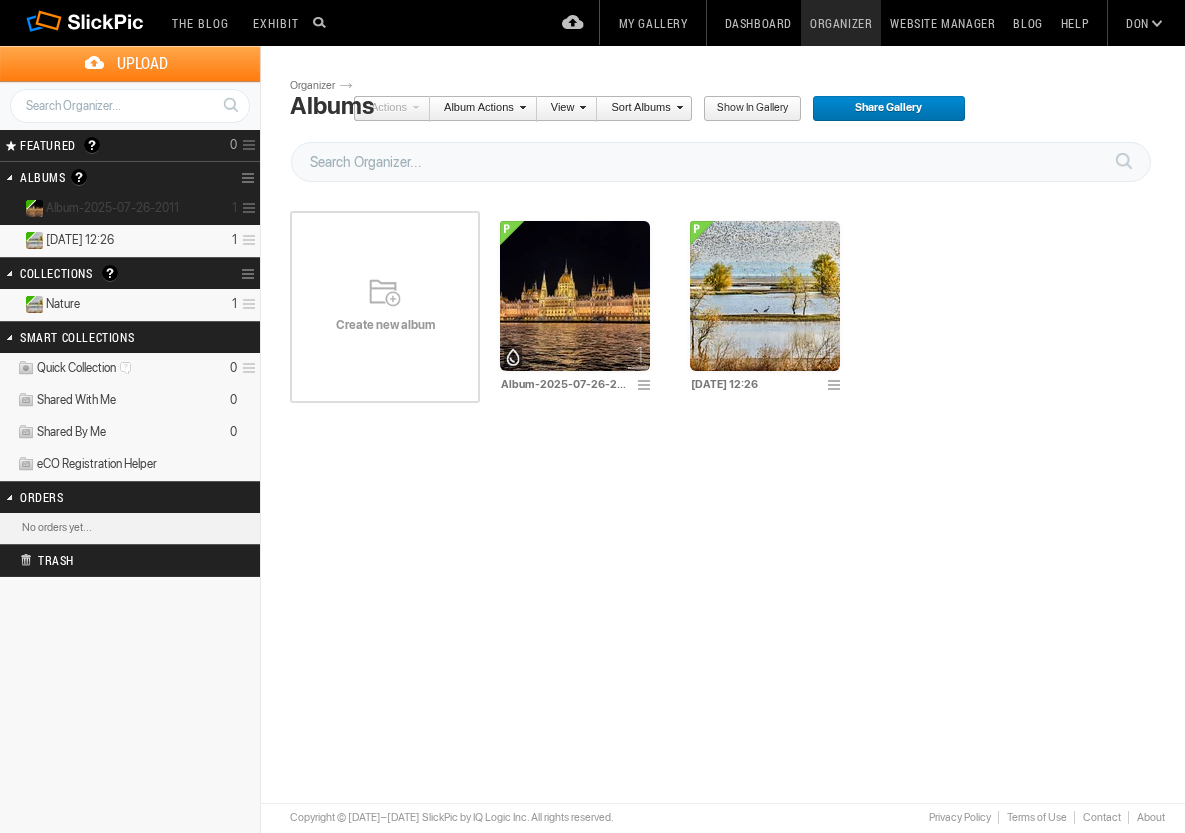click at bounding box center [246, 208] 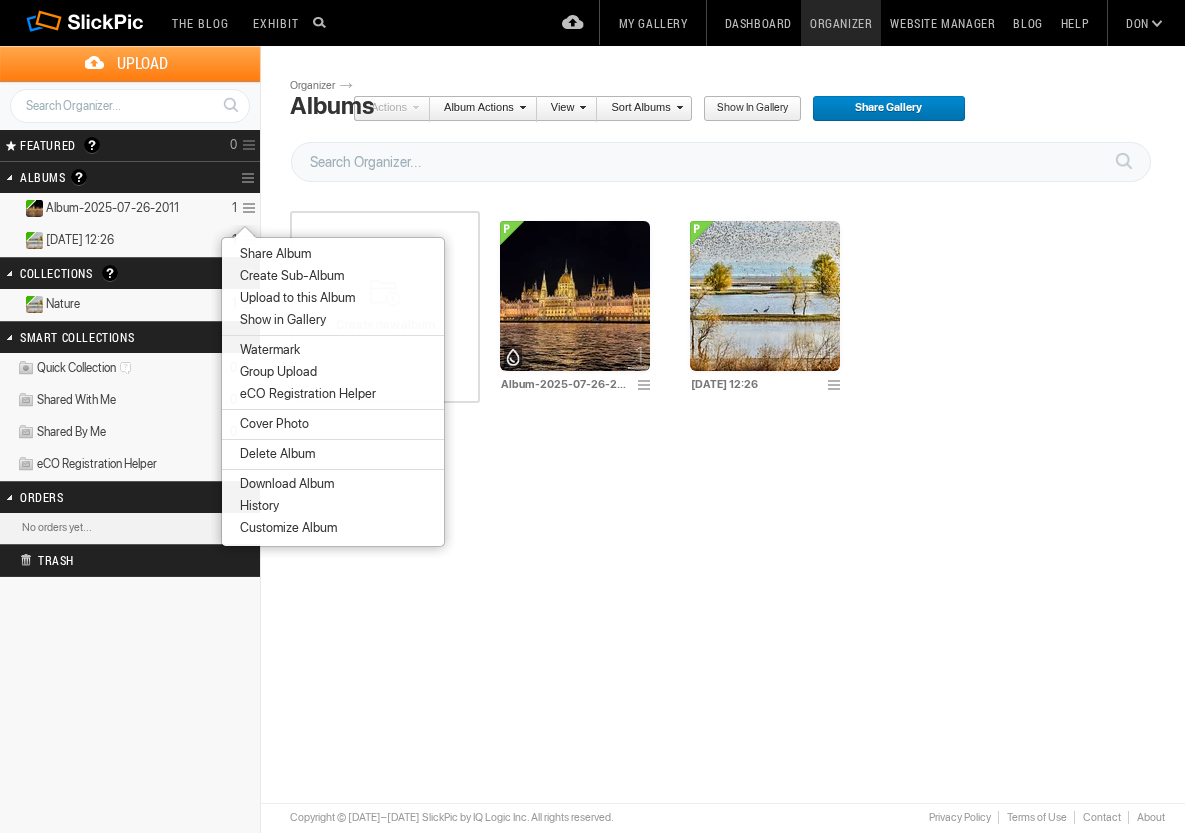 click on "Share Album" at bounding box center [272, 254] 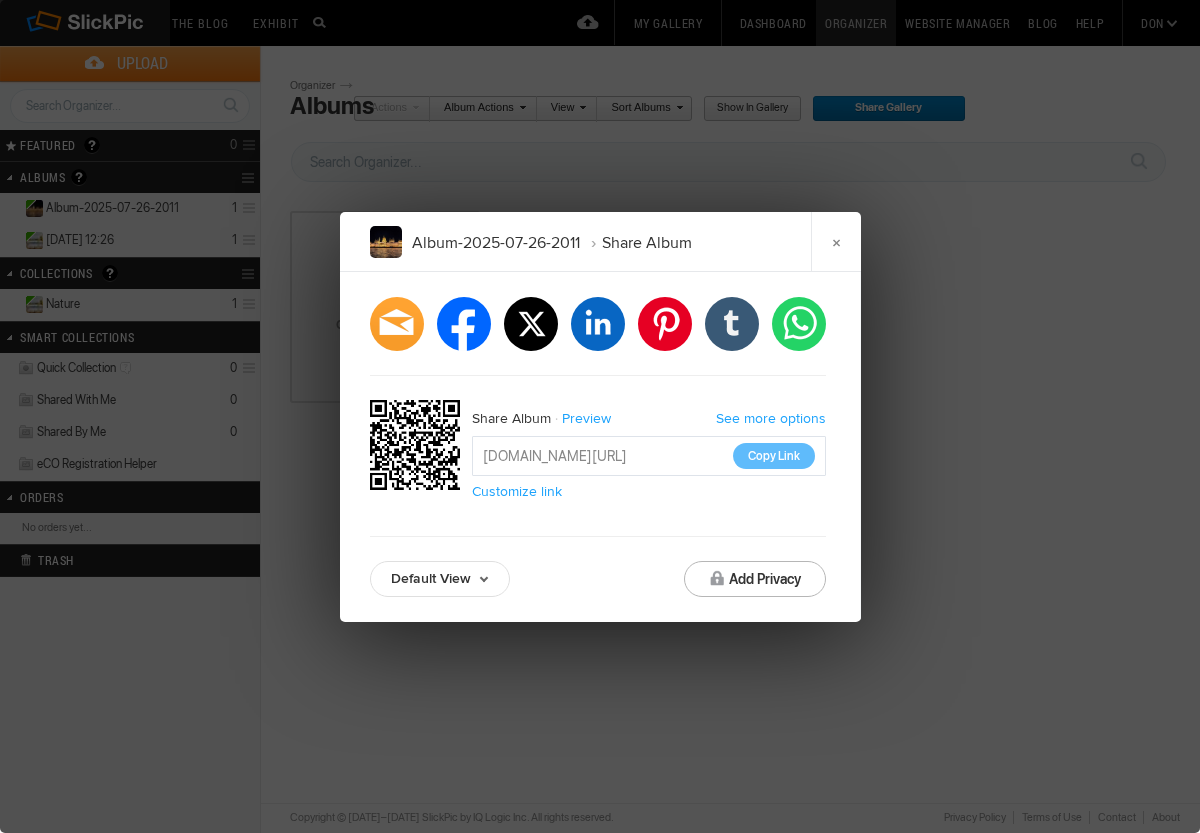 click on "Share Album" 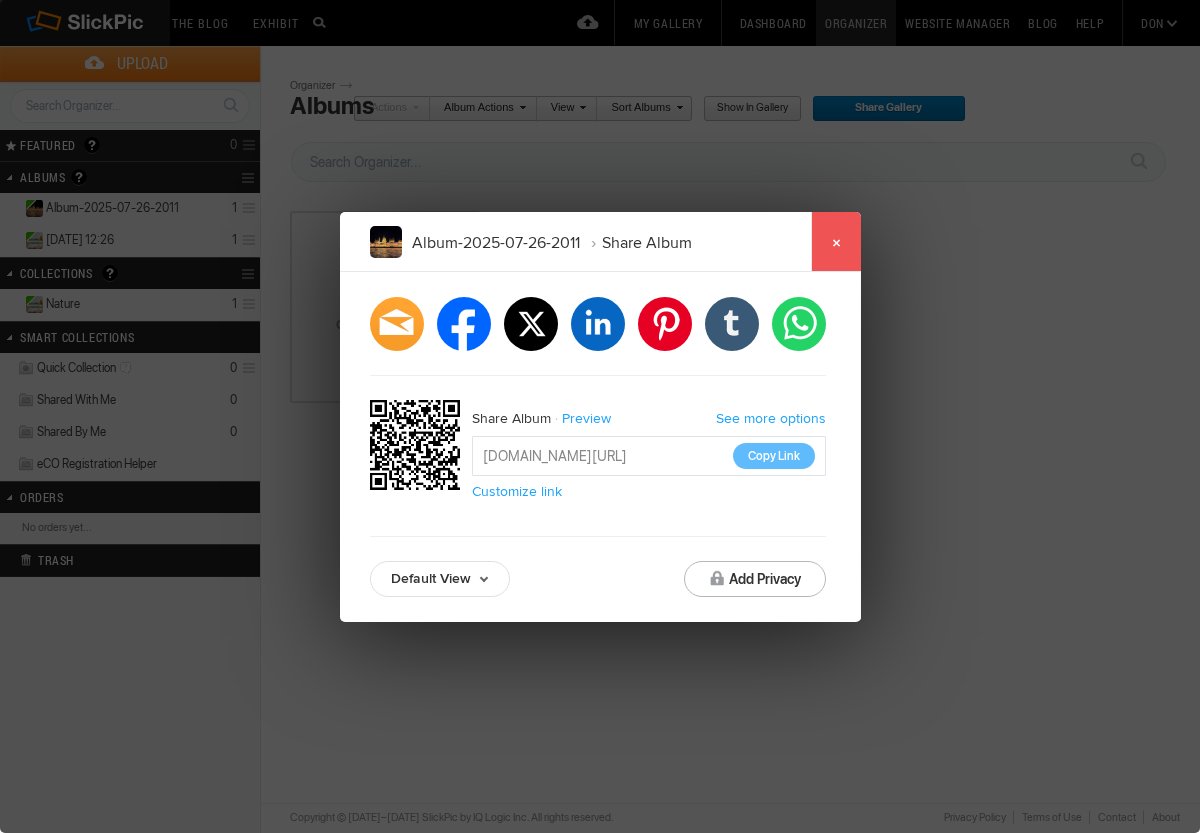 click on "×" 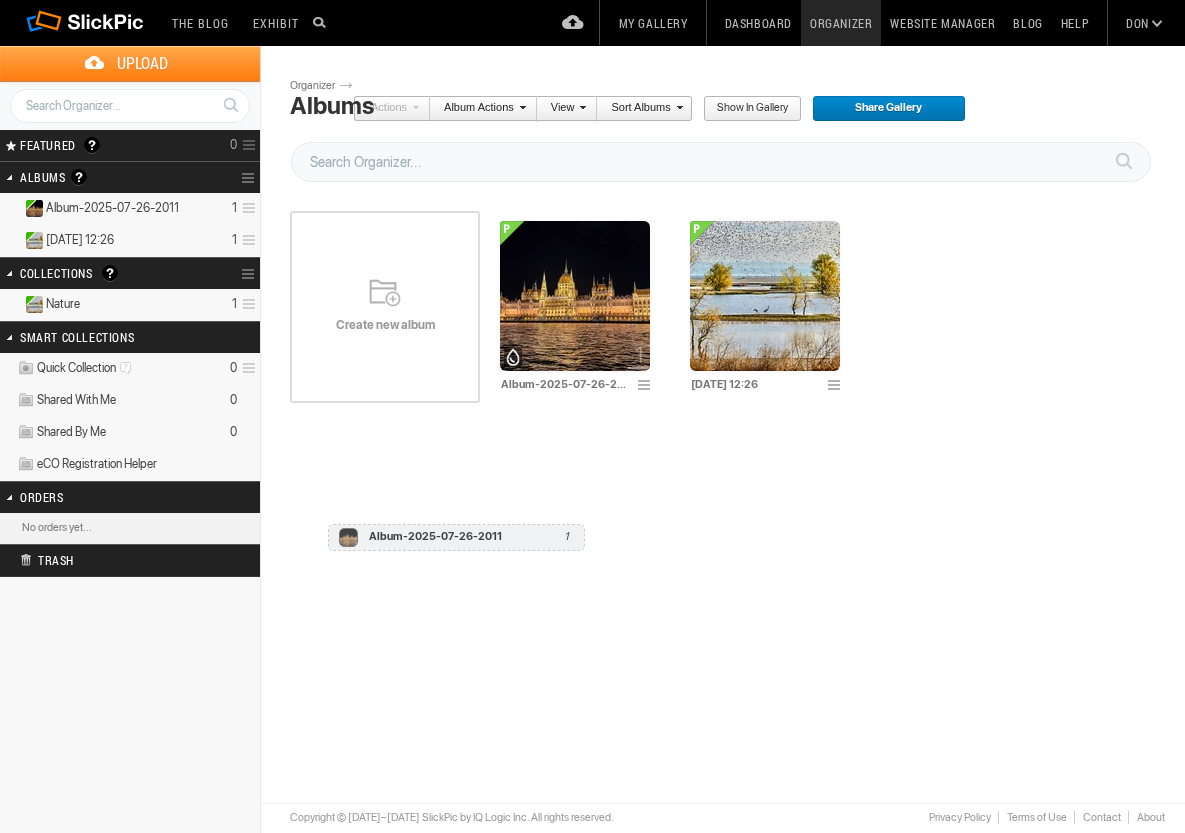 click at bounding box center [246, 304] 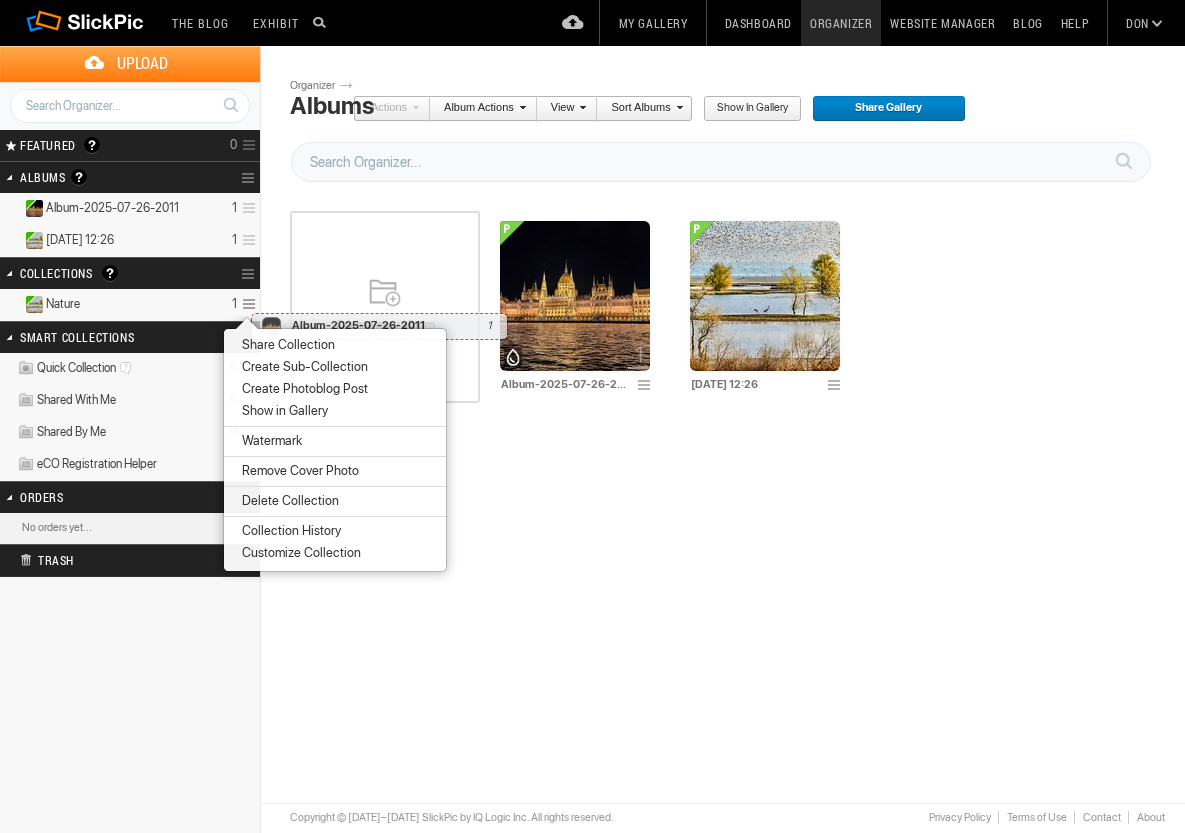 click on "Please do not navigate away from this pages while images and videos are uploading.
Upload Page
Use old upload page
Please do not navigate away from this page while images and videos are uploading.
ready to be added to the album.
Click Add To Album to complete the upload
Successfully uploaded  .
Back to Organizer
Add To Album
Cancel
Go to Uploaded Album
of   files ready to be added to the album ( )
Uploading file   of   ( )
Cancel
or  or" at bounding box center (730, 399) 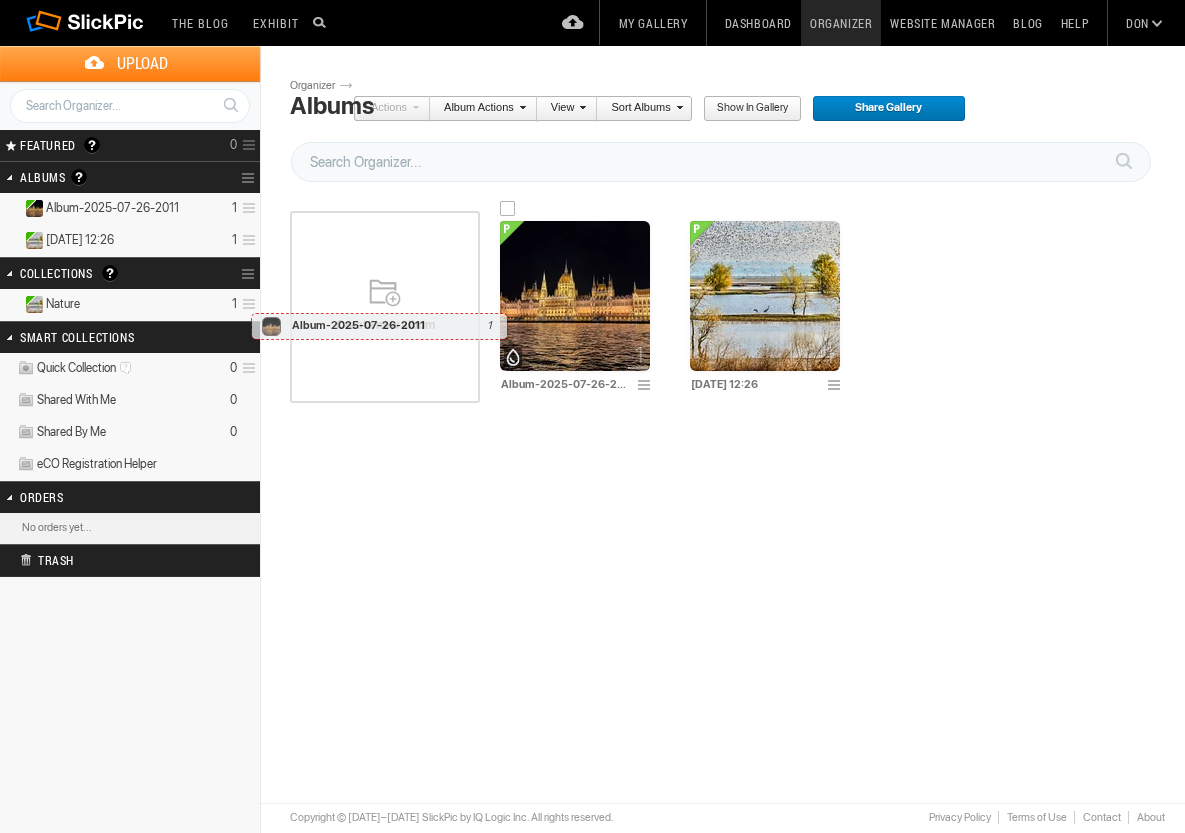 click at bounding box center (575, 296) 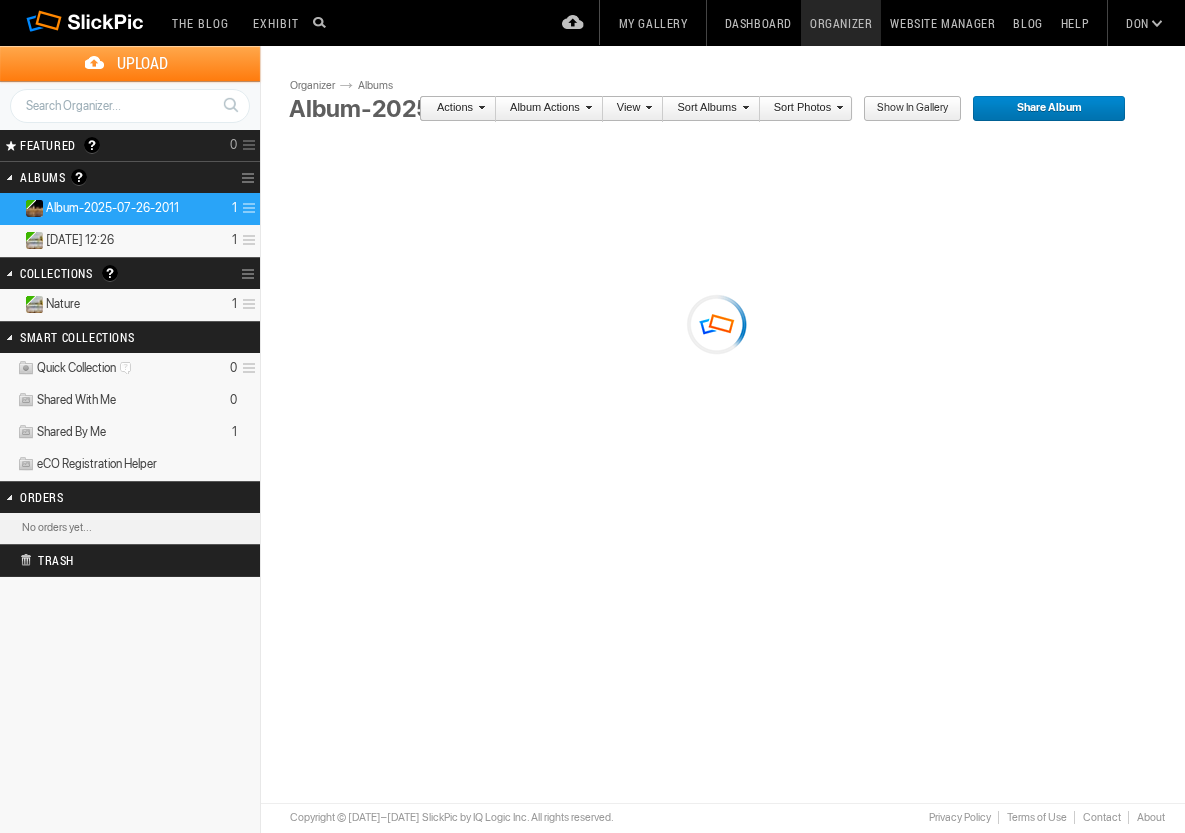 scroll, scrollTop: 0, scrollLeft: 0, axis: both 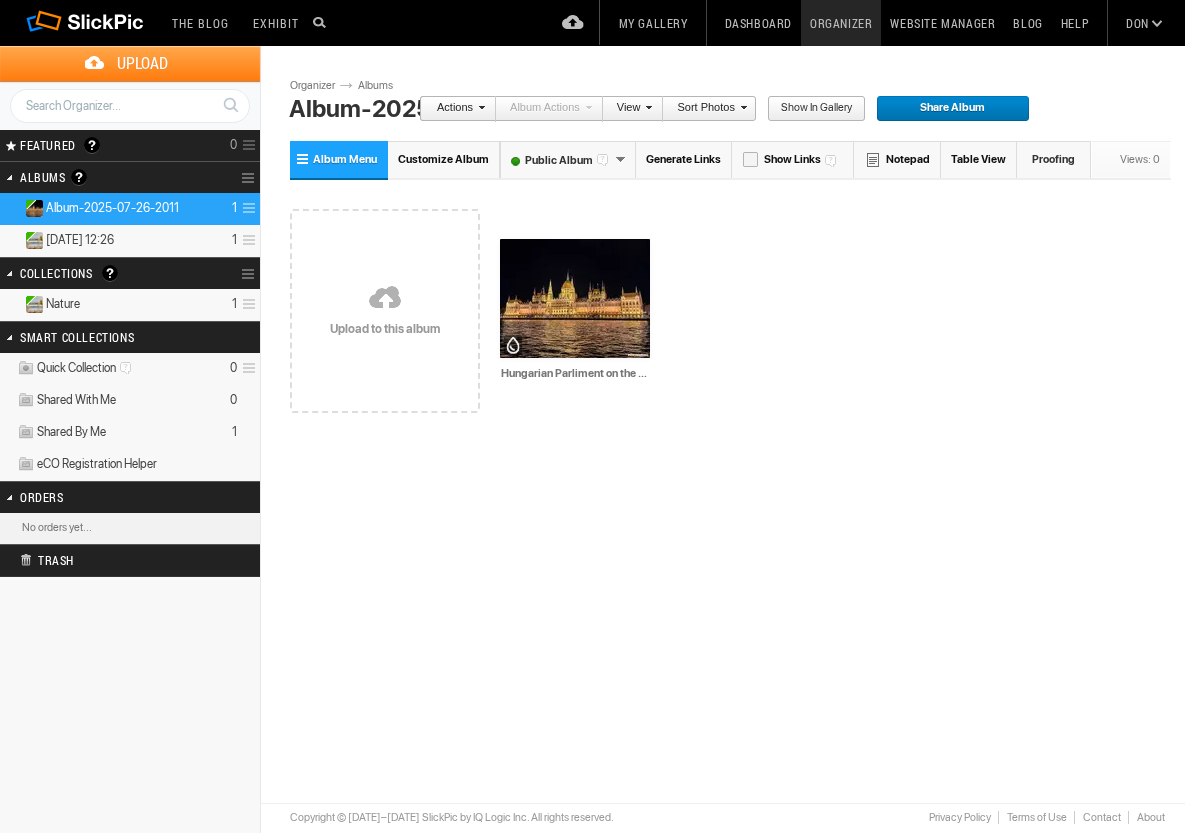 click at bounding box center (479, 107) 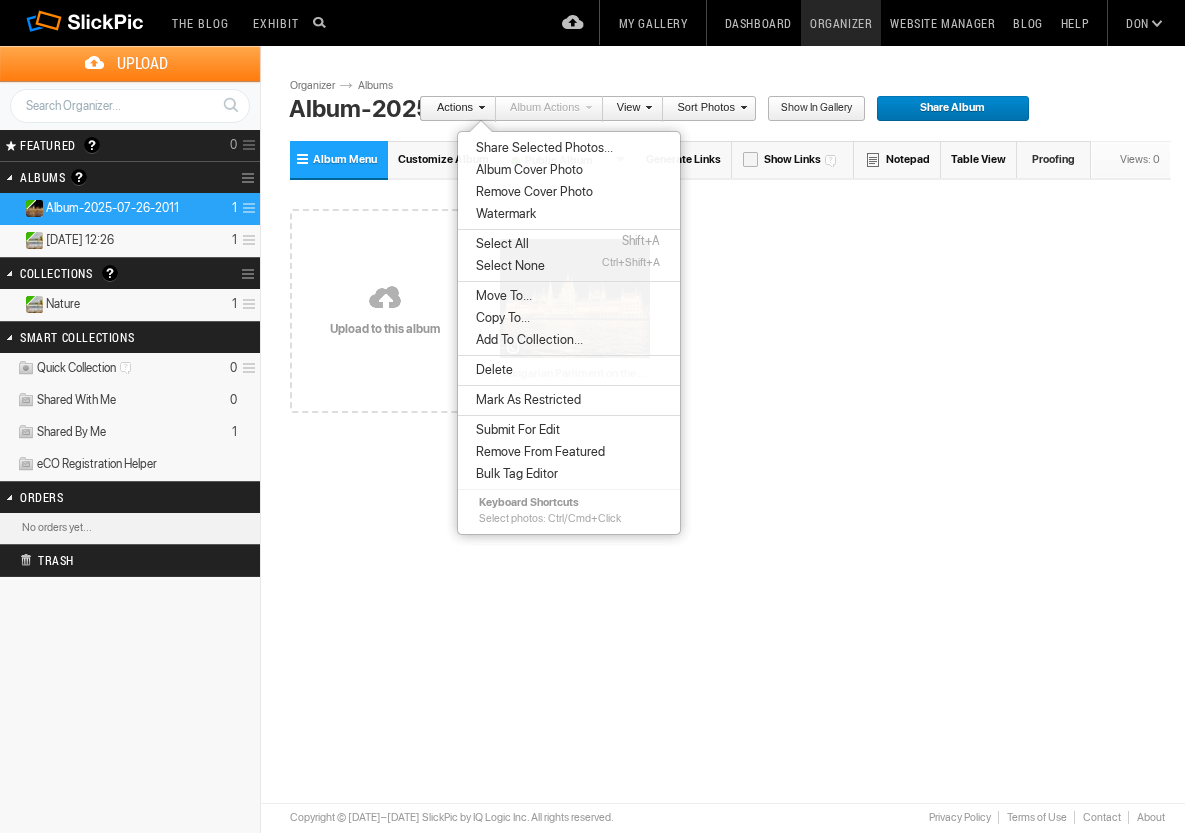 click on "Drop your photos here Upload to this album
AI Hungarian Parliment on the Danube River in     Budapest. Once controlled by the Hapsburg  dynasty then occupied by Germany then
HTML:
Direct:
Forum:
Photo ID:
22756650
More..." at bounding box center [730, 311] 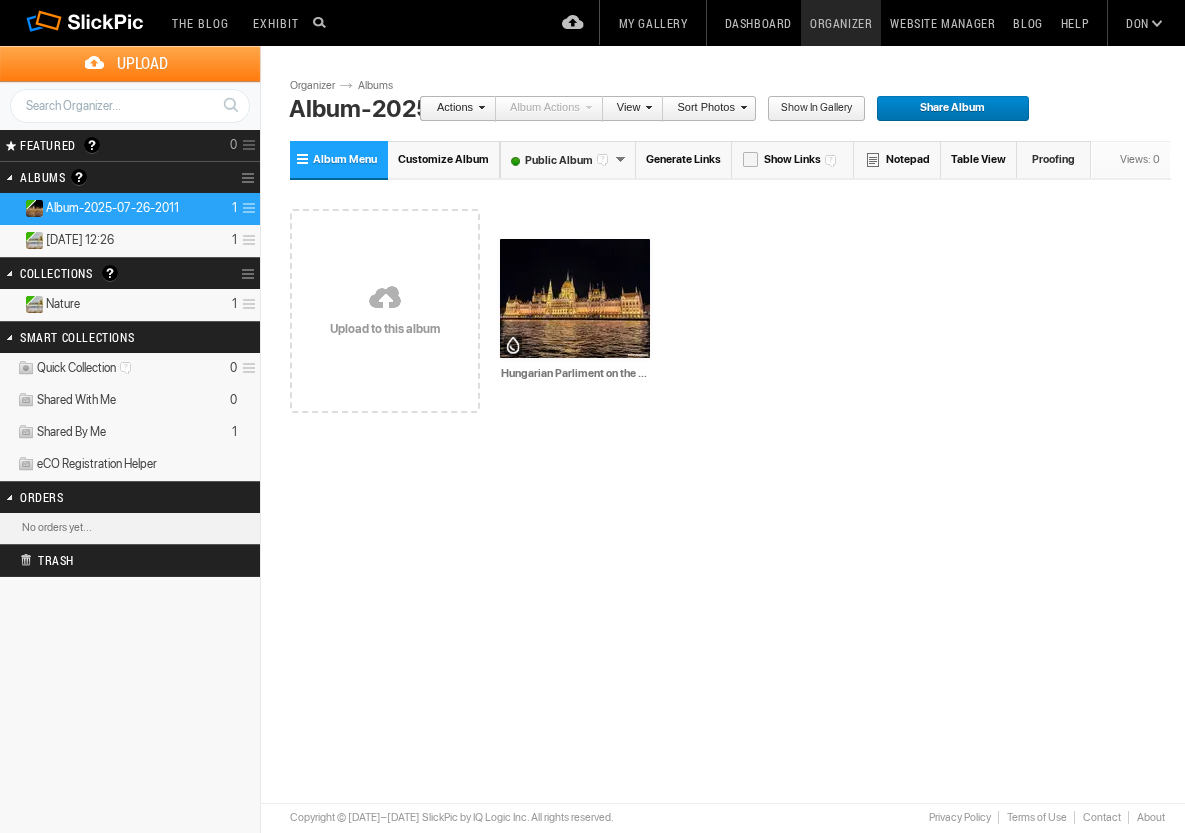 click on "Help" at bounding box center [1075, 23] 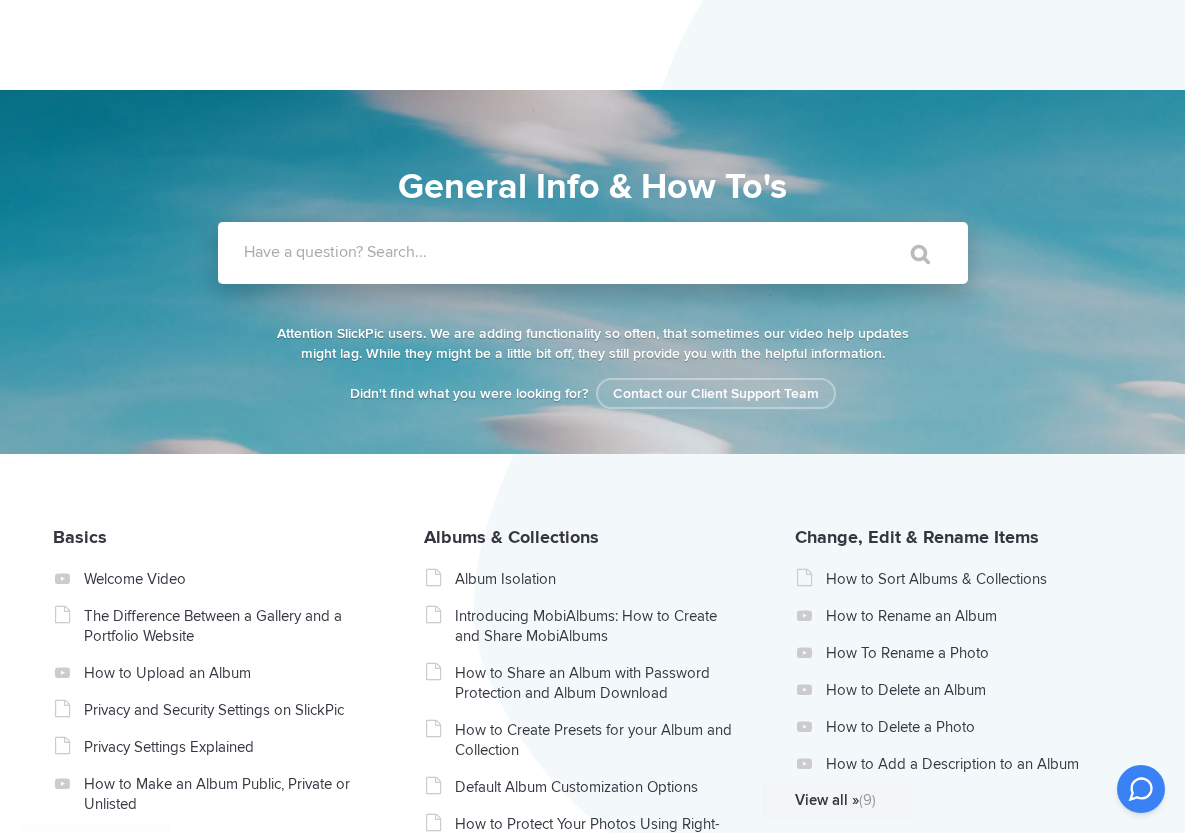 scroll, scrollTop: 0, scrollLeft: 0, axis: both 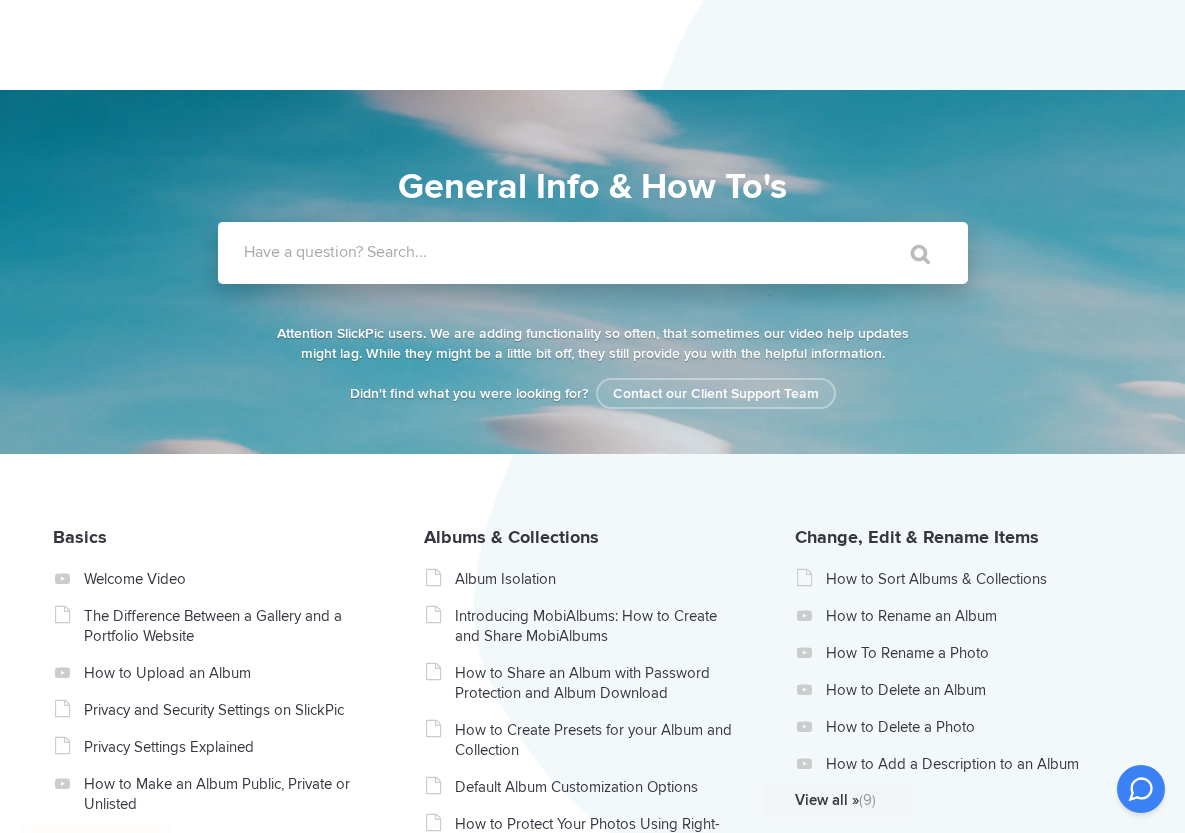 click on "Have a question? Search..." at bounding box center [552, 253] 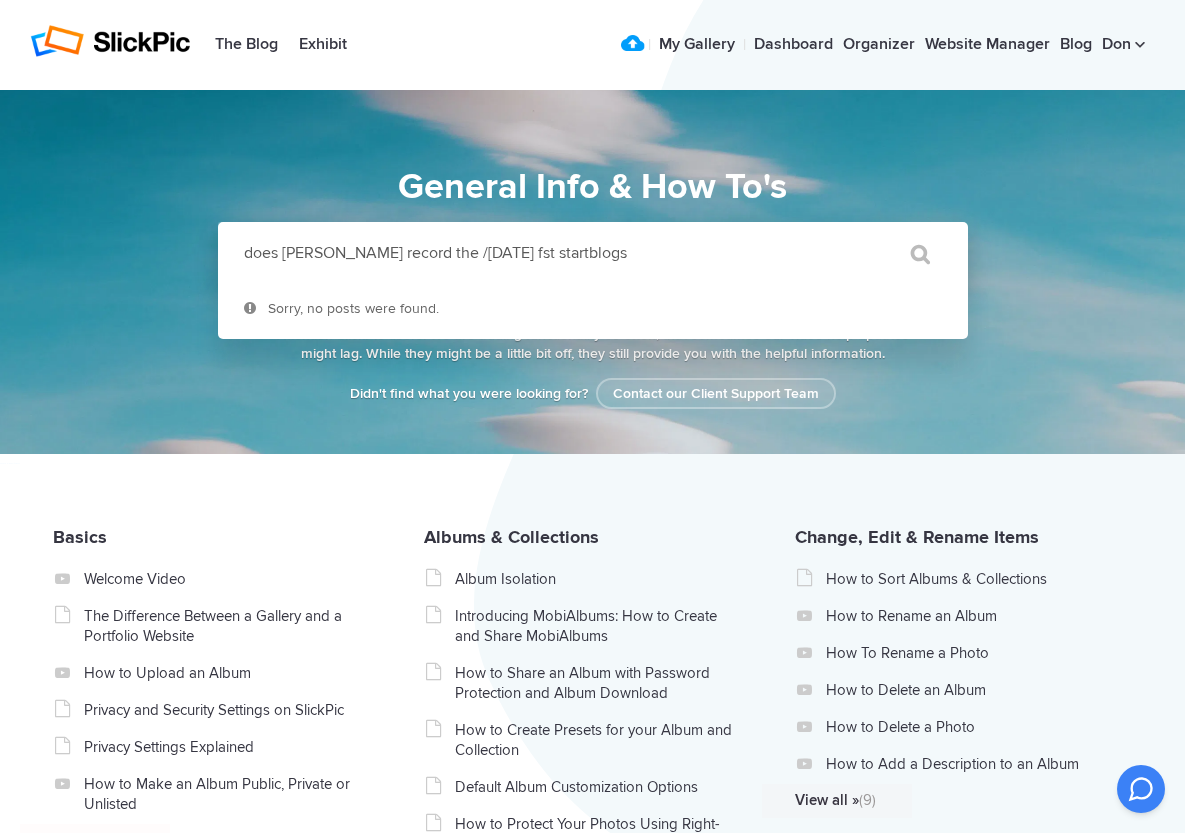 type on "does Sam record the /friday fst startblogs" 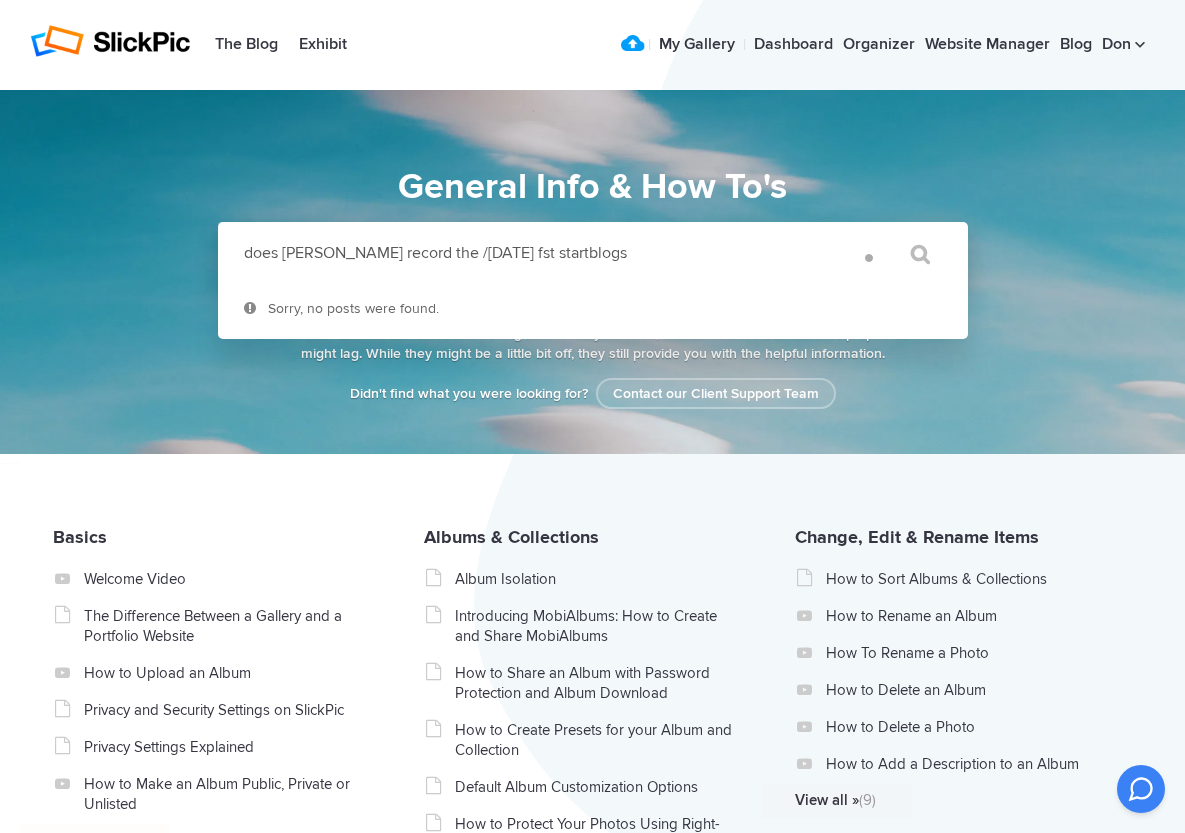 click on "" at bounding box center (911, 254) 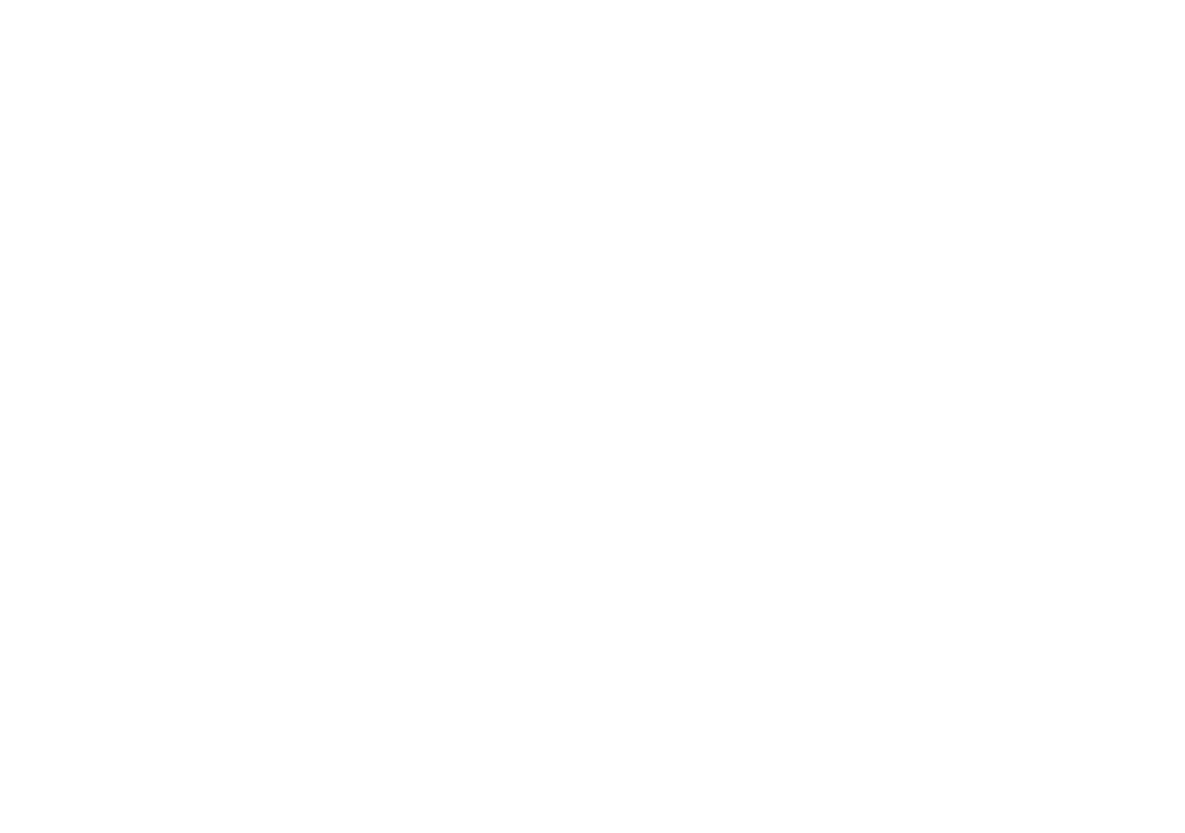 scroll, scrollTop: 0, scrollLeft: 0, axis: both 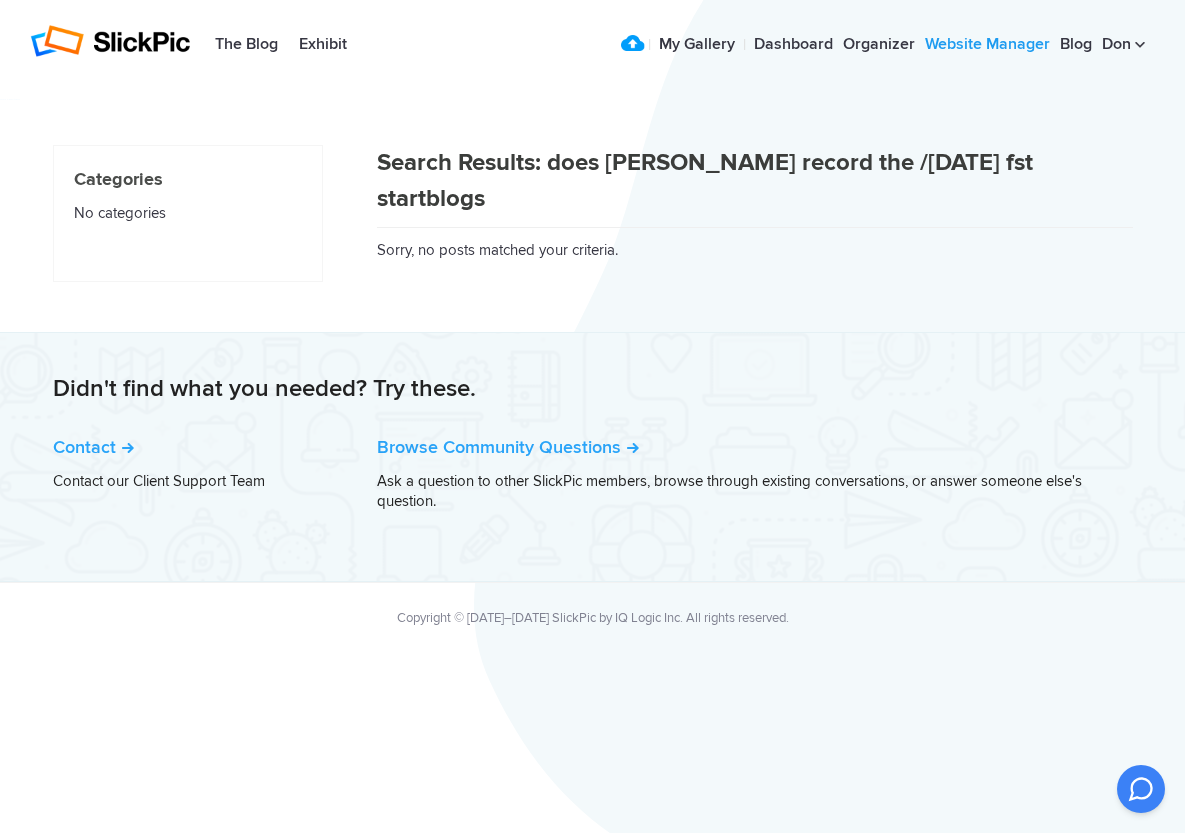 click on "Website Manager" at bounding box center [987, 45] 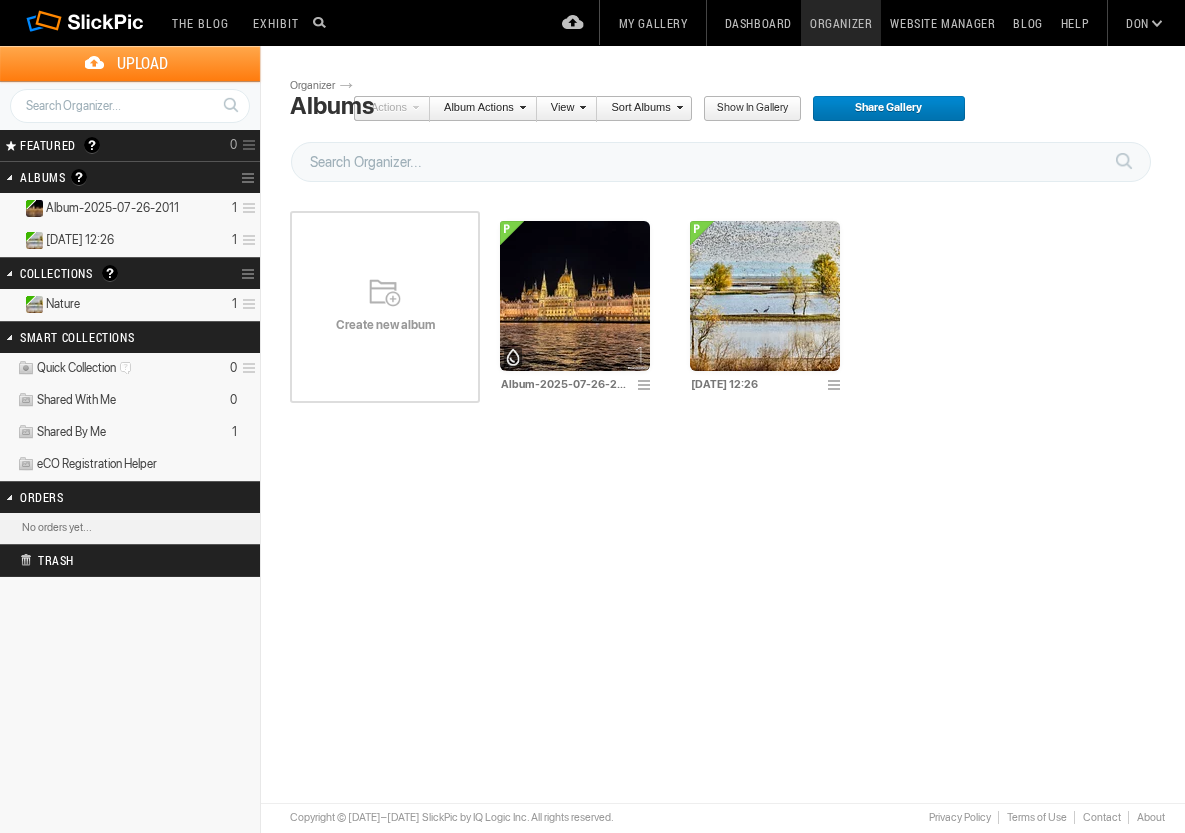 scroll, scrollTop: 0, scrollLeft: 0, axis: both 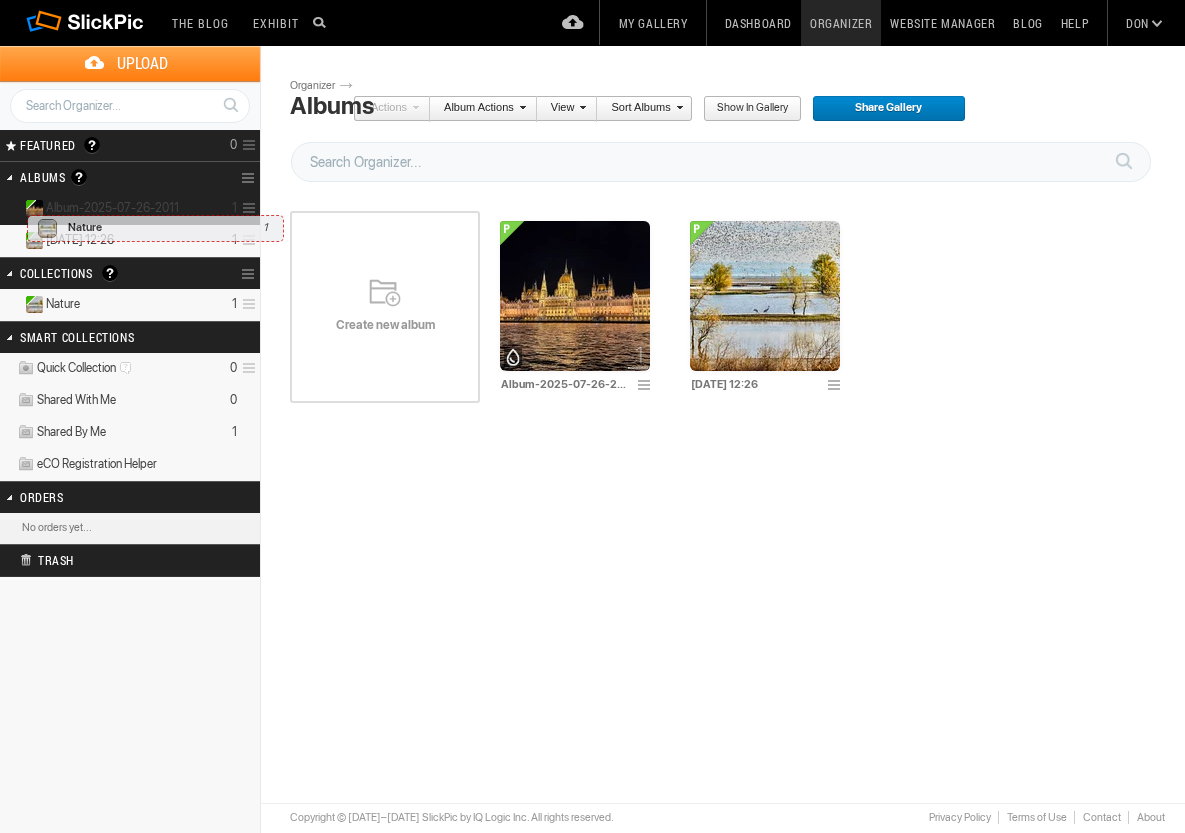 drag, startPoint x: 33, startPoint y: 304, endPoint x: 22, endPoint y: 205, distance: 99.60924 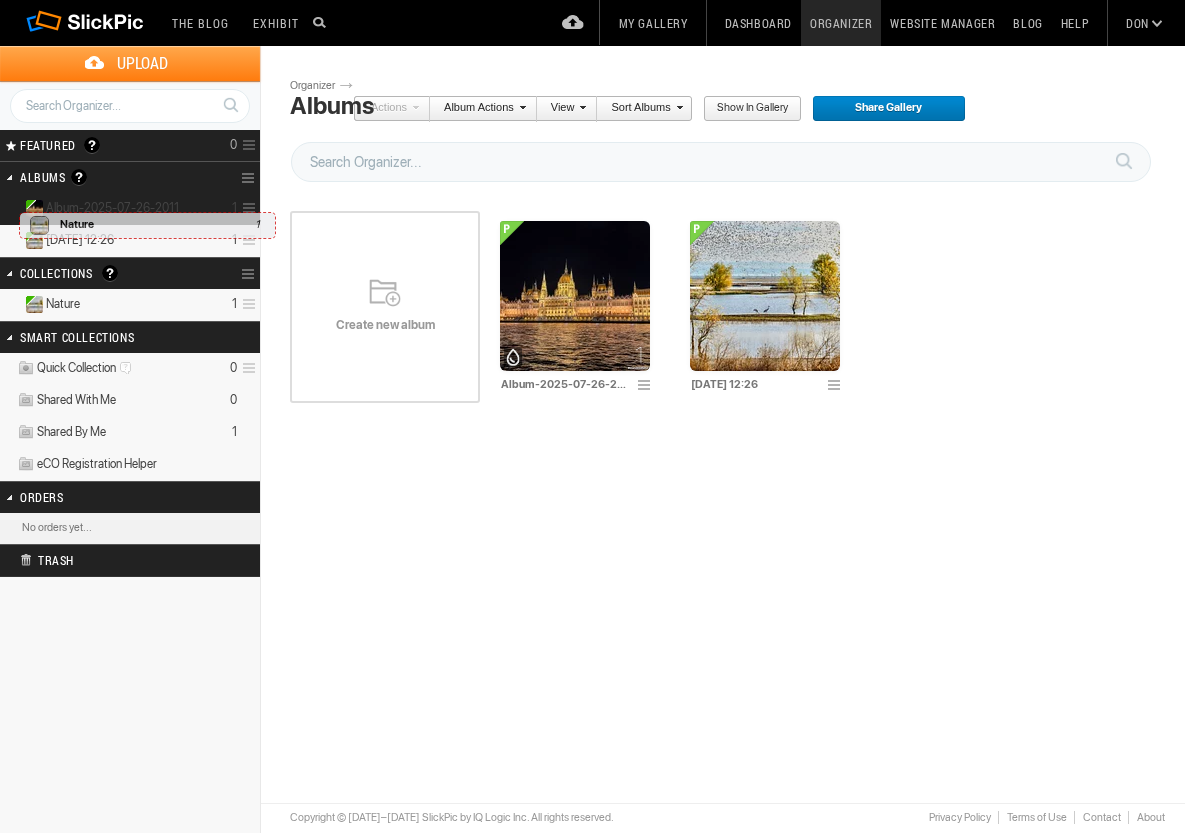 drag, startPoint x: 31, startPoint y: 305, endPoint x: 14, endPoint y: 202, distance: 104.393486 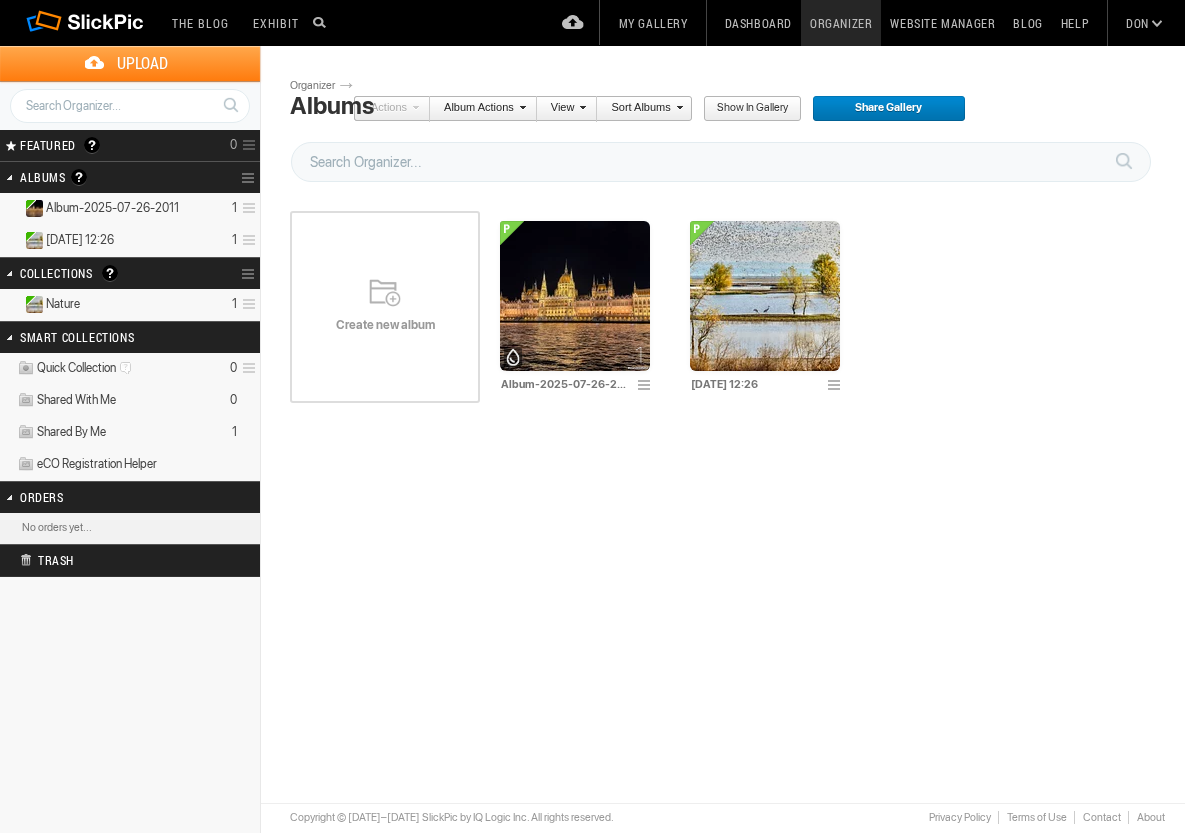 click at bounding box center [246, 304] 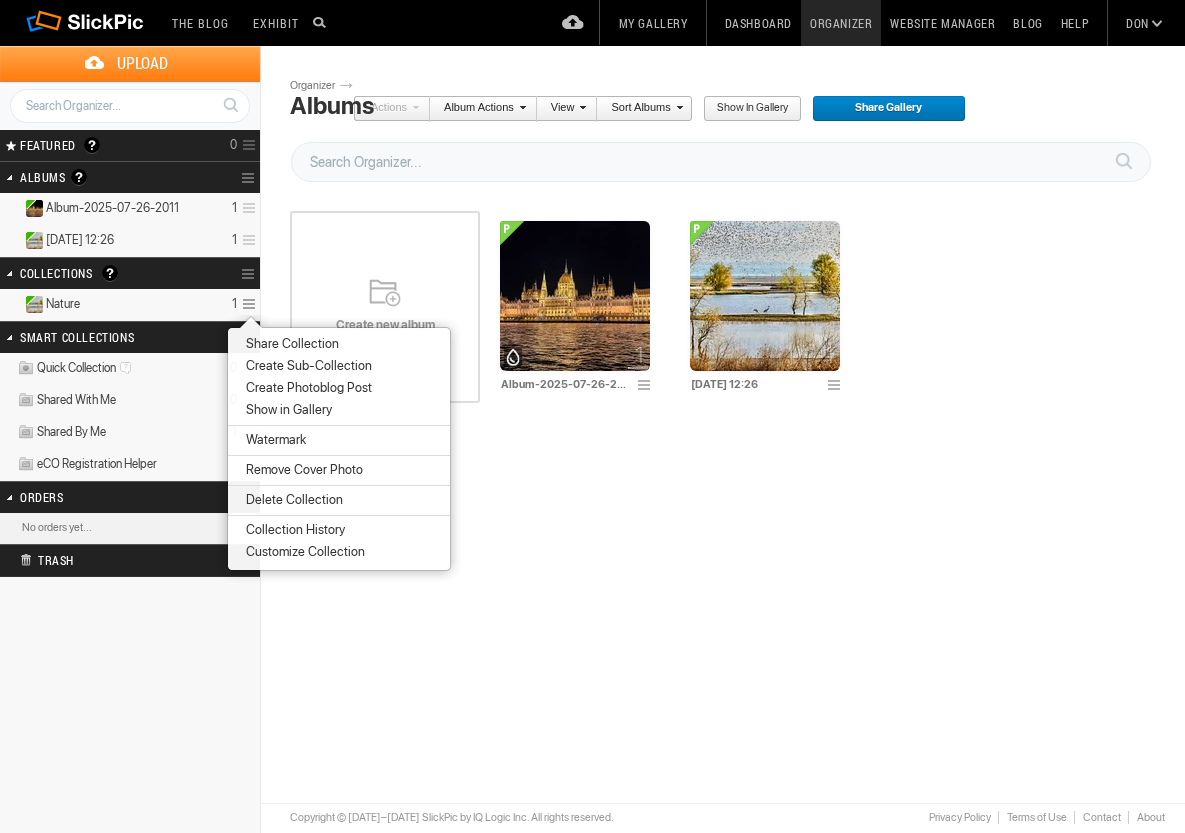 click at bounding box center [250, 178] 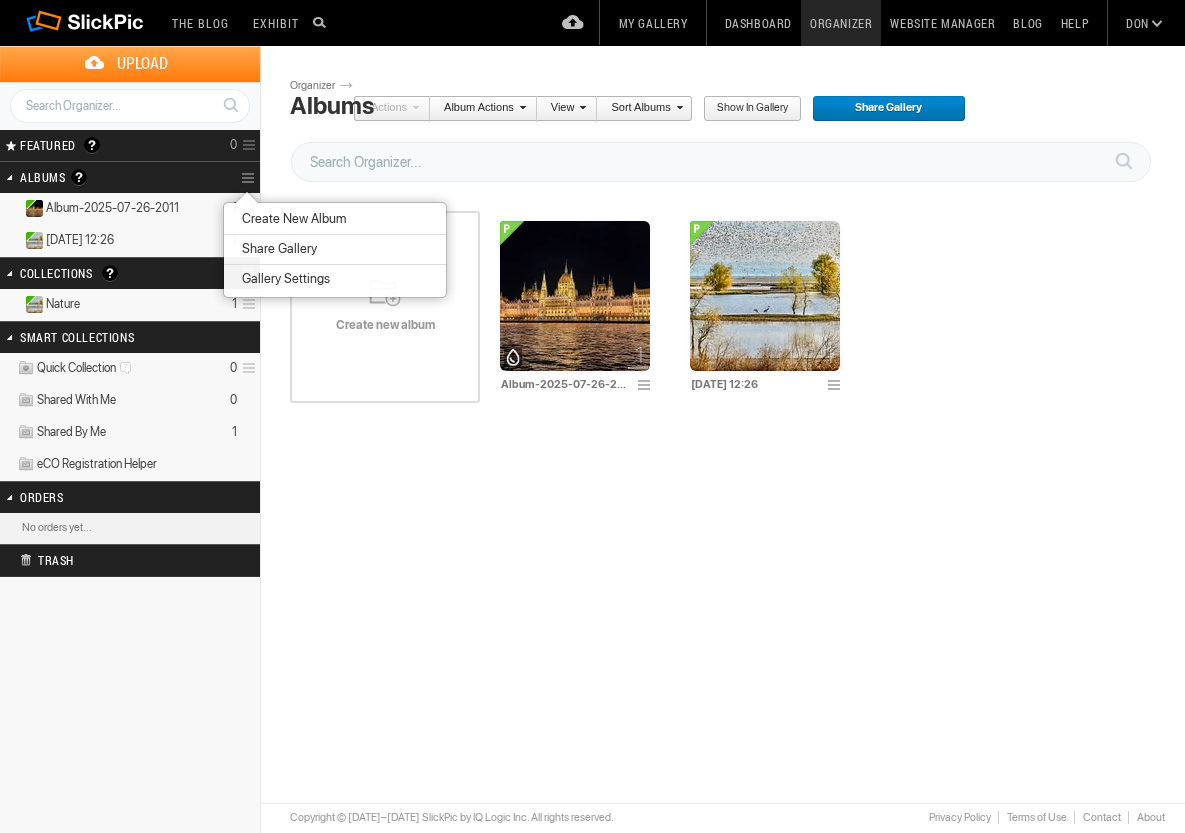 click on "Create New Album" at bounding box center [291, 219] 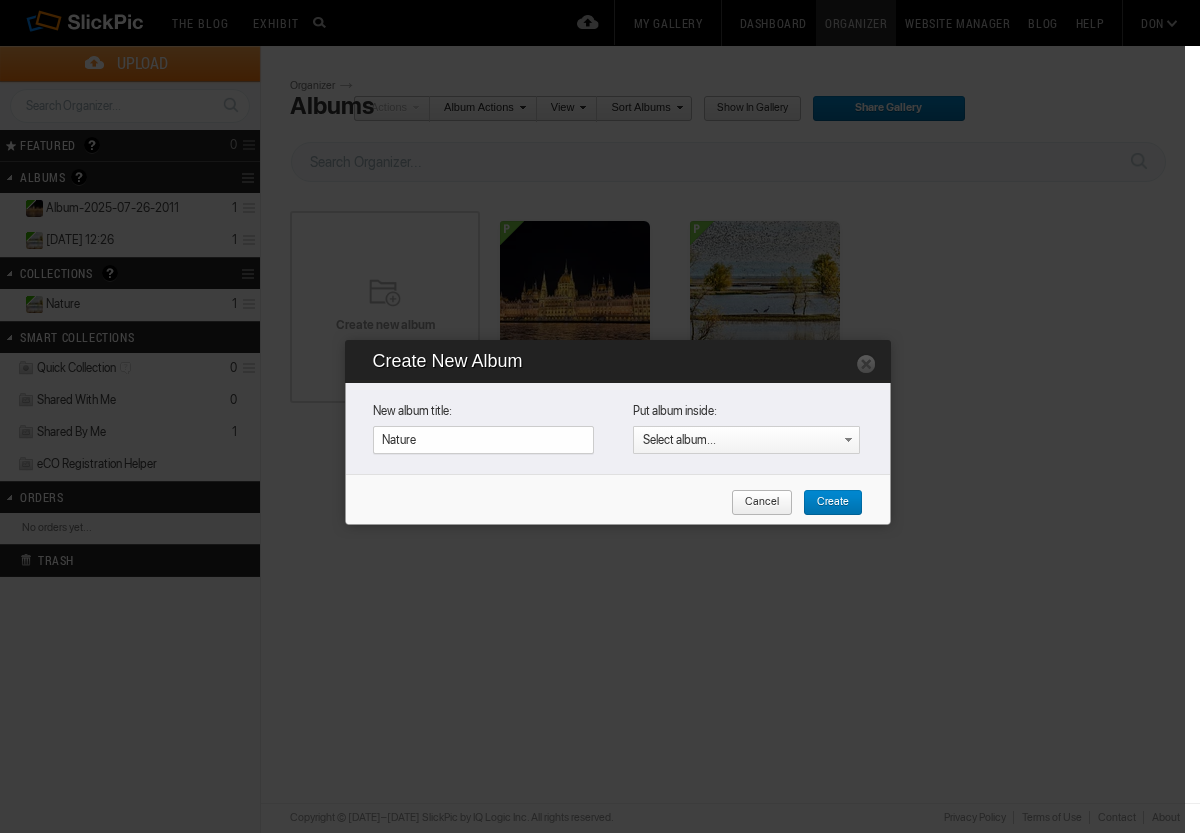 type on "Nature" 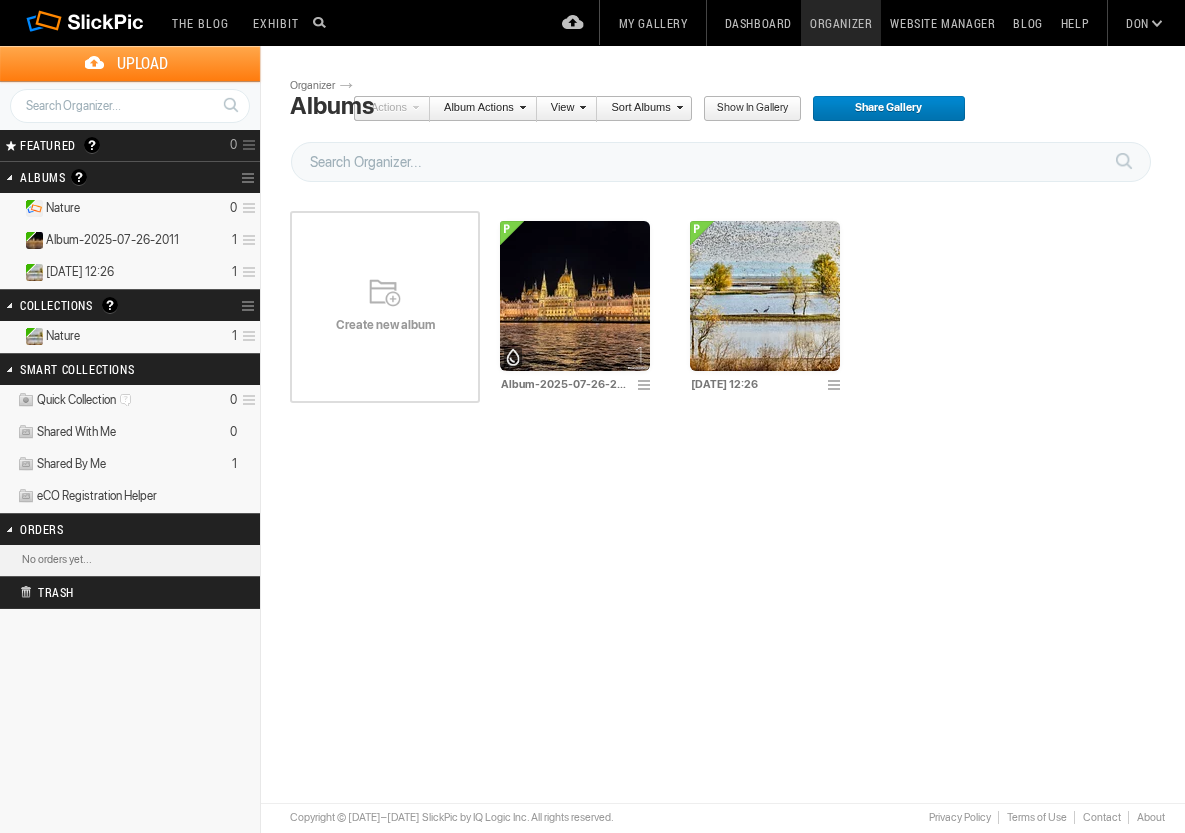 click at bounding box center [250, 178] 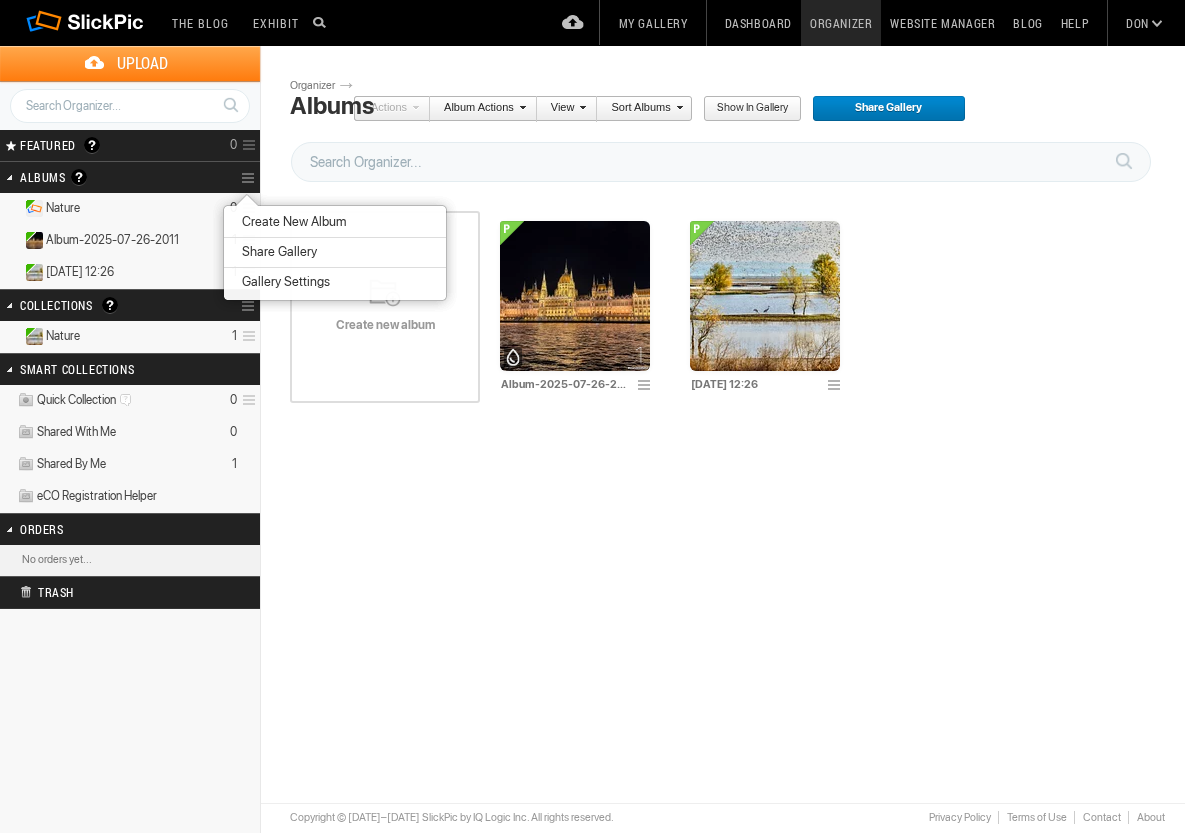 click on "Create New Album" at bounding box center (291, 222) 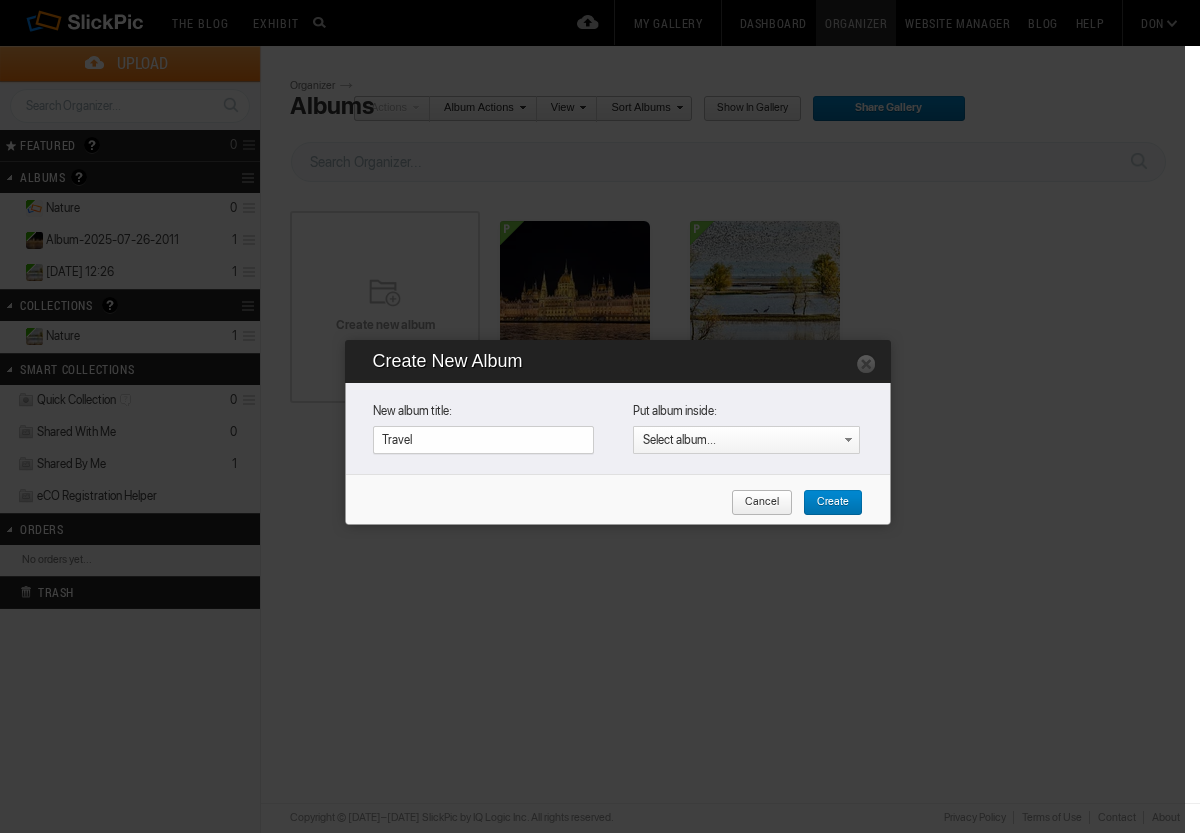type on "Travel" 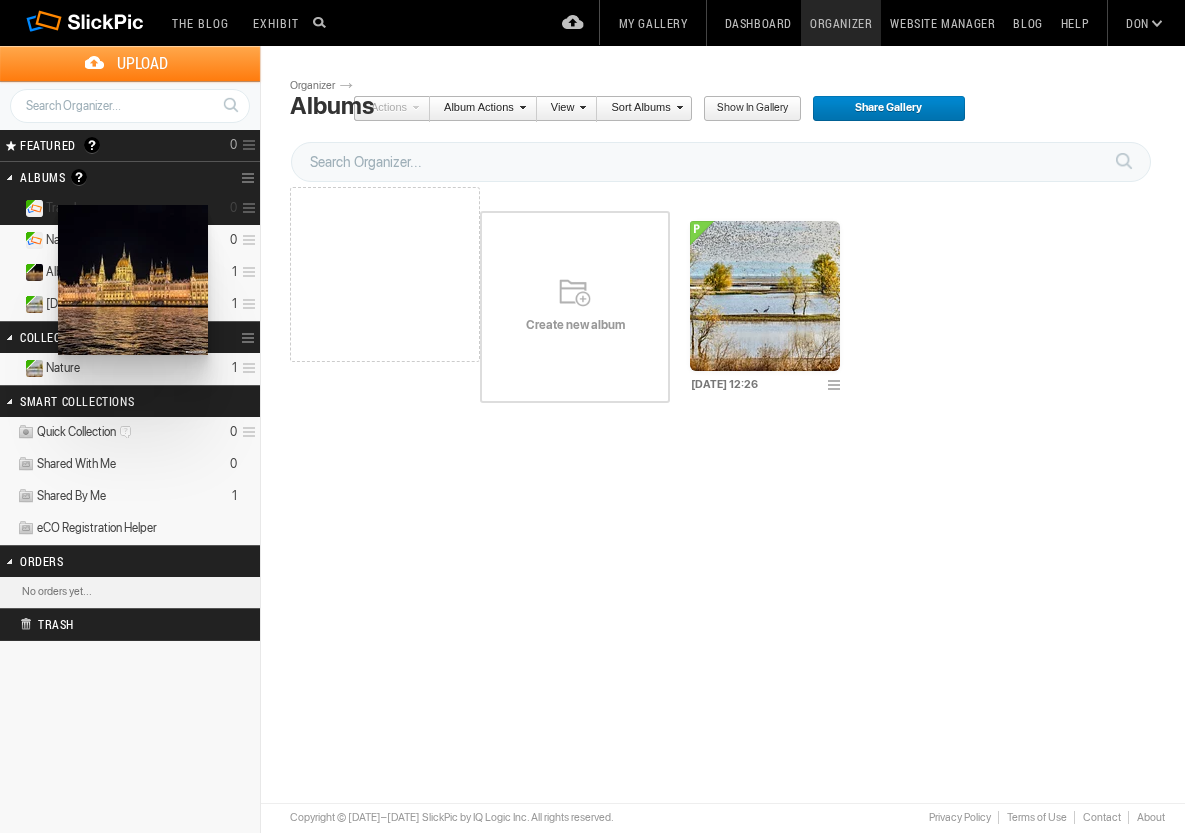 drag, startPoint x: 565, startPoint y: 304, endPoint x: 56, endPoint y: 205, distance: 518.5383 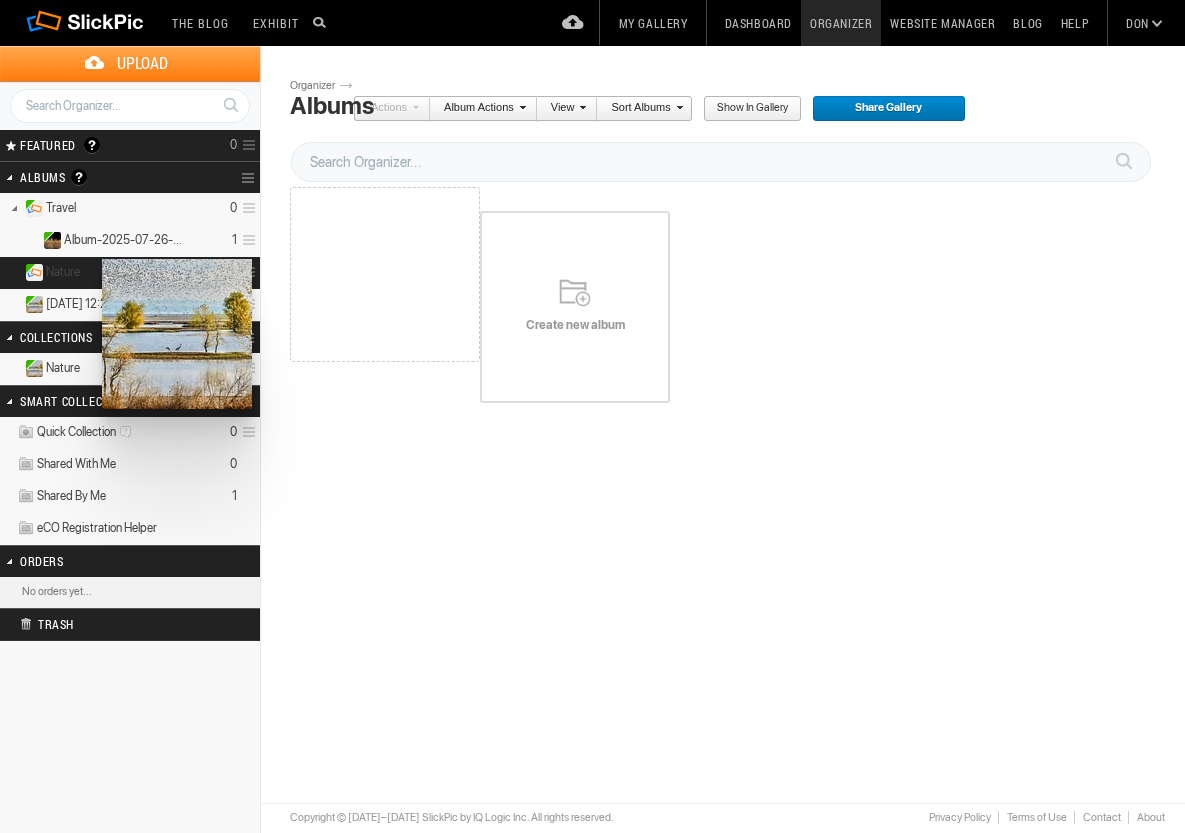 drag, startPoint x: 569, startPoint y: 285, endPoint x: 100, endPoint y: 259, distance: 469.72012 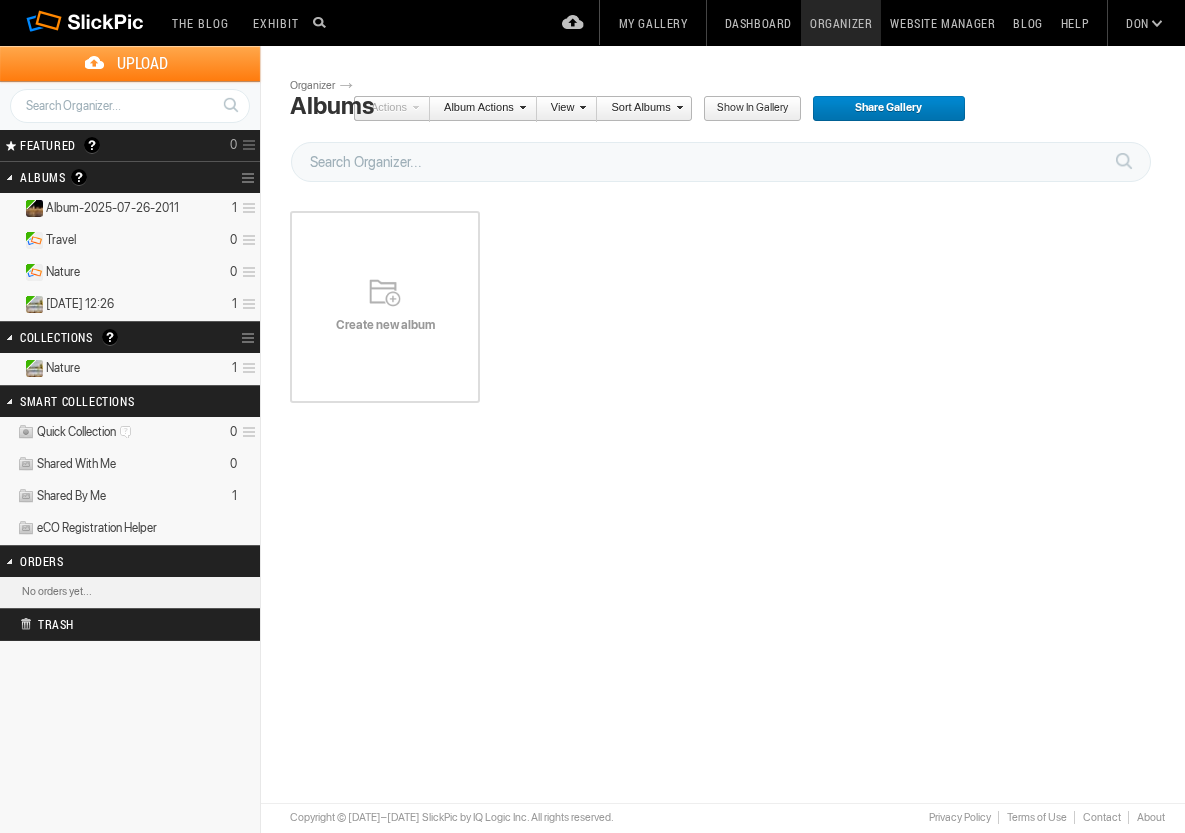 click on "Album-2025-07-26-2011" at bounding box center [112, 208] 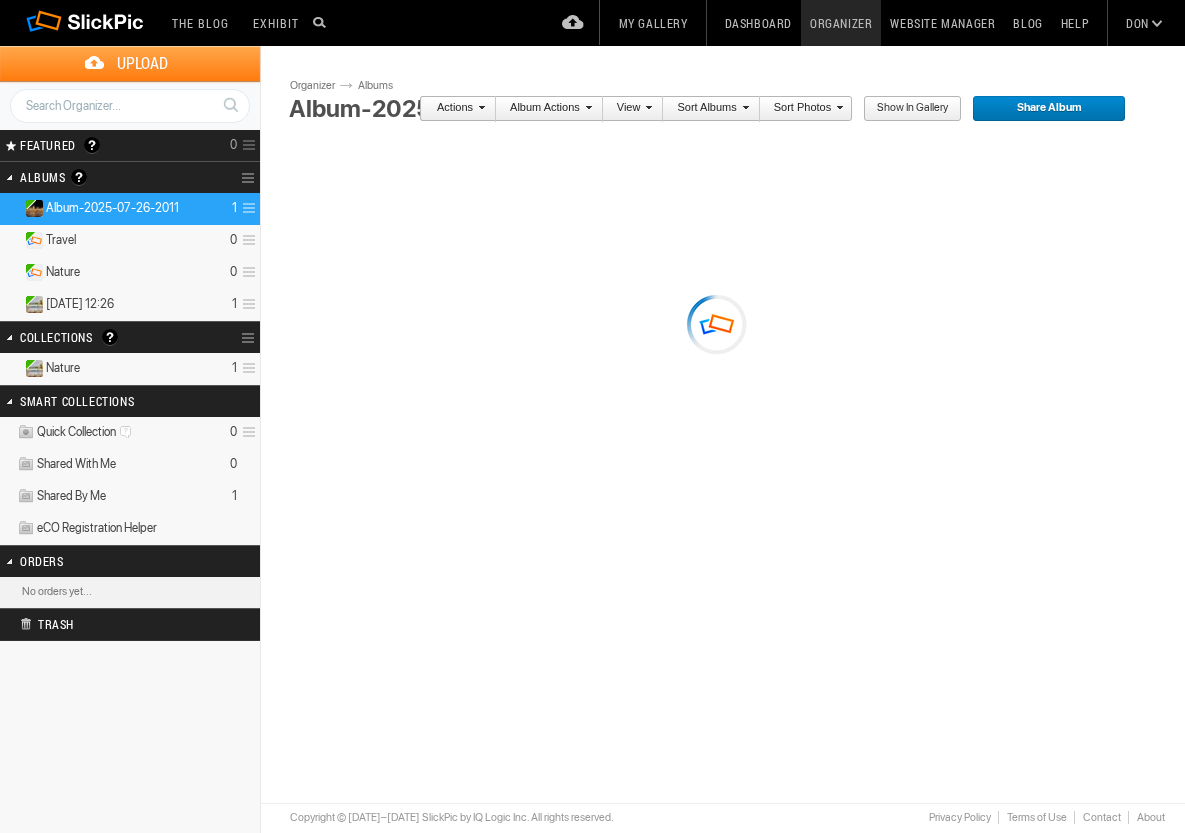 scroll, scrollTop: 0, scrollLeft: 0, axis: both 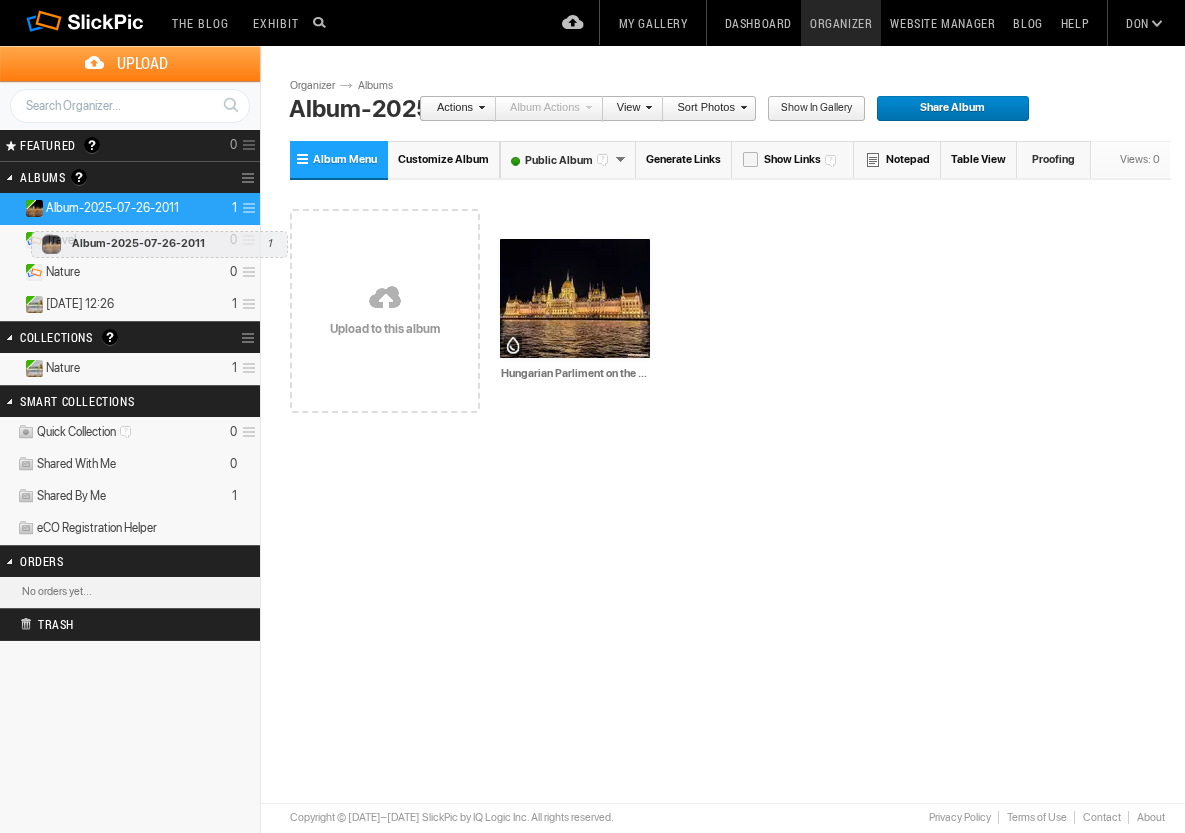drag, startPoint x: 32, startPoint y: 208, endPoint x: 26, endPoint y: 221, distance: 14.3178215 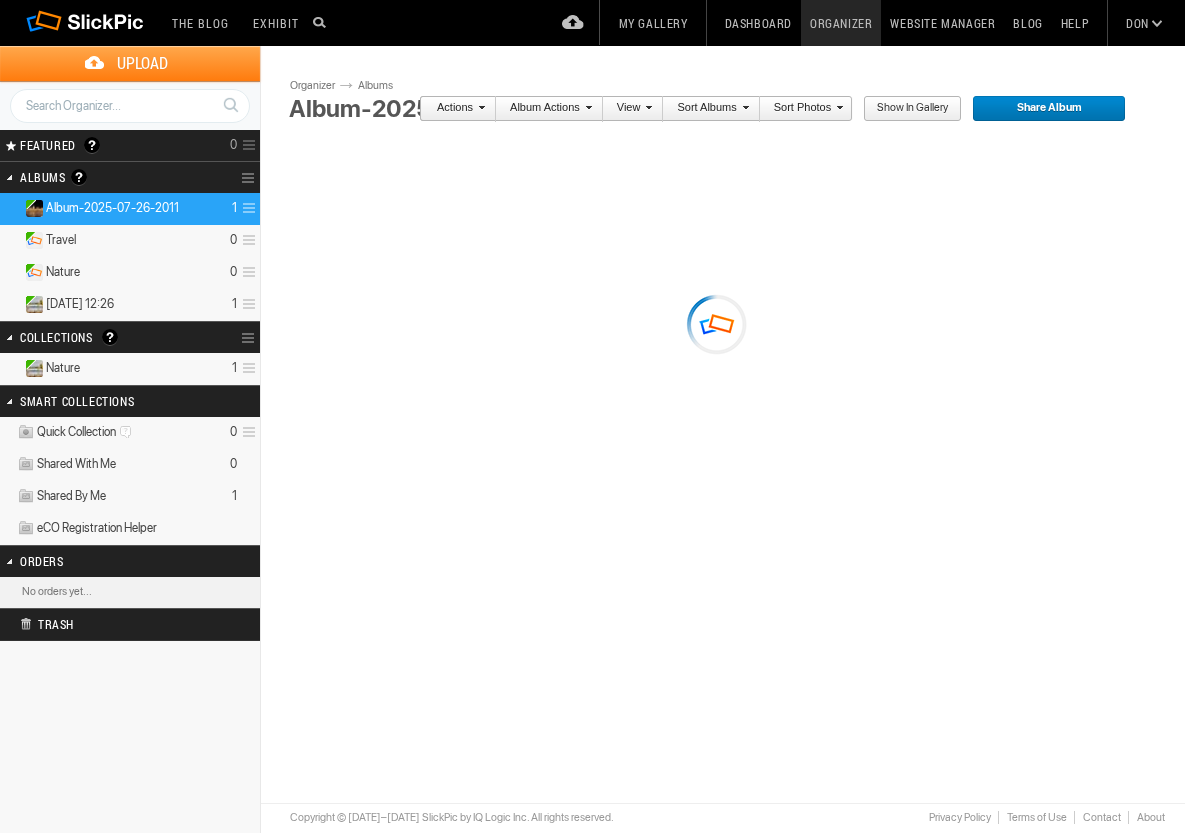 scroll, scrollTop: 0, scrollLeft: 0, axis: both 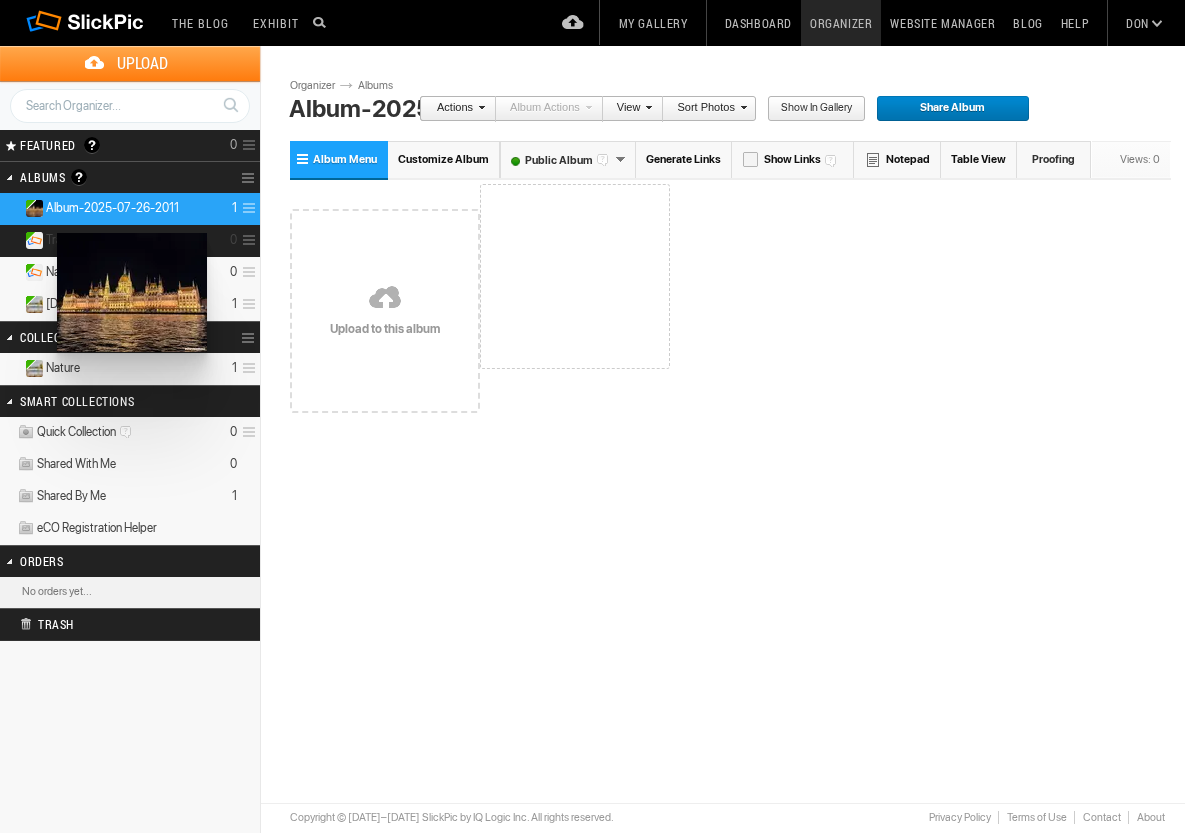 drag, startPoint x: 556, startPoint y: 298, endPoint x: 55, endPoint y: 233, distance: 505.19897 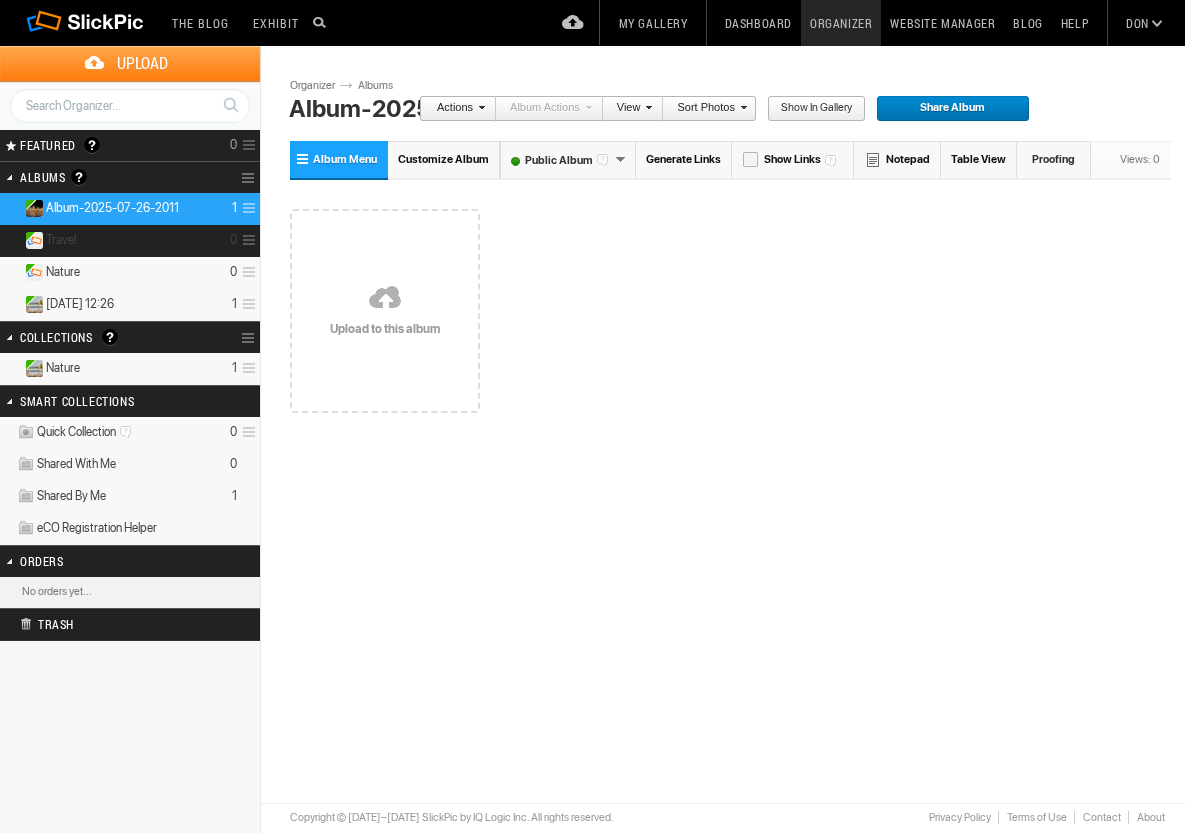 click on "Travel" at bounding box center (61, 240) 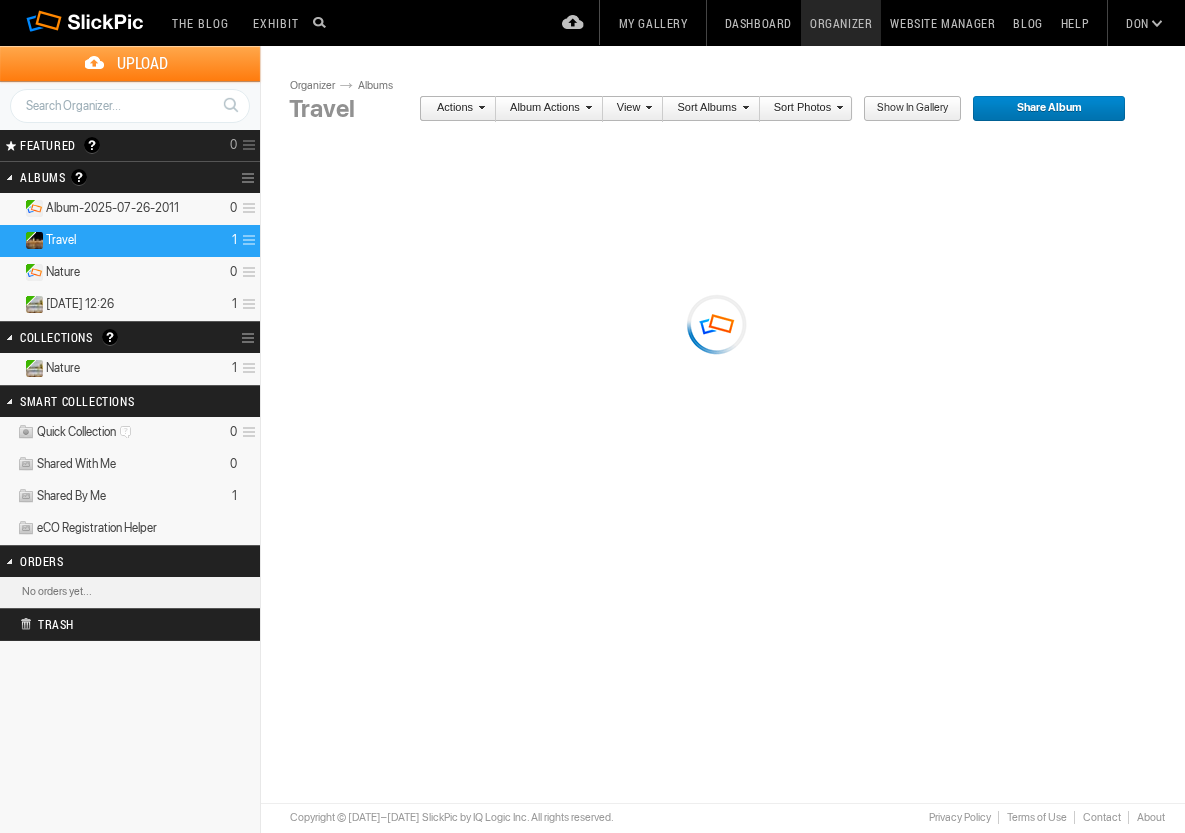 scroll, scrollTop: 0, scrollLeft: 0, axis: both 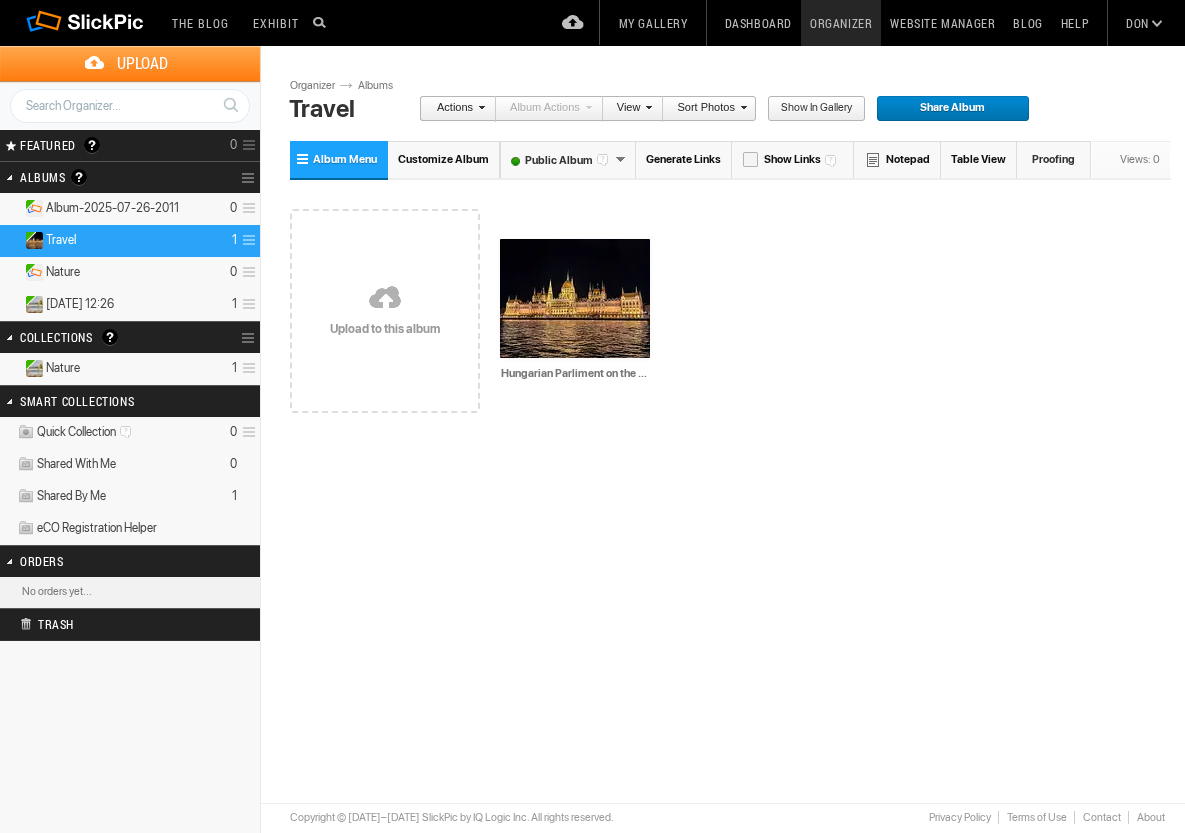 click at bounding box center [35, 368] 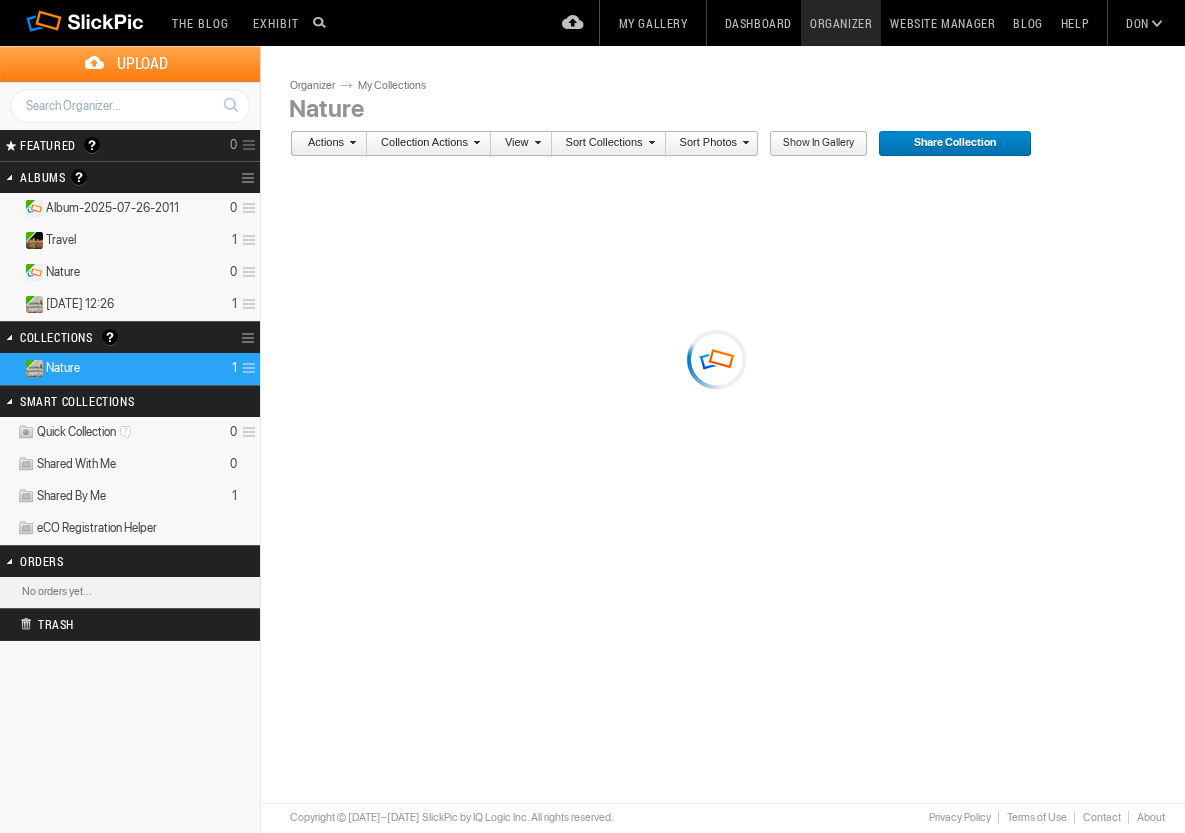 scroll, scrollTop: 0, scrollLeft: 0, axis: both 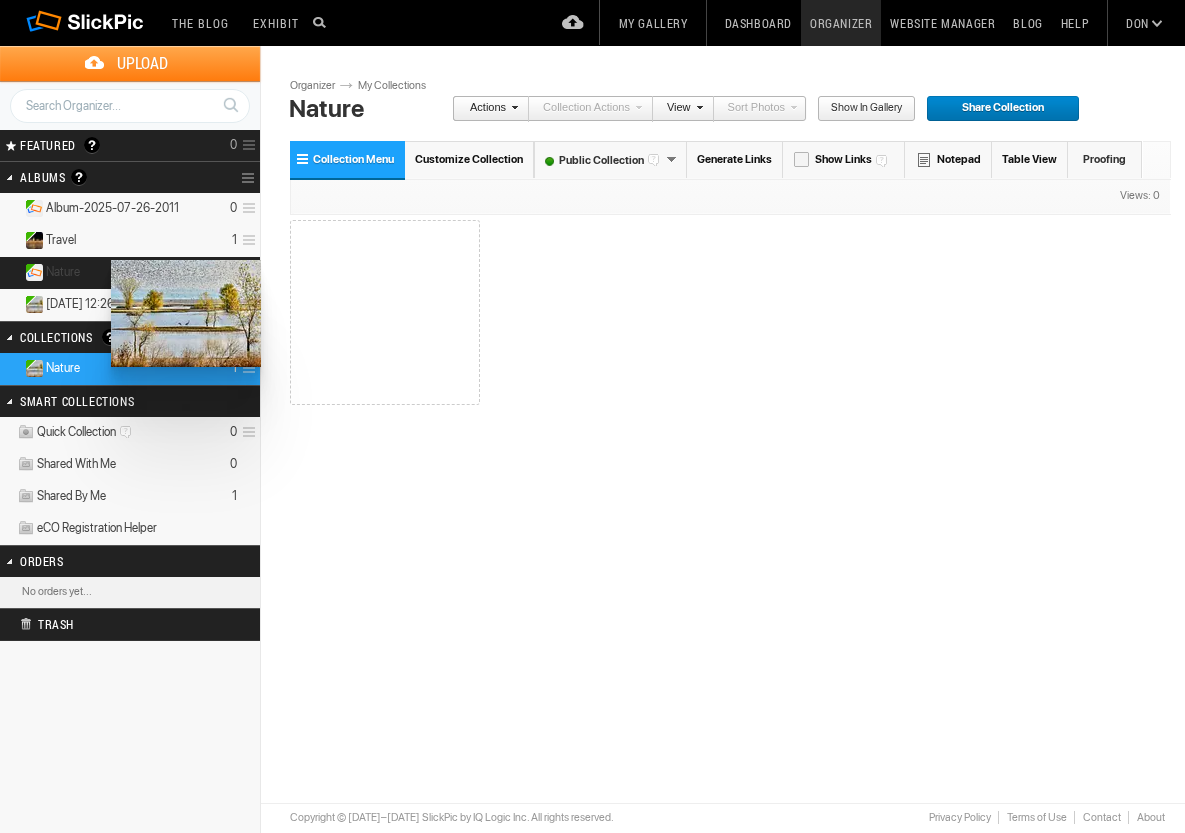 drag, startPoint x: 383, startPoint y: 334, endPoint x: 109, endPoint y: 260, distance: 283.81683 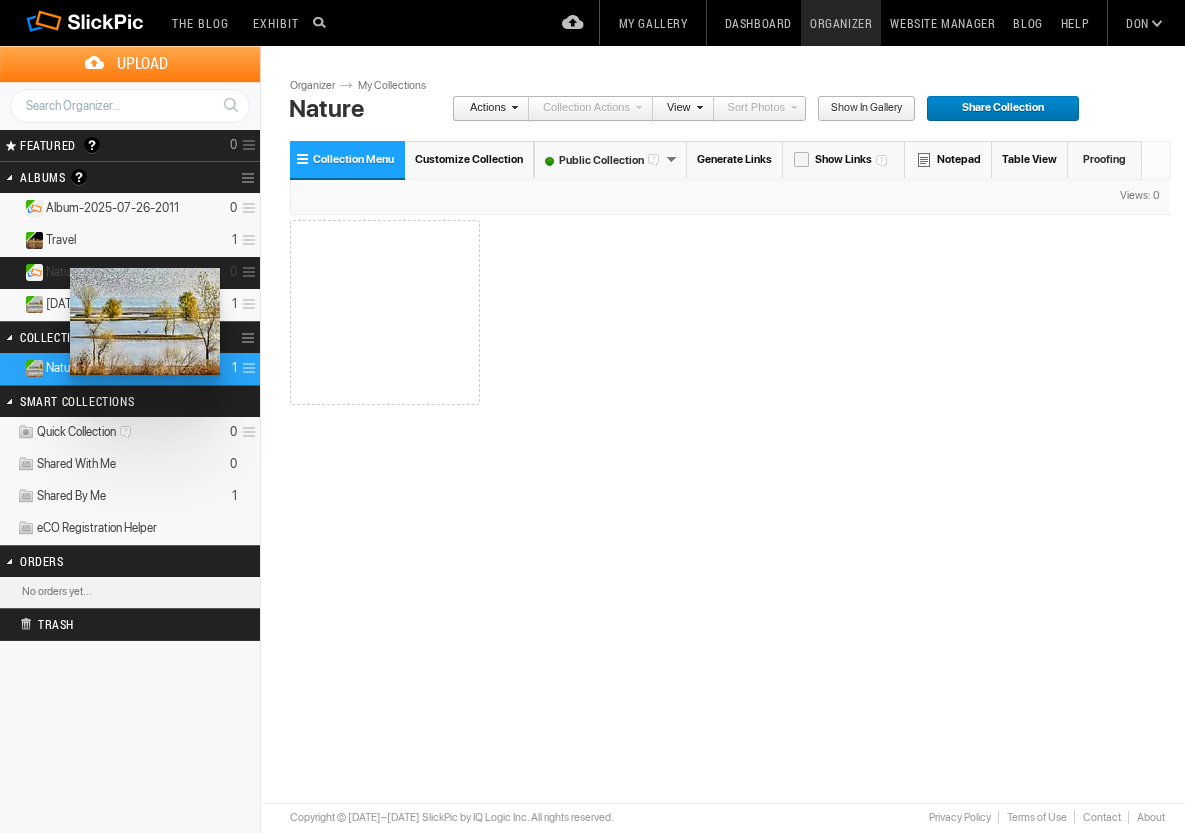 drag, startPoint x: 339, startPoint y: 313, endPoint x: 68, endPoint y: 268, distance: 274.71075 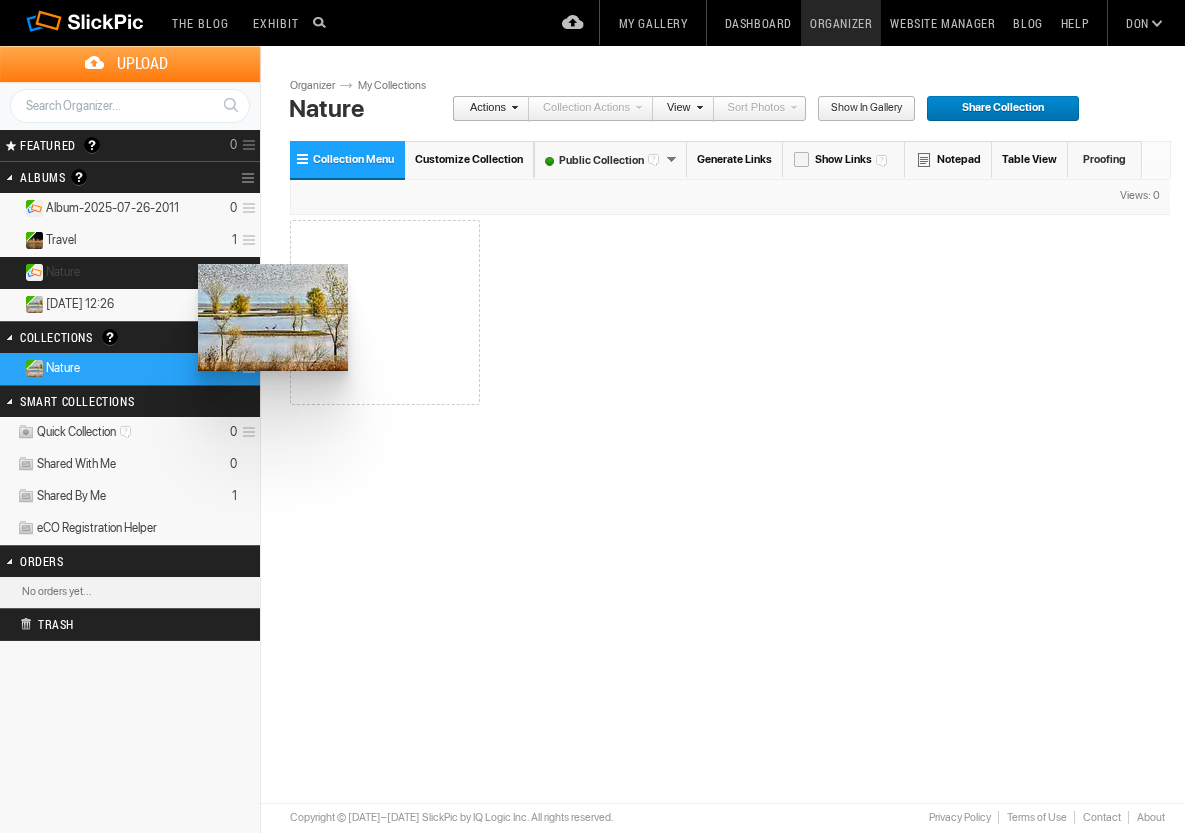 drag, startPoint x: 368, startPoint y: 329, endPoint x: 196, endPoint y: 264, distance: 183.87224 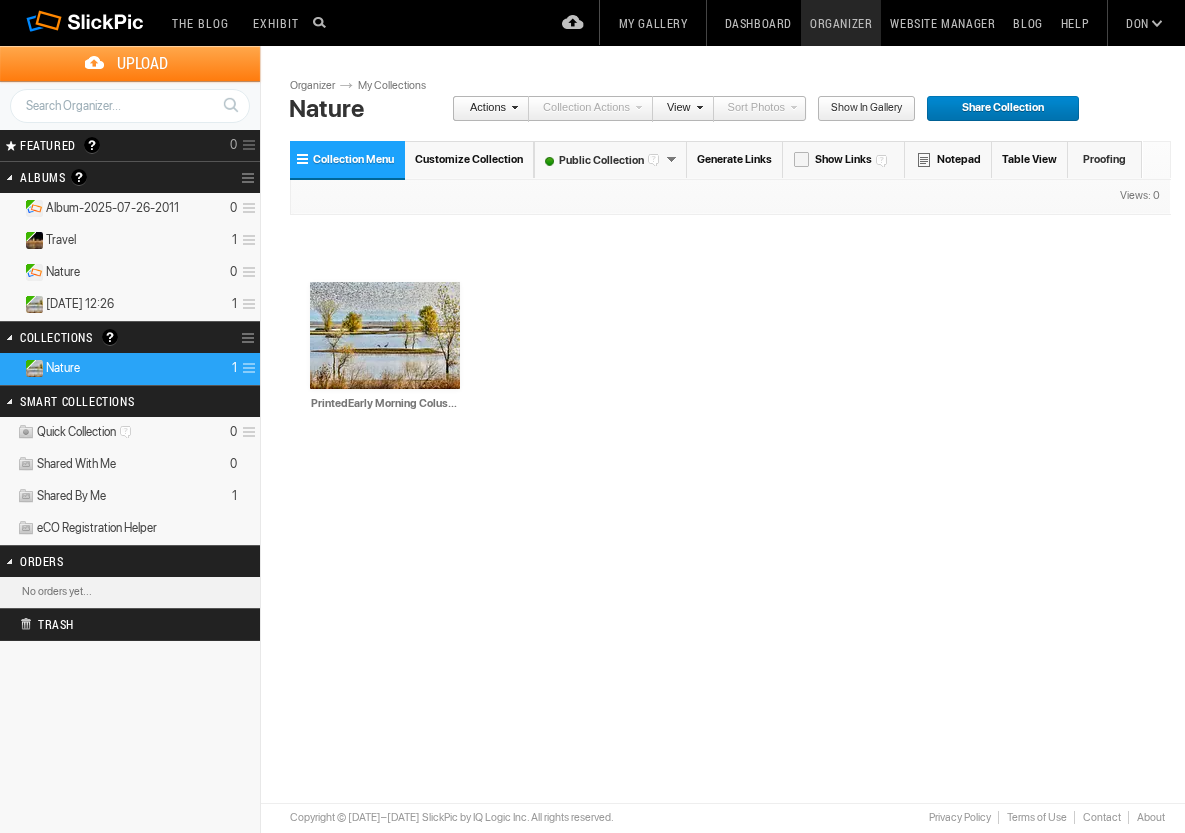 click at bounding box center [246, 368] 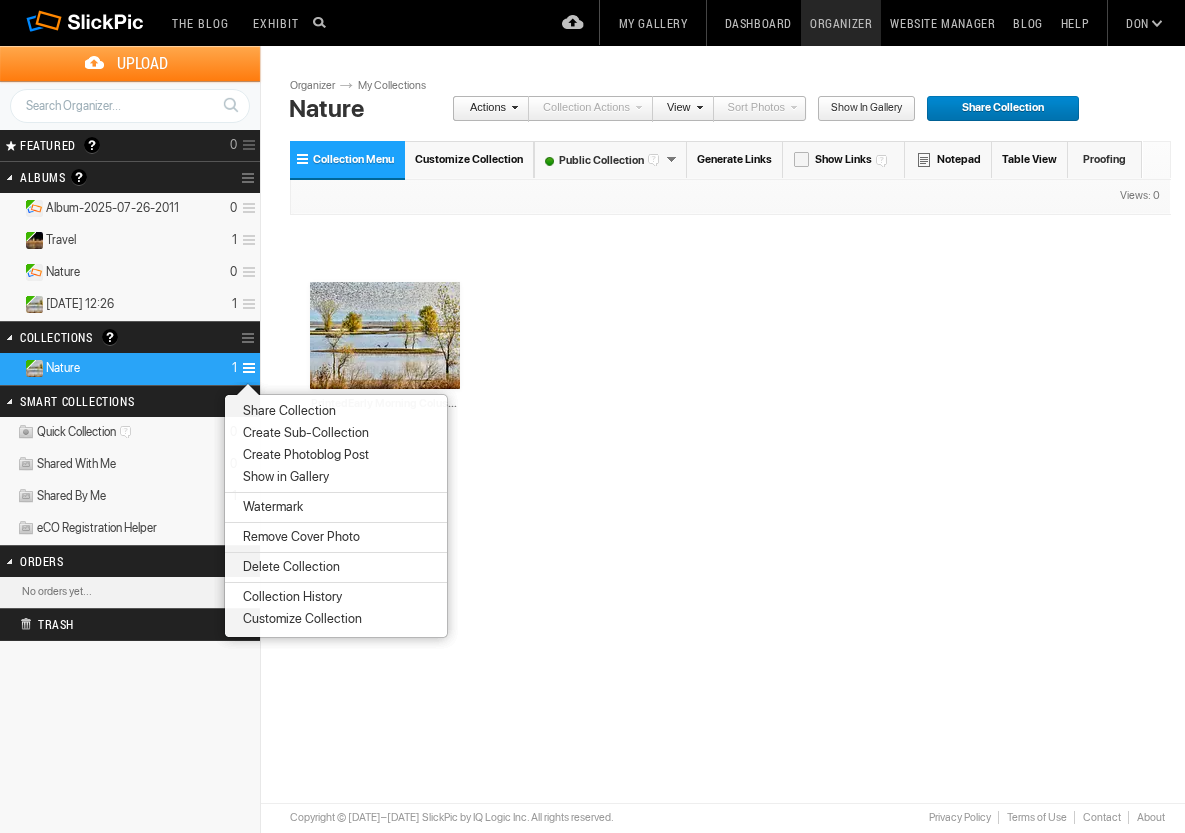 click on "Delete Collection" at bounding box center (288, 567) 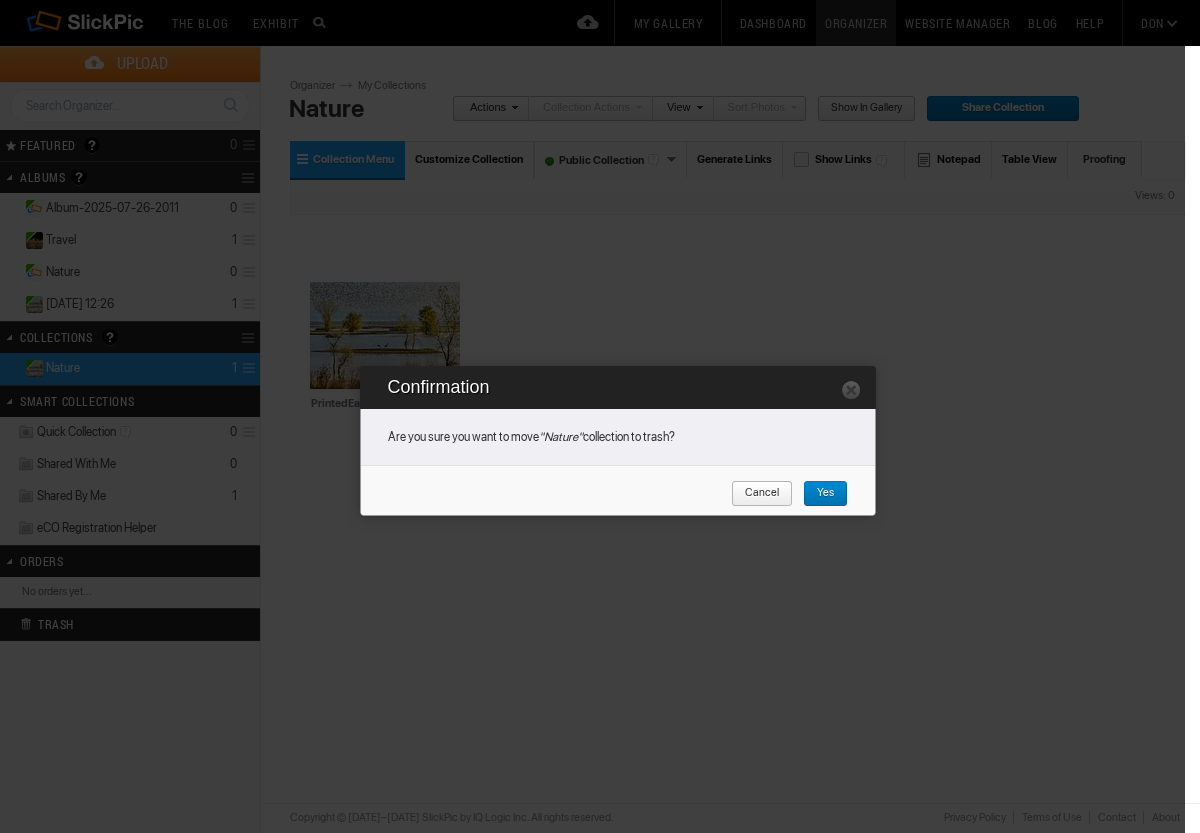 click on "Yes" at bounding box center [818, 494] 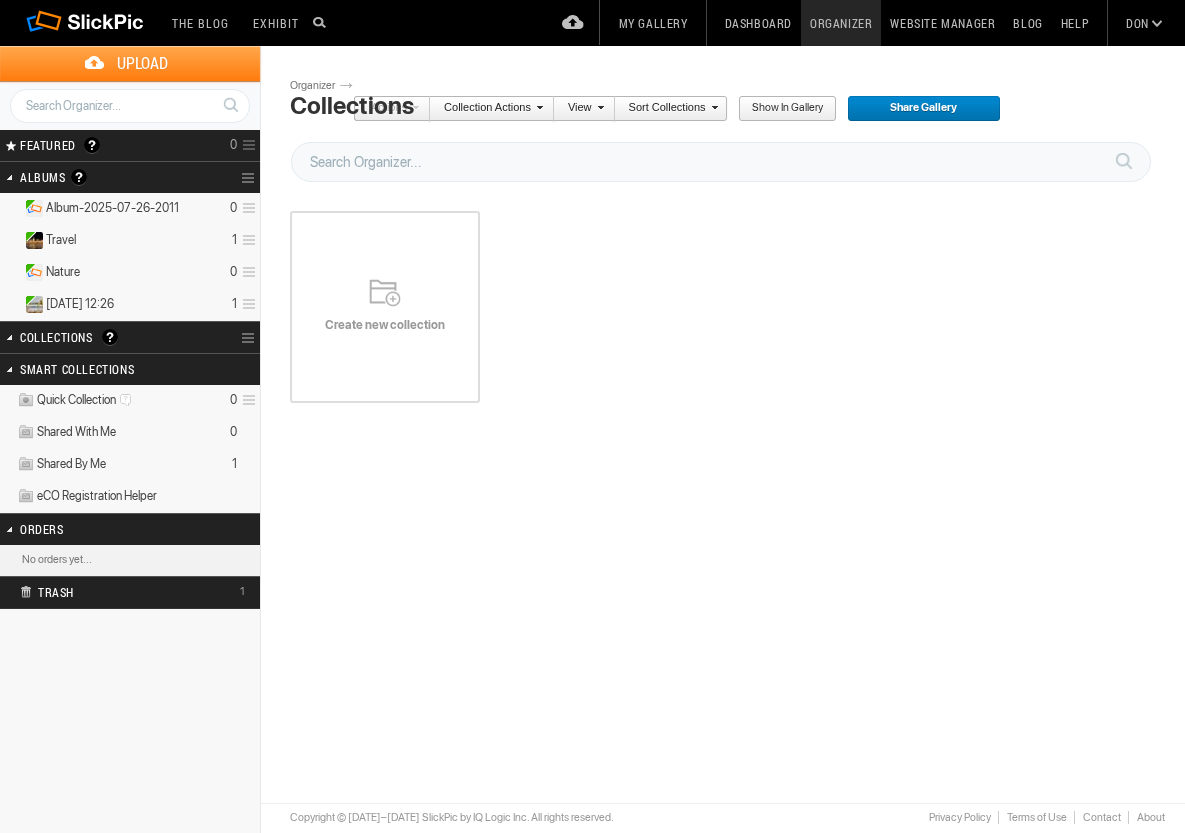scroll, scrollTop: 0, scrollLeft: 0, axis: both 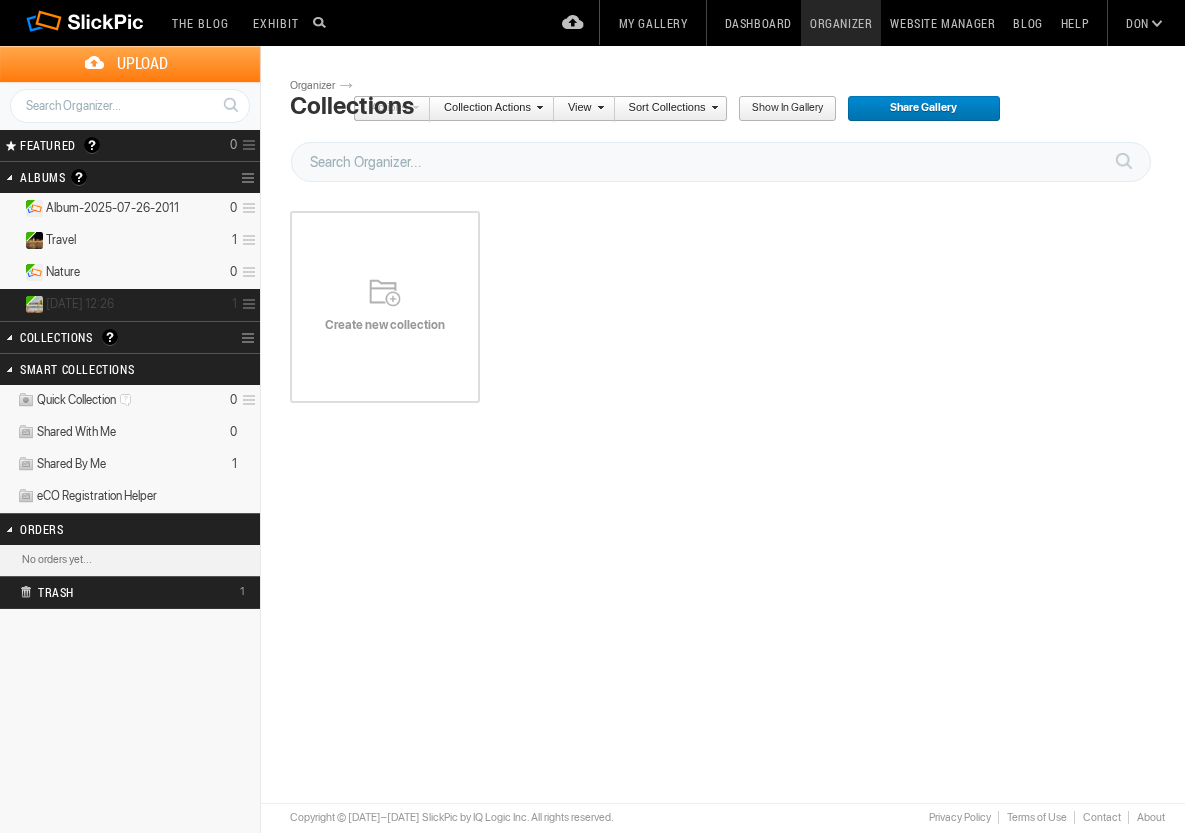 click on "[DATE] 12:26" at bounding box center [80, 304] 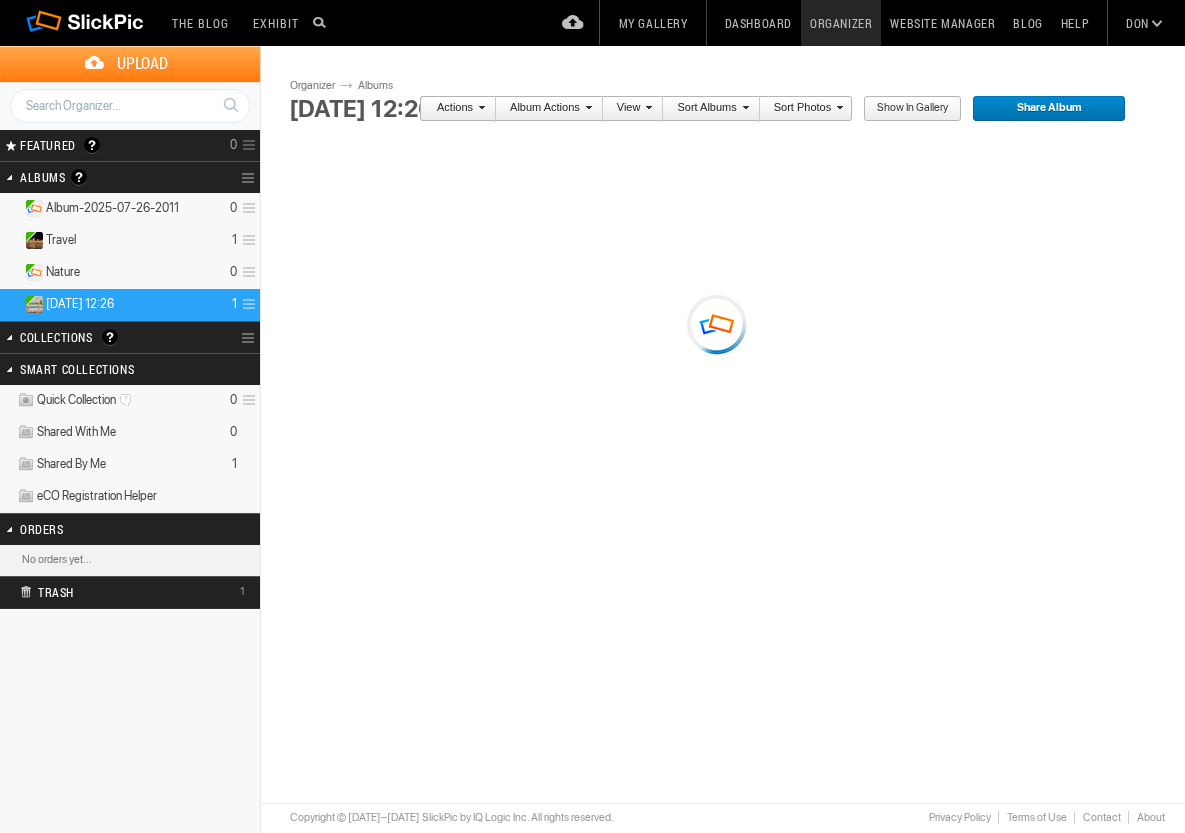 scroll, scrollTop: 0, scrollLeft: 0, axis: both 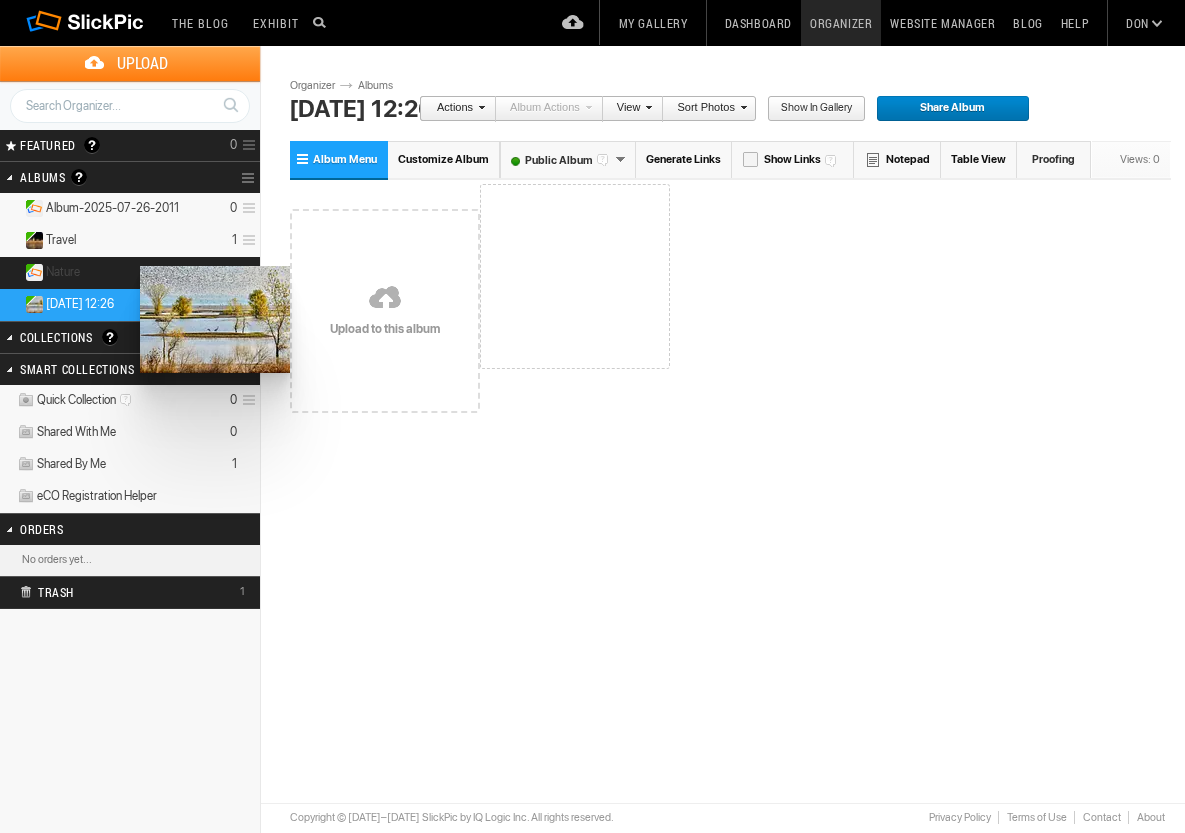 drag, startPoint x: 559, startPoint y: 305, endPoint x: 135, endPoint y: 266, distance: 425.78986 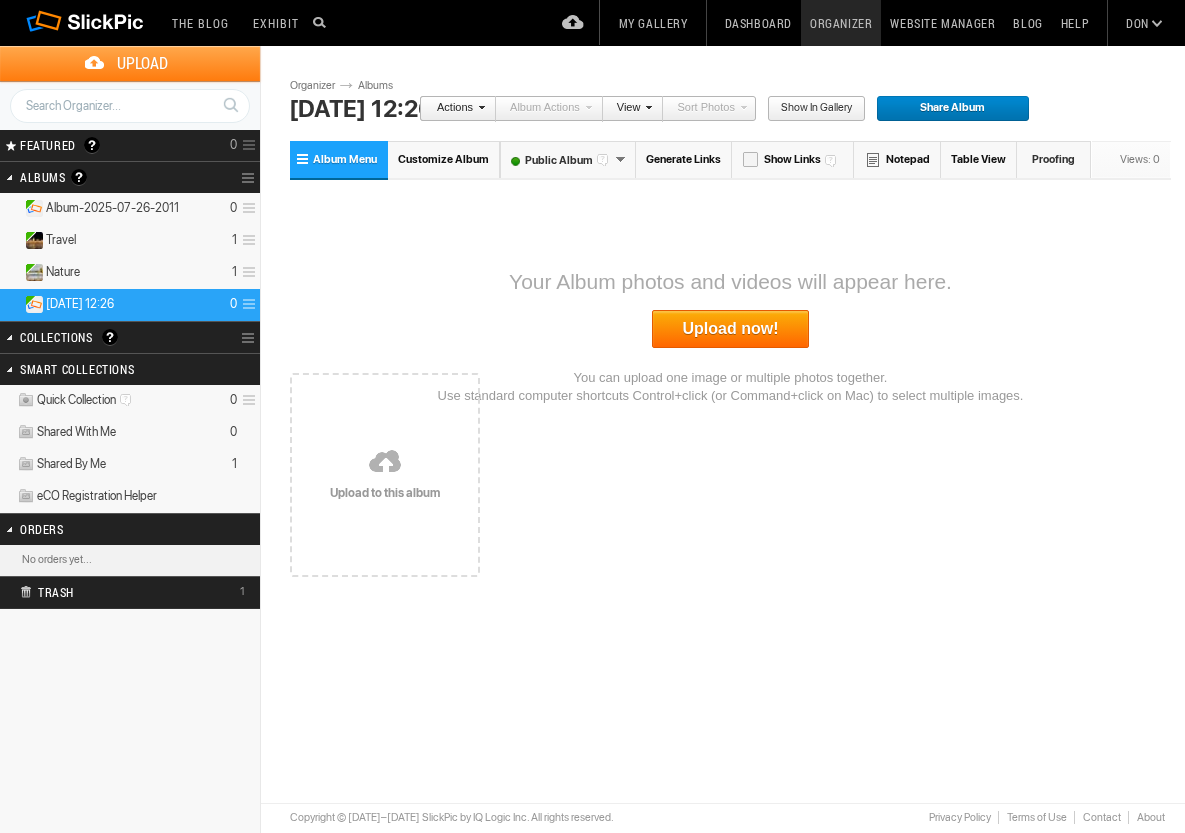 click at bounding box center [246, 304] 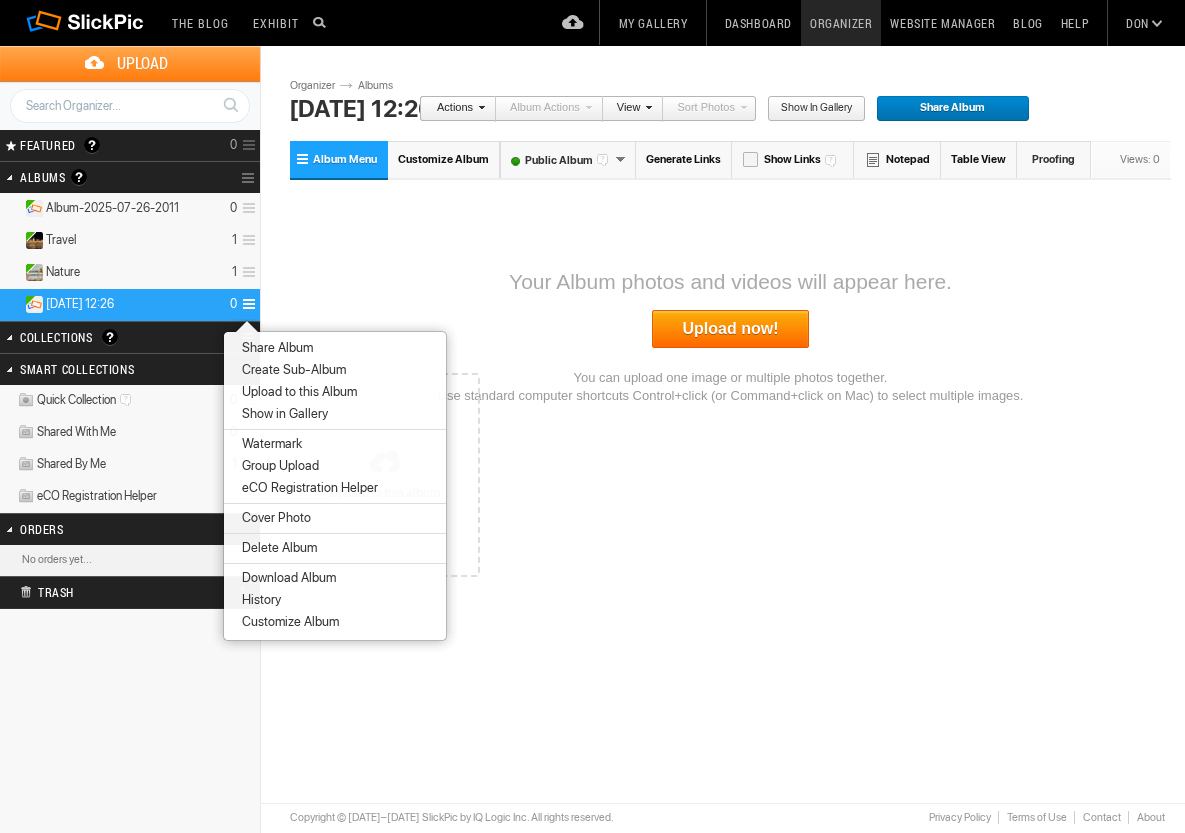 click on "Delete Album" at bounding box center (276, 548) 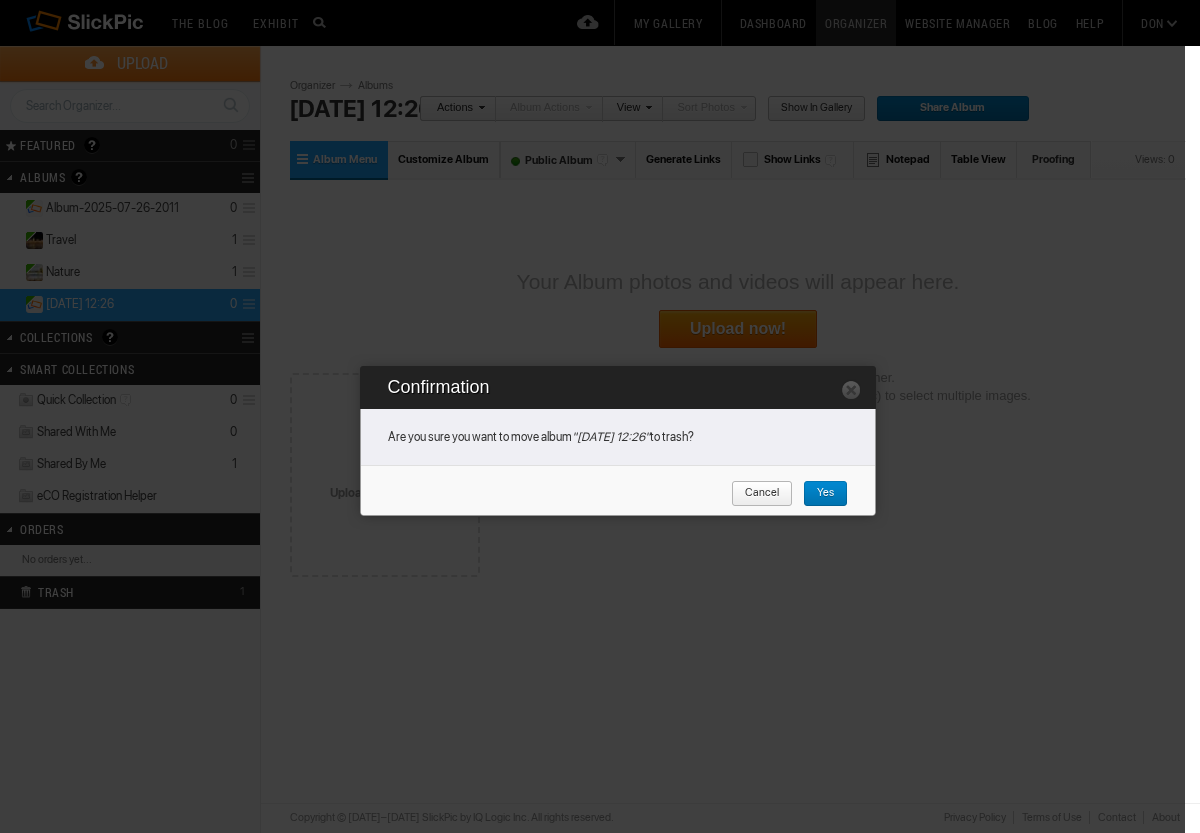 click on "Yes" at bounding box center (818, 494) 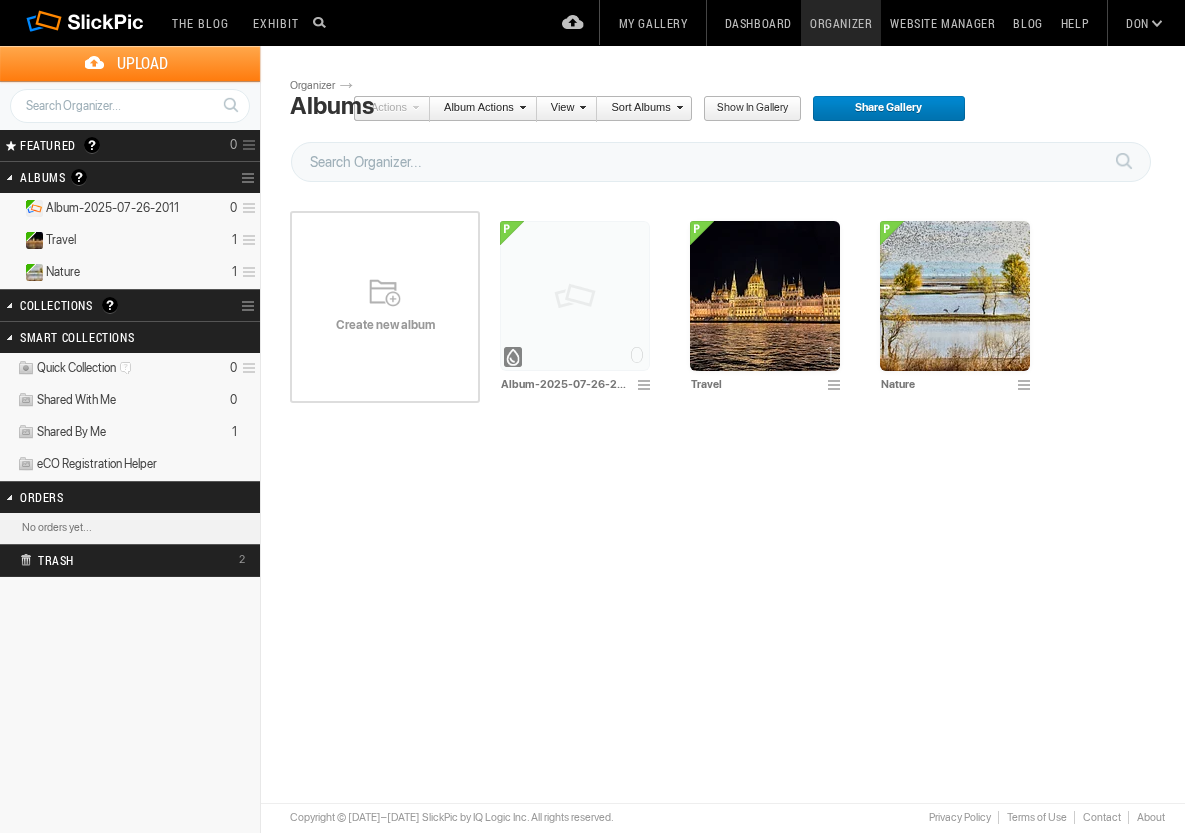 scroll, scrollTop: 0, scrollLeft: 0, axis: both 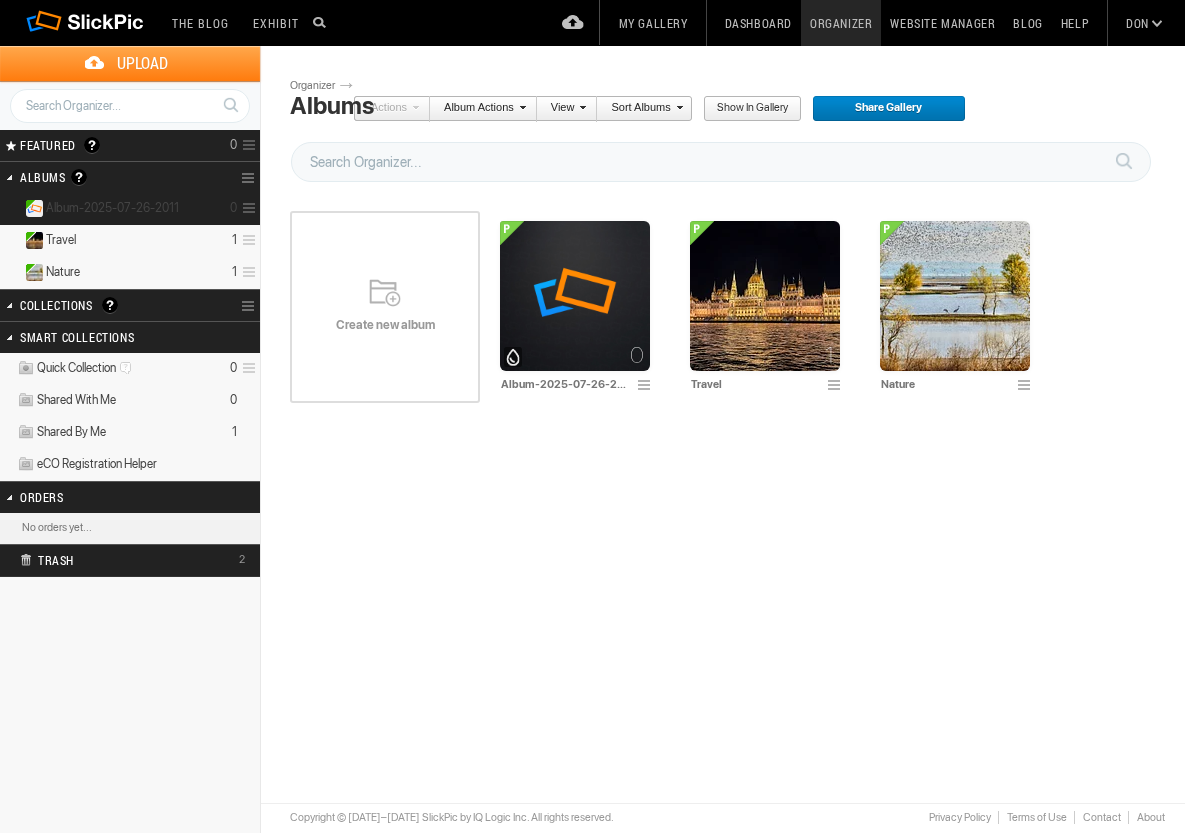 click at bounding box center (246, 208) 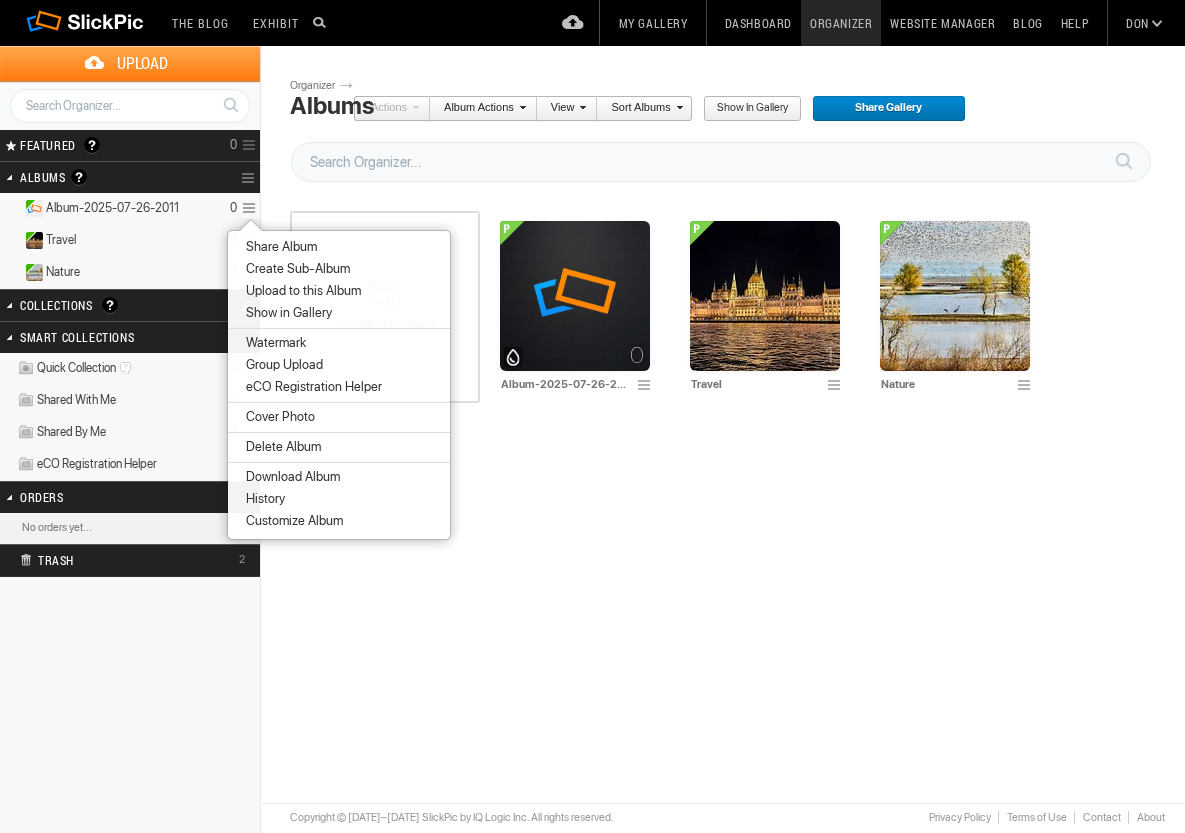 click on "Album-2025-07-26-2011" at bounding box center [112, 208] 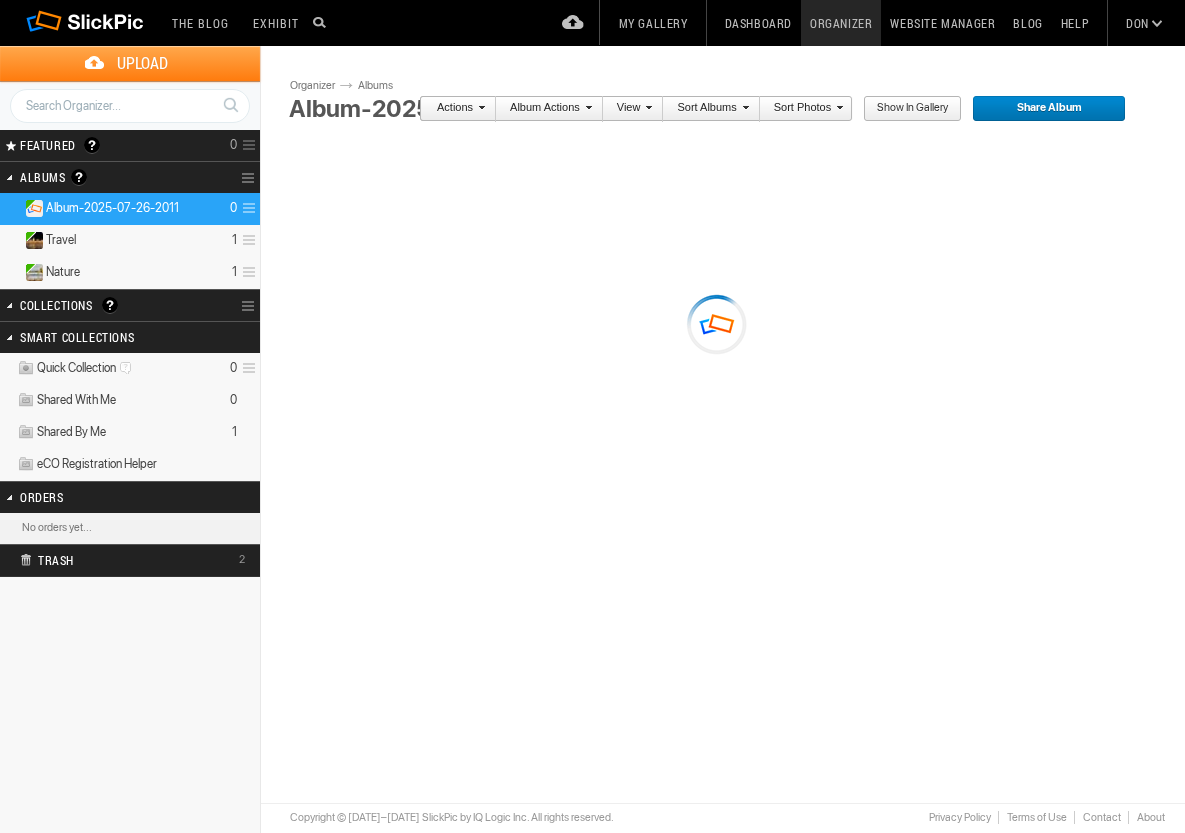 scroll, scrollTop: 0, scrollLeft: 0, axis: both 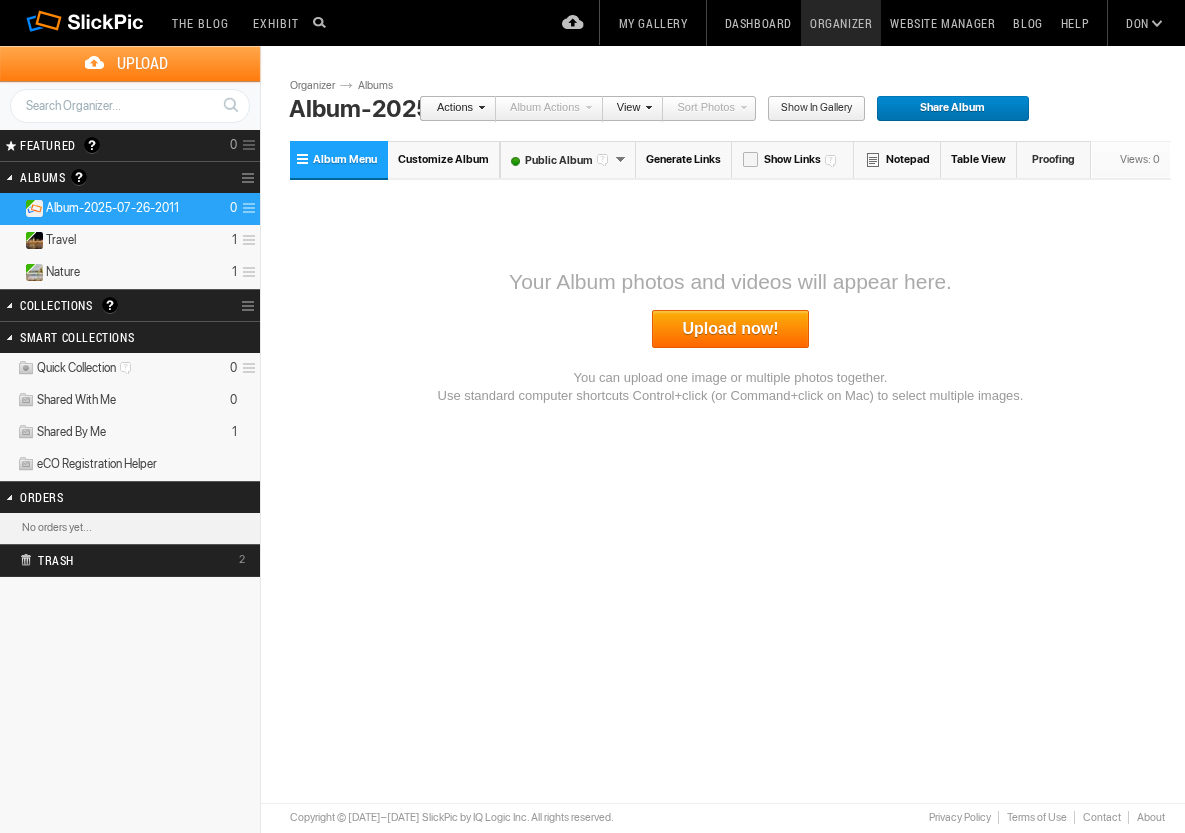 click at bounding box center (246, 208) 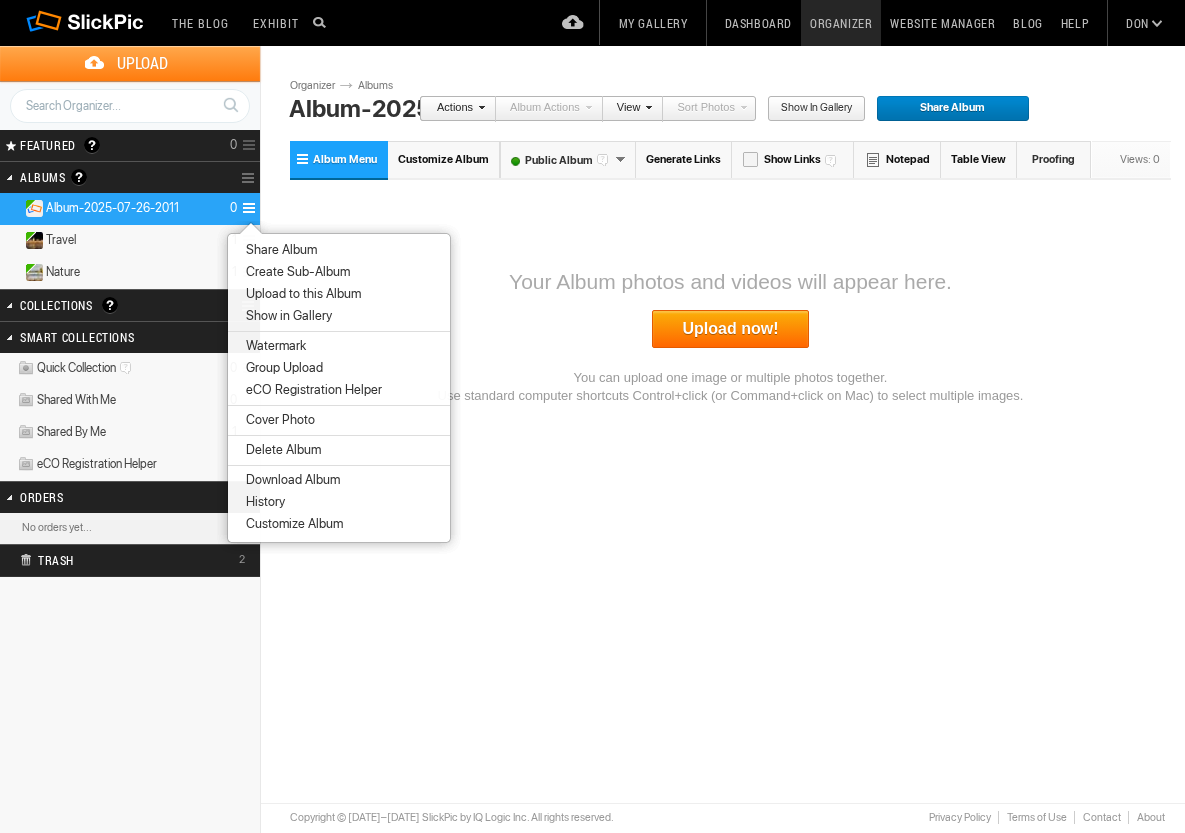 click on "Delete Album" at bounding box center [280, 450] 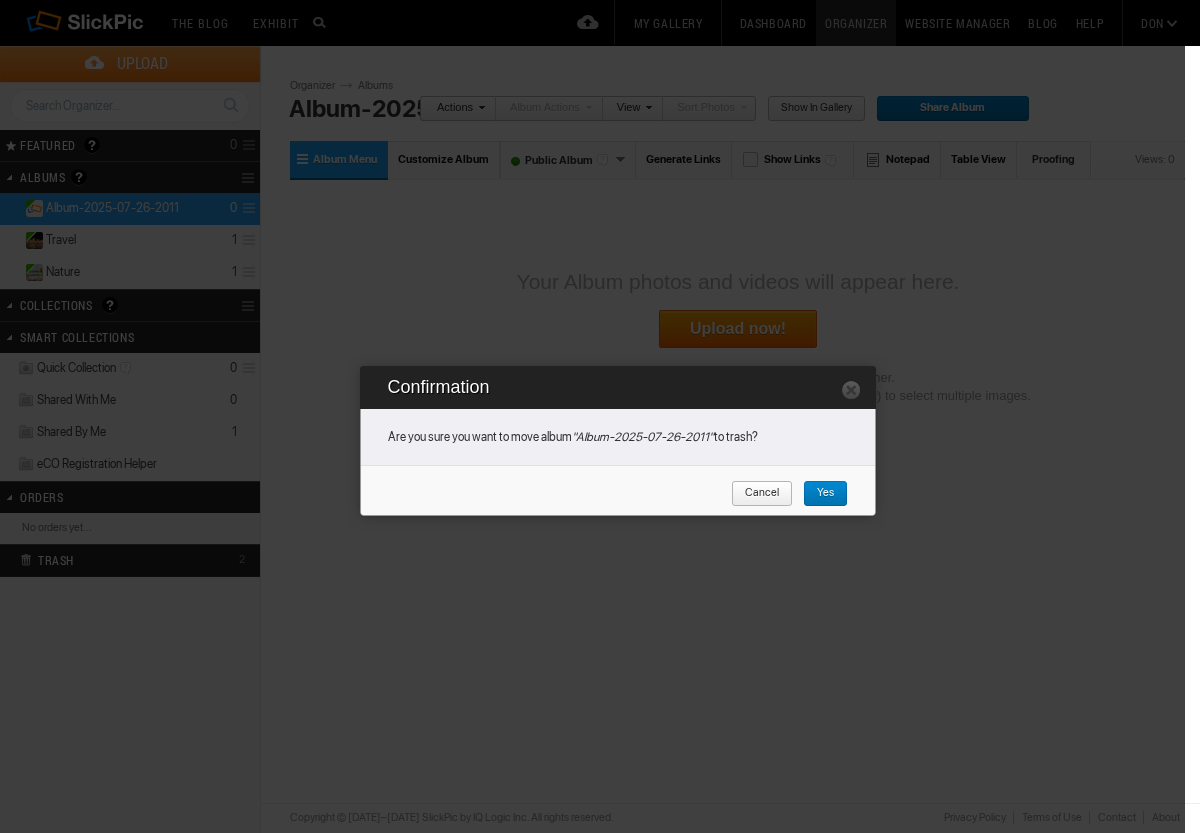 click on "Yes" at bounding box center (818, 494) 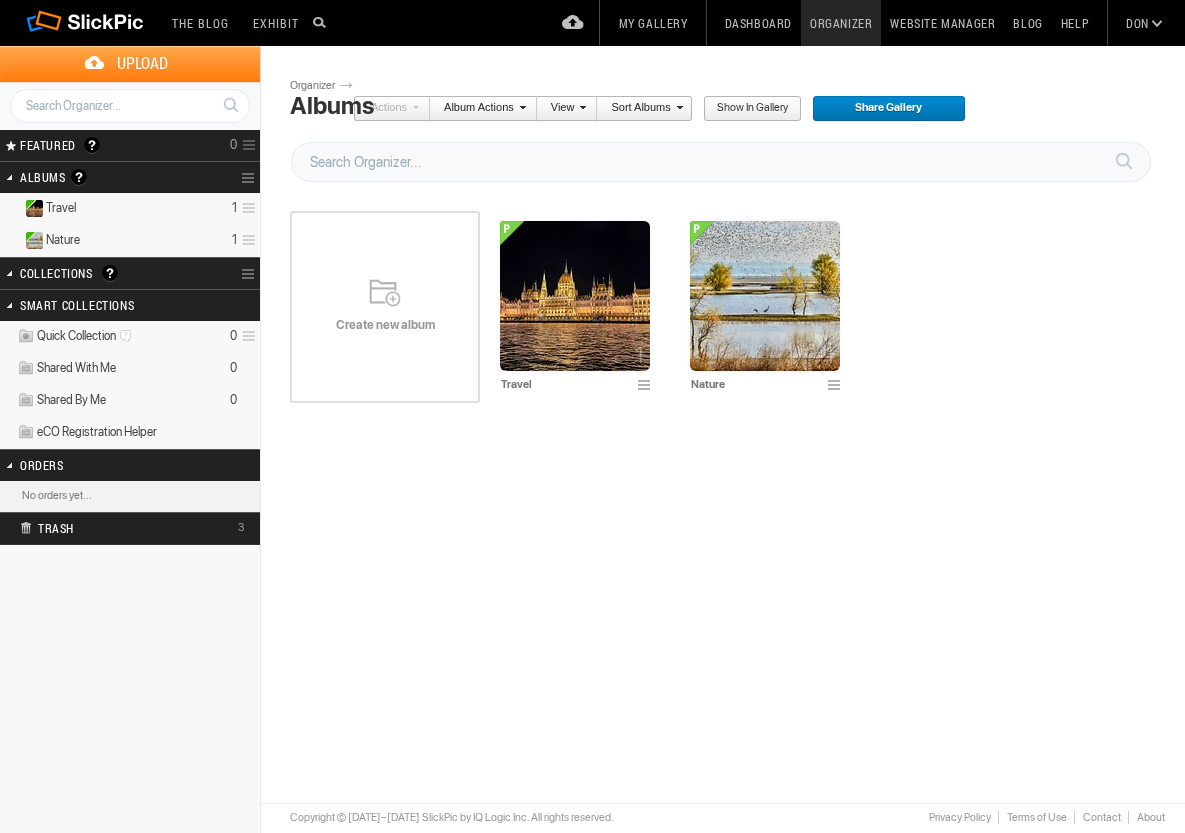 scroll, scrollTop: 0, scrollLeft: 0, axis: both 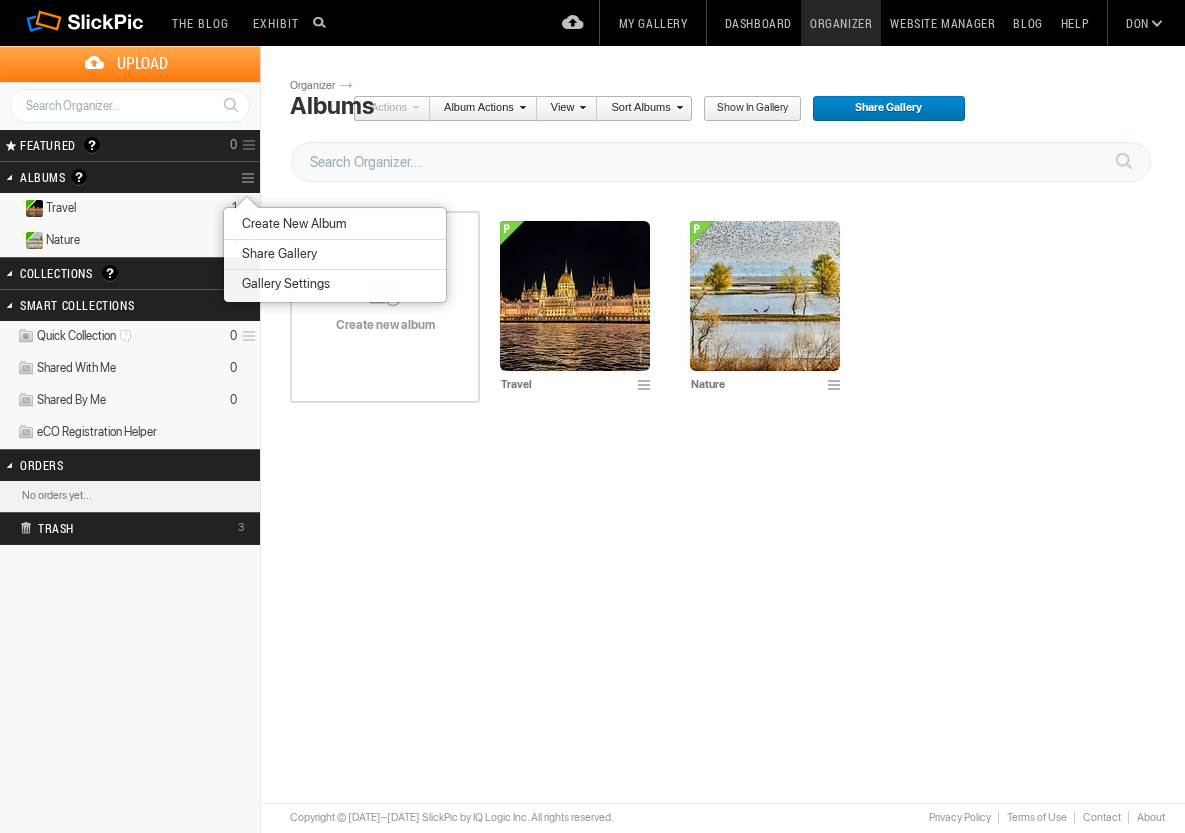 click on "Create New Album" at bounding box center (291, 224) 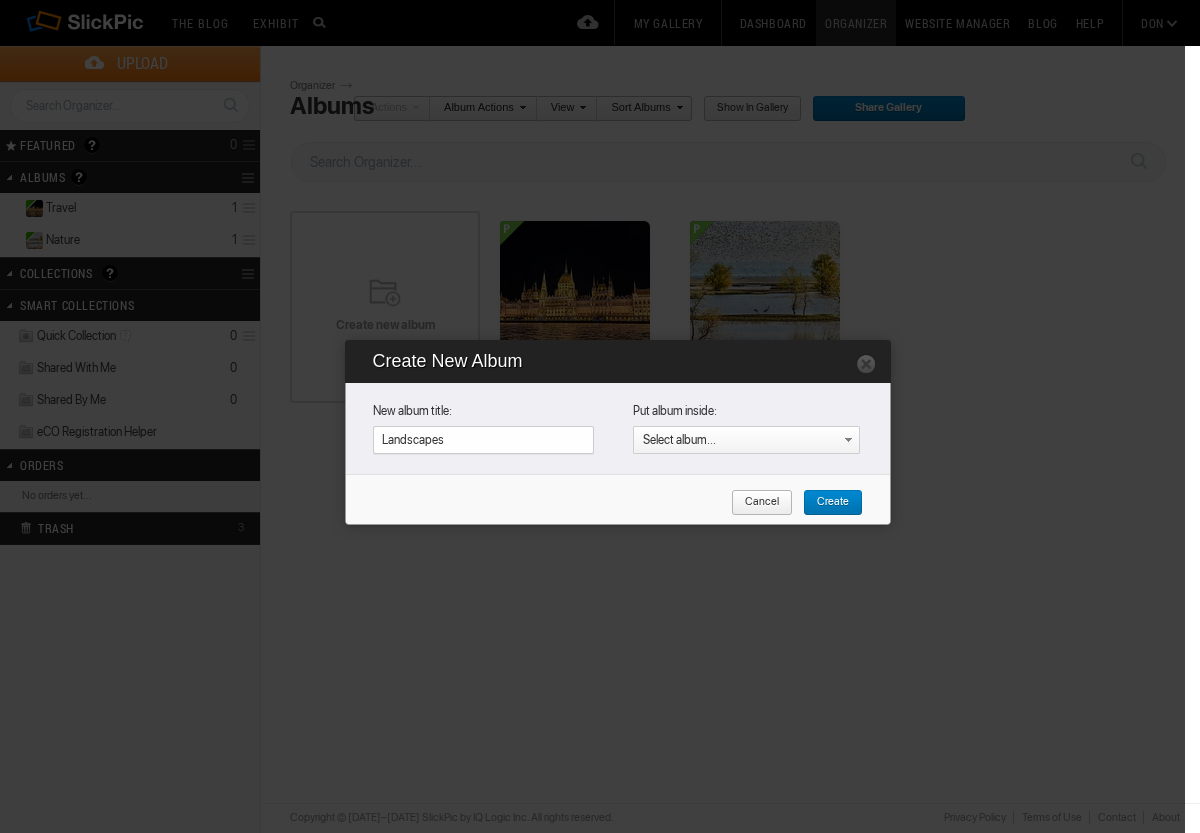 type on "Landscapes" 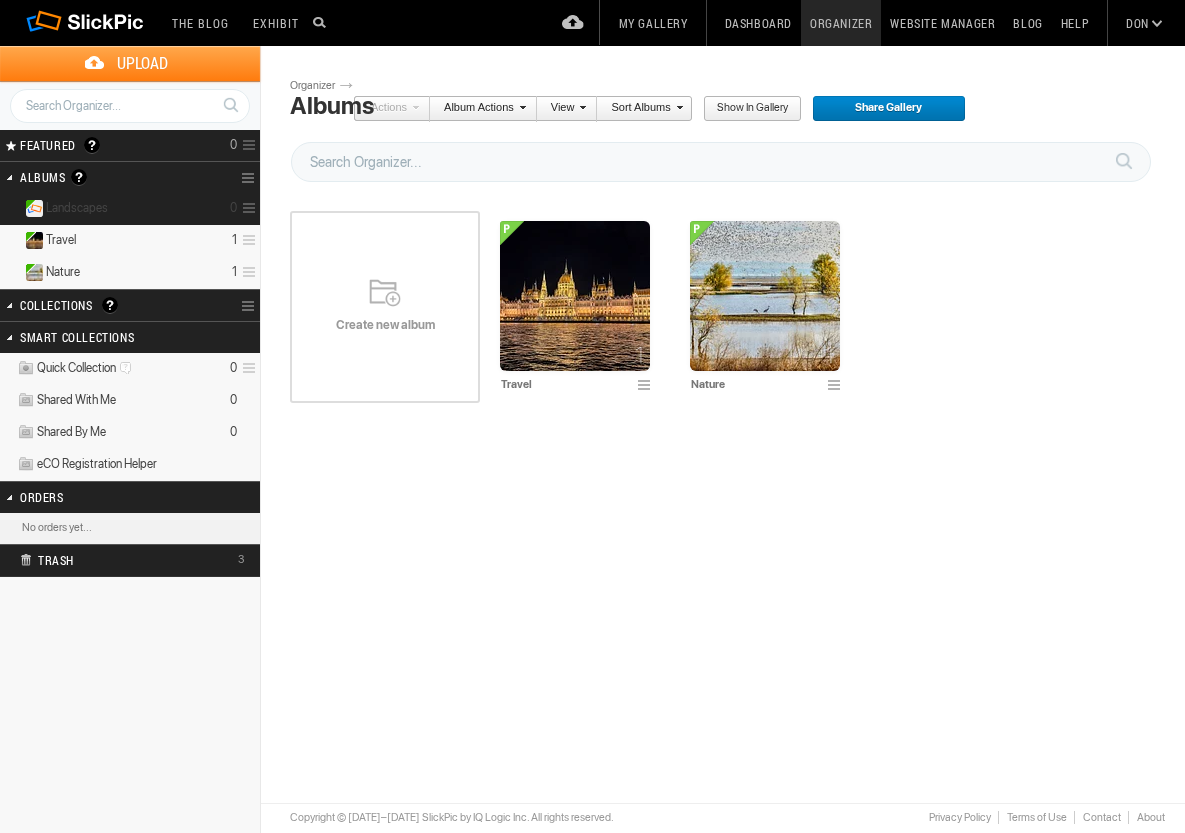 click on "Landscapes" at bounding box center (77, 208) 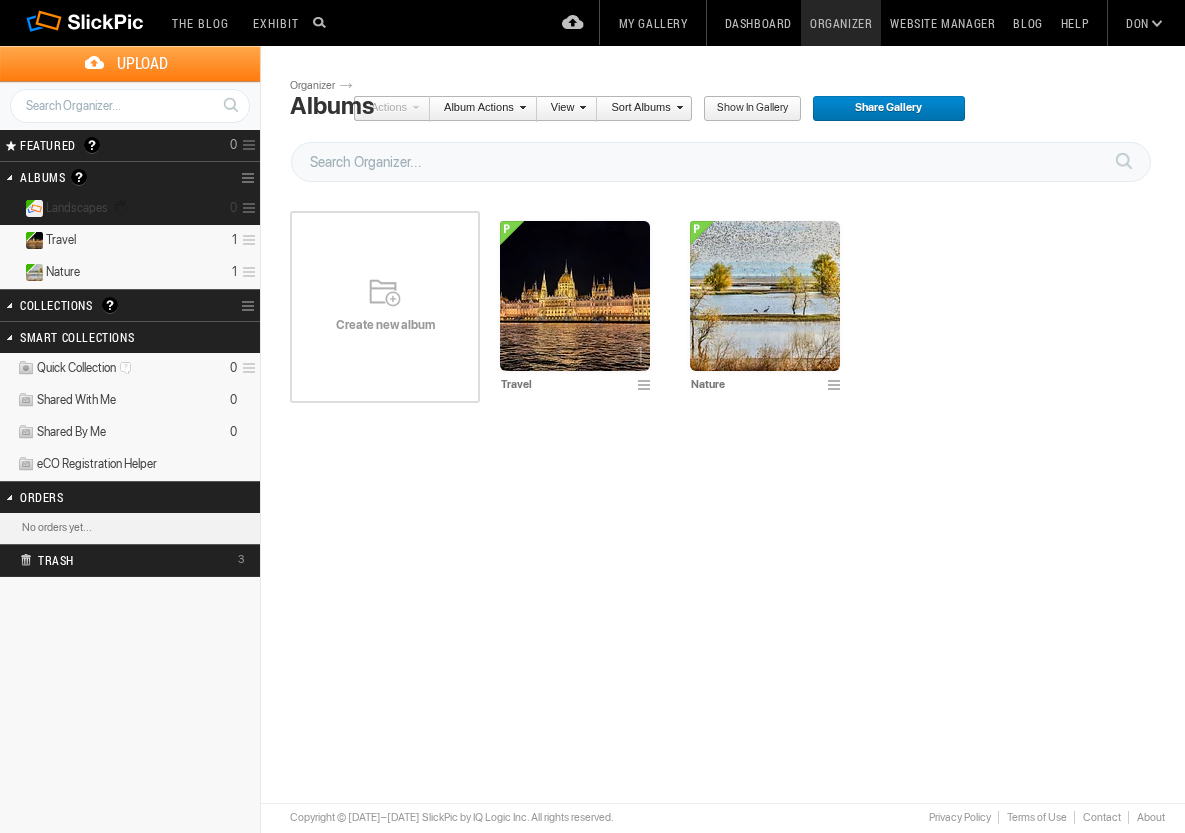 click on "Landscapes" at bounding box center [77, 208] 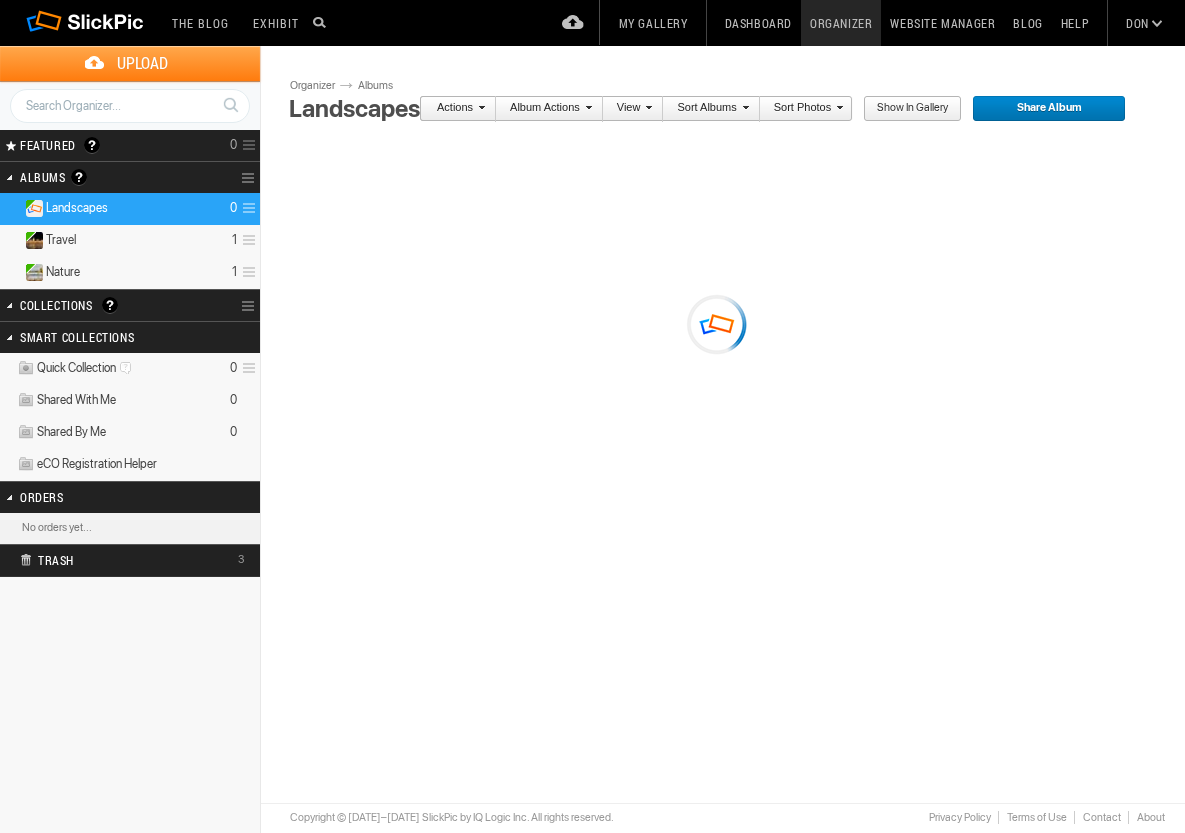 scroll, scrollTop: 0, scrollLeft: 0, axis: both 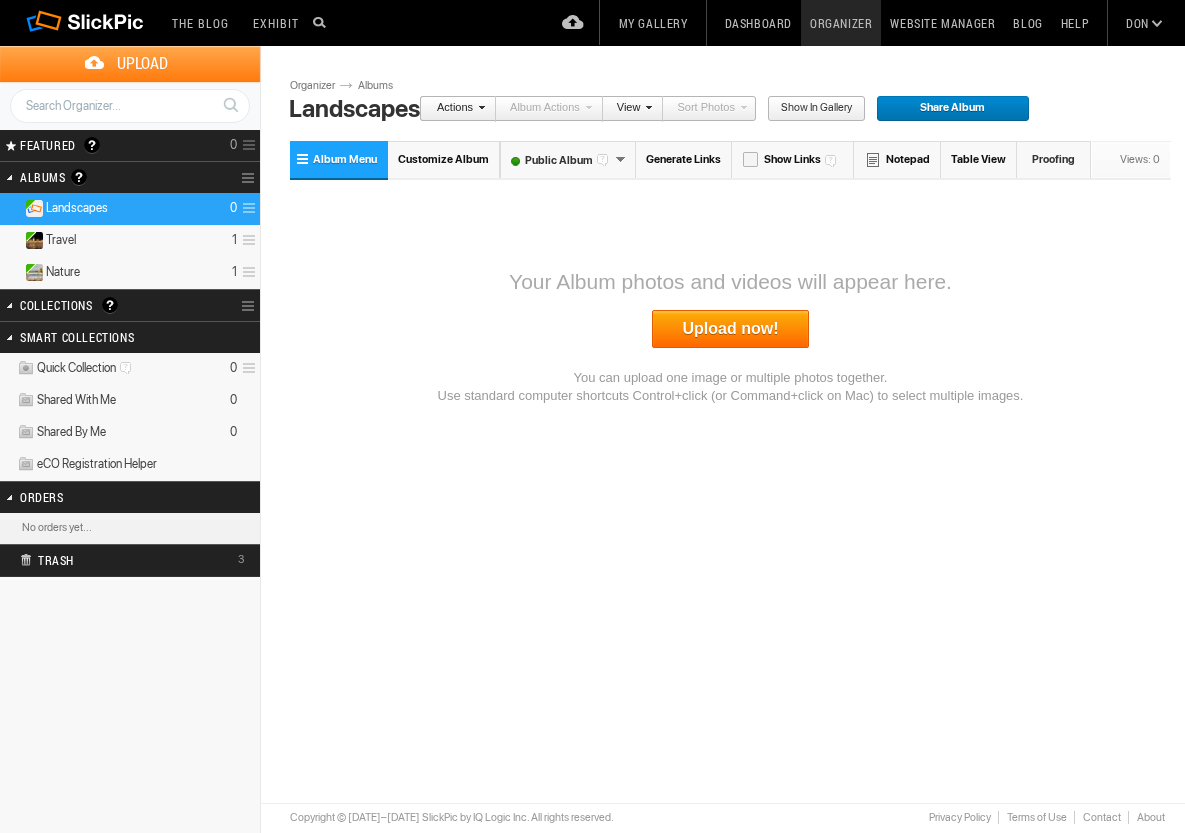 click on "Upload now!" at bounding box center (731, 329) 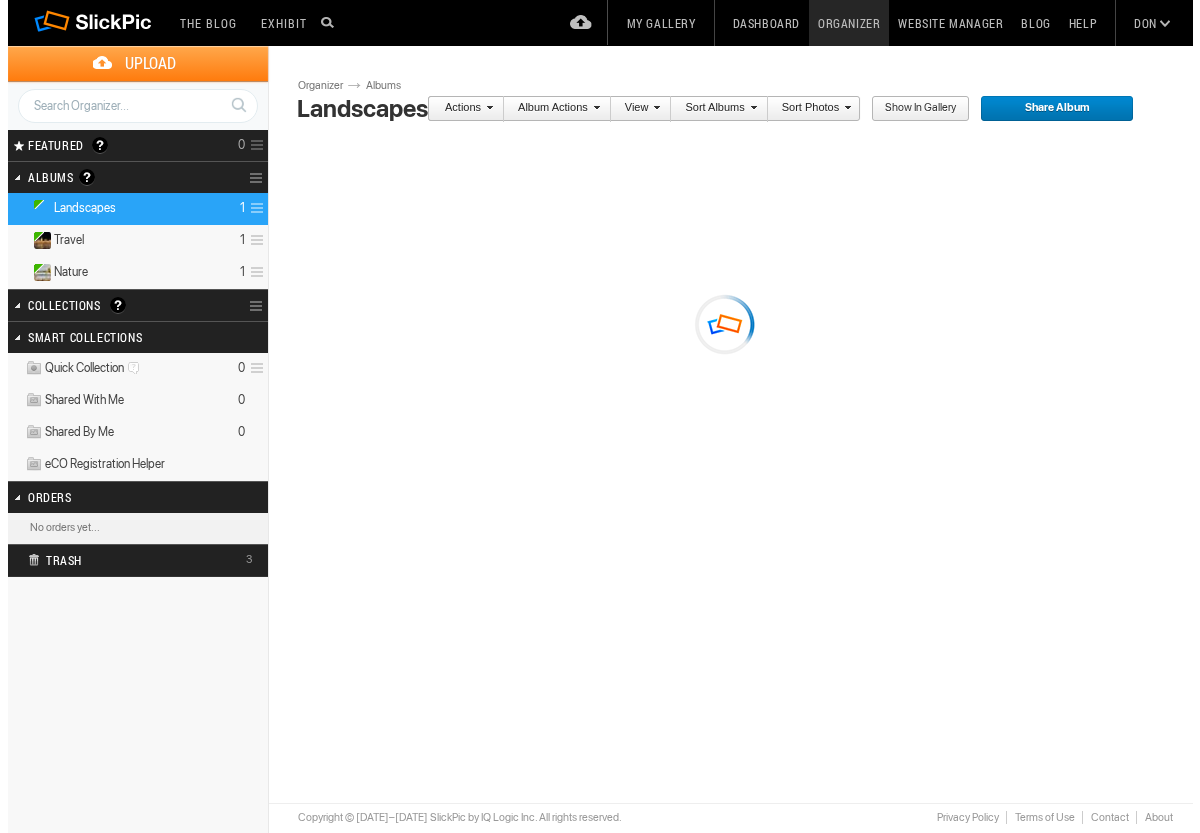 scroll, scrollTop: 0, scrollLeft: 0, axis: both 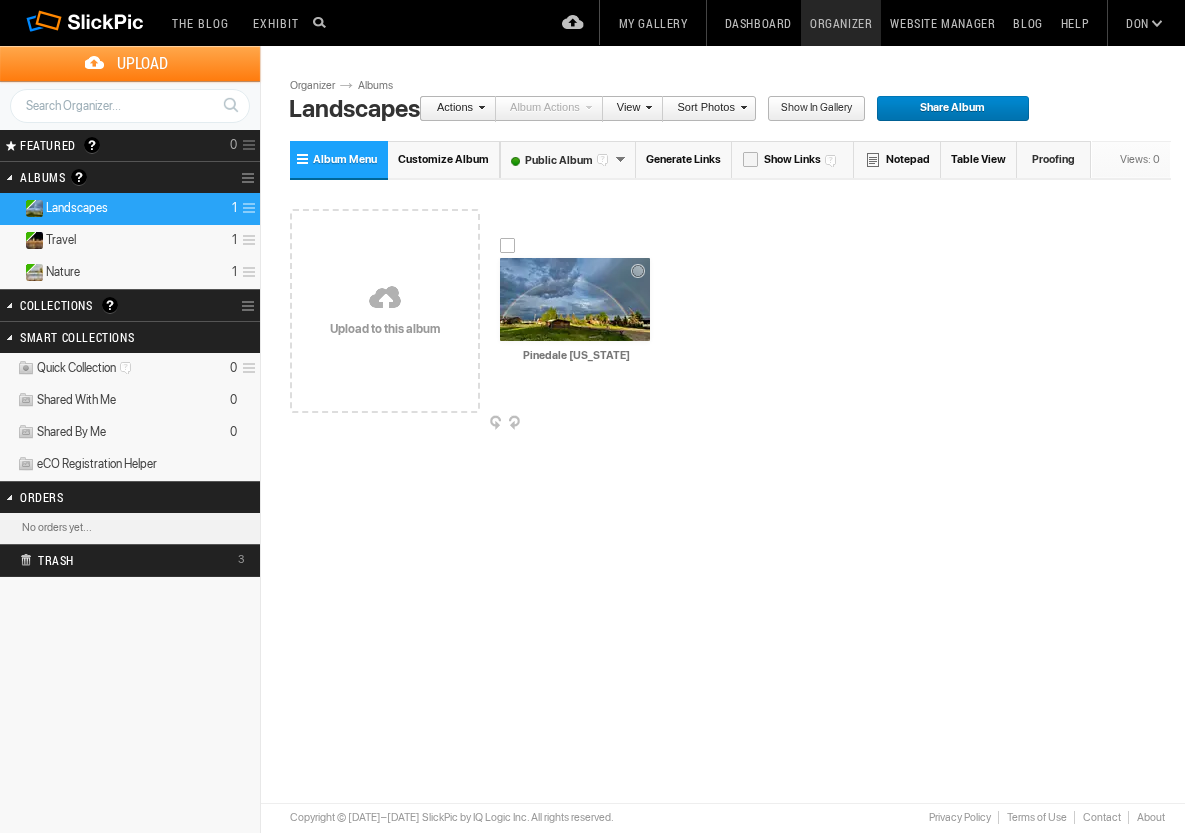 click at bounding box center (575, 299) 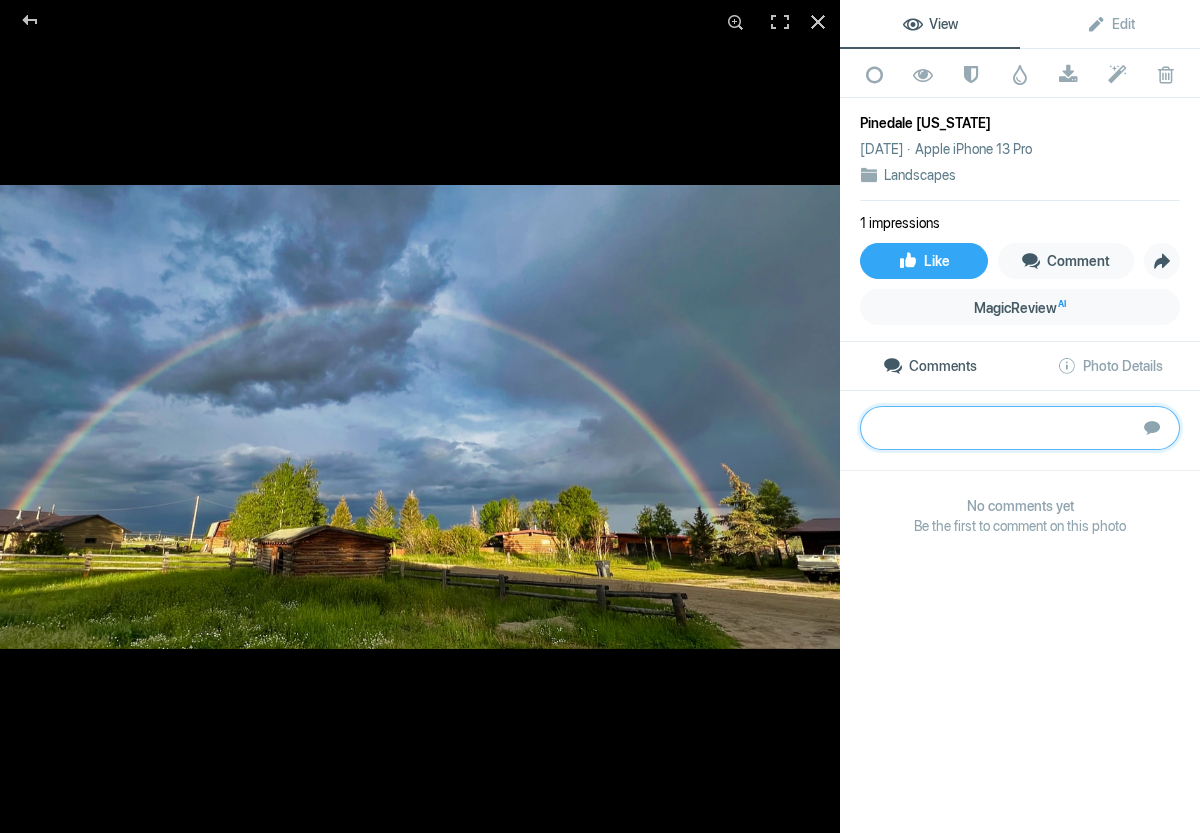 click 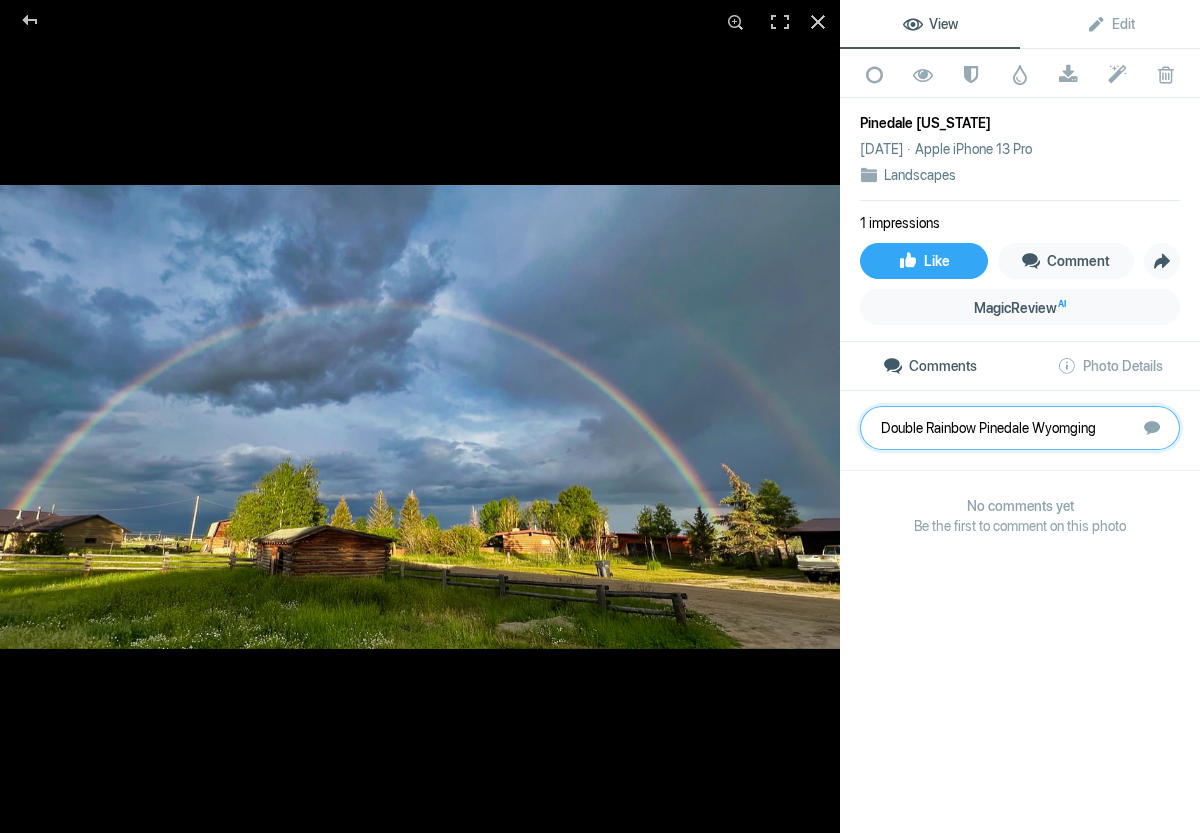 click 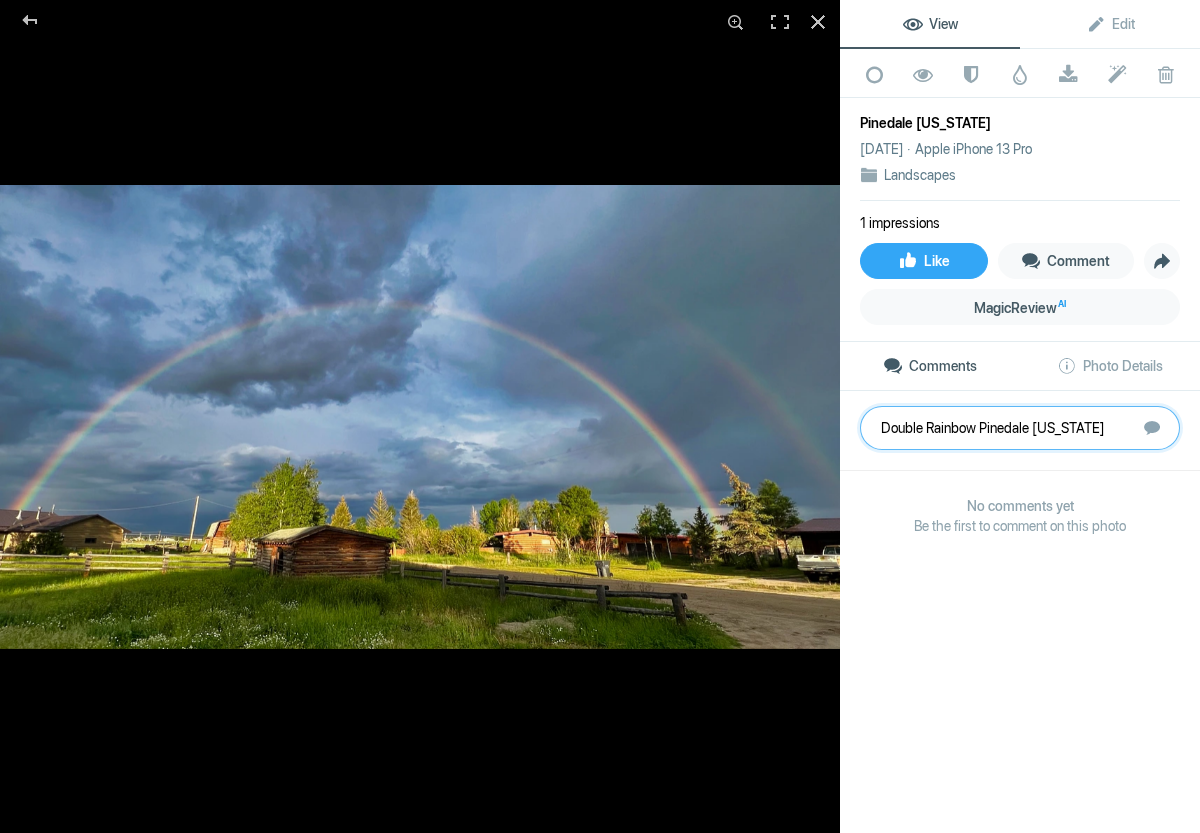 click 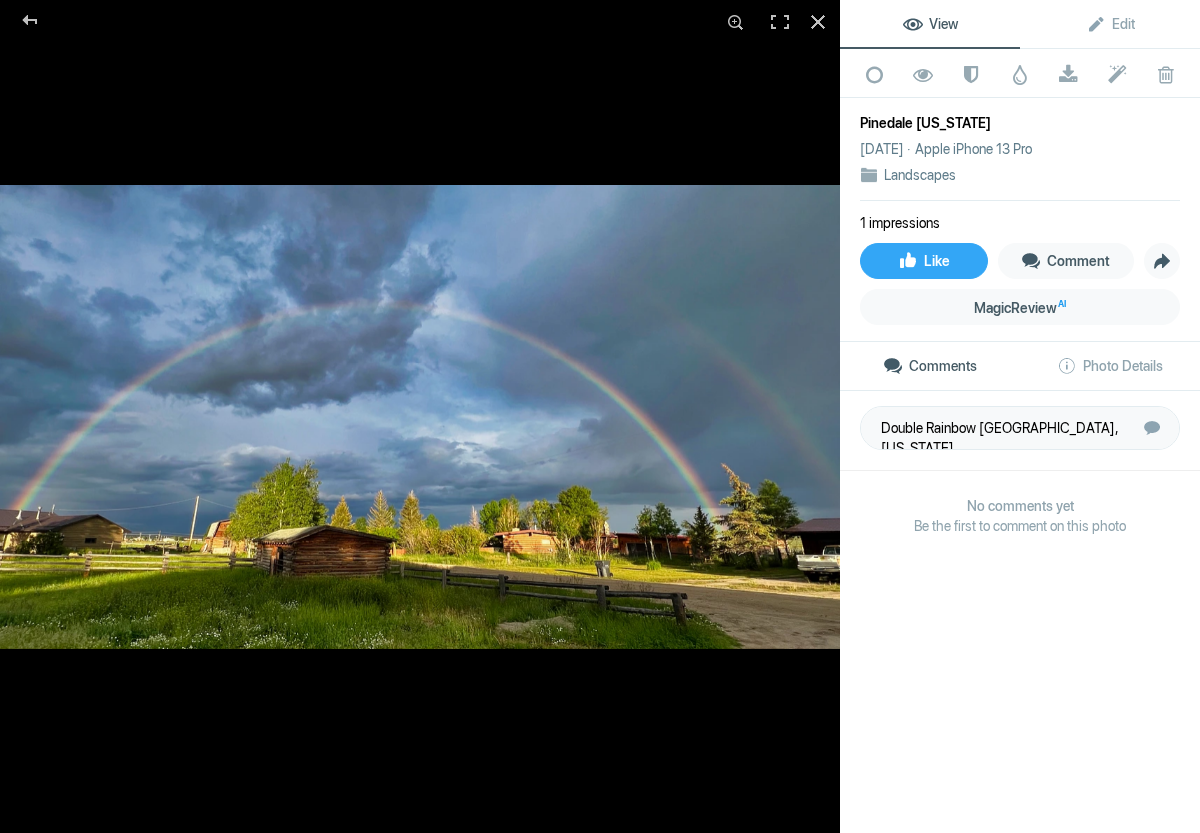 click on "Pinedale Wyoming" 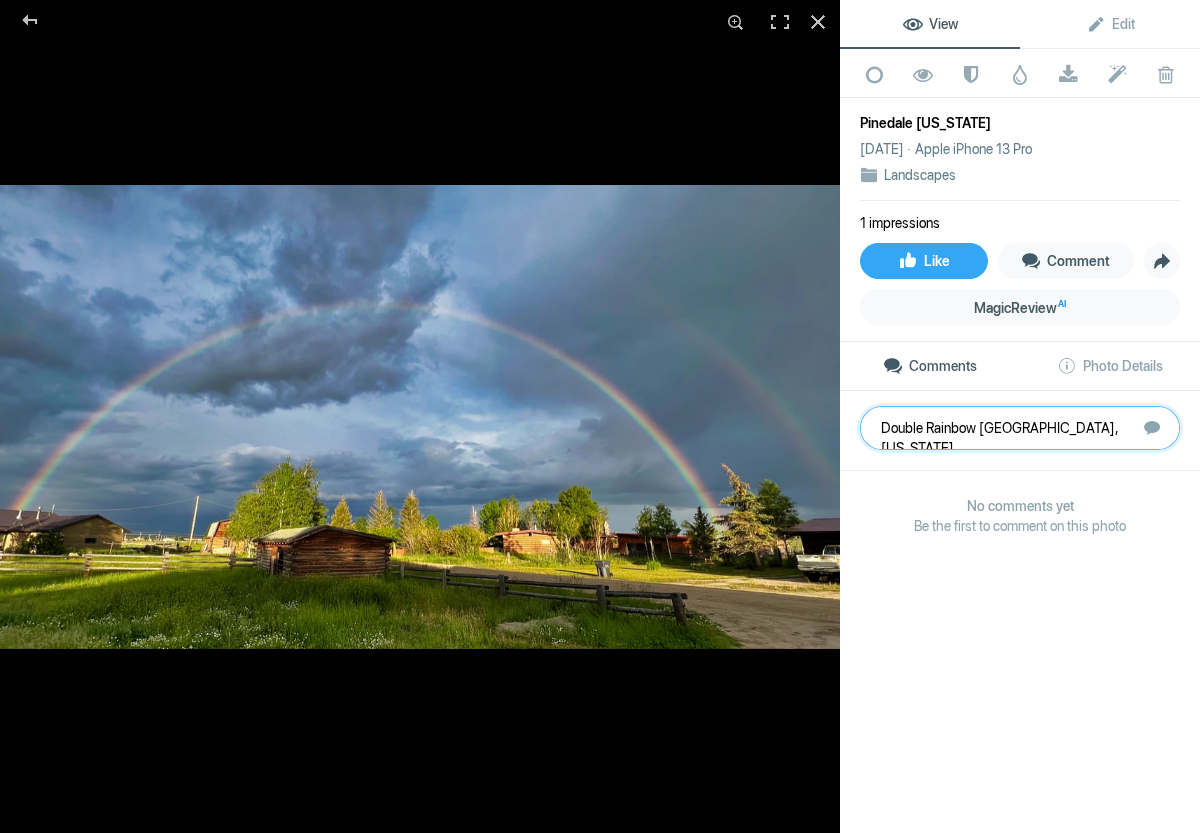 click 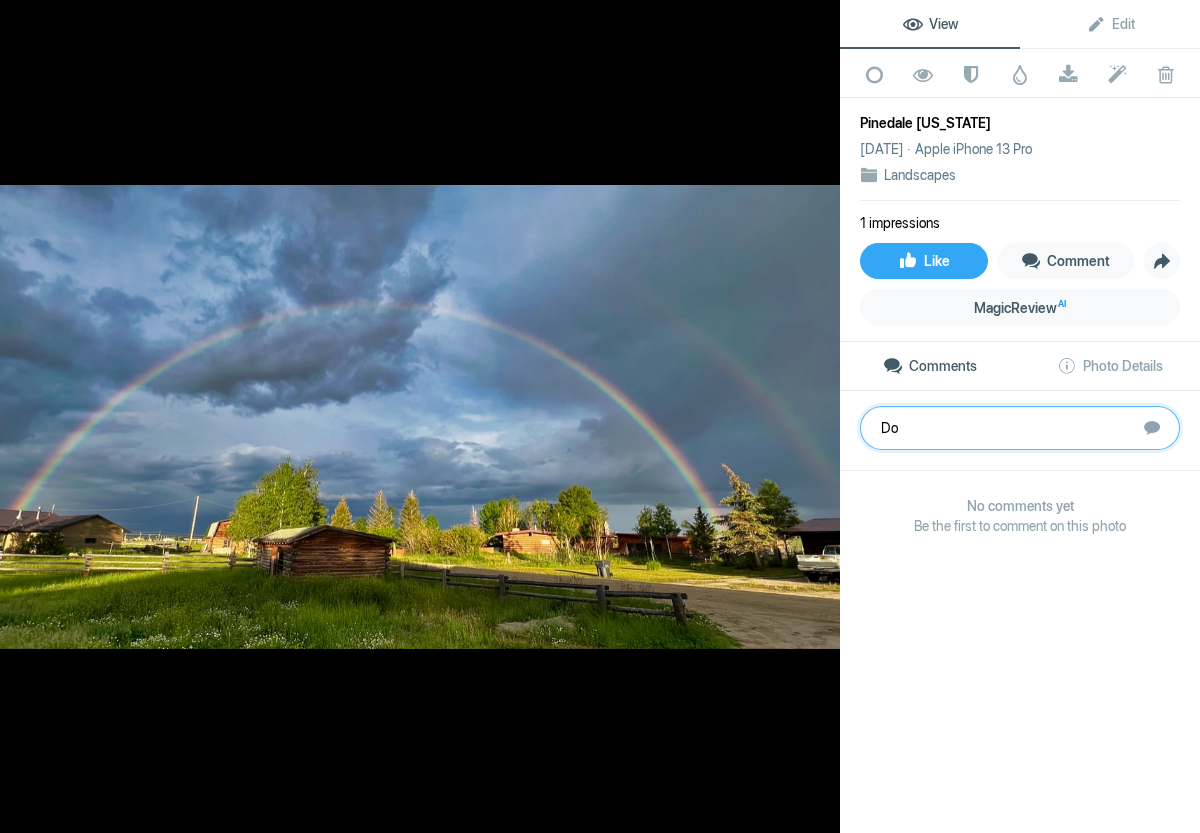 type on "D" 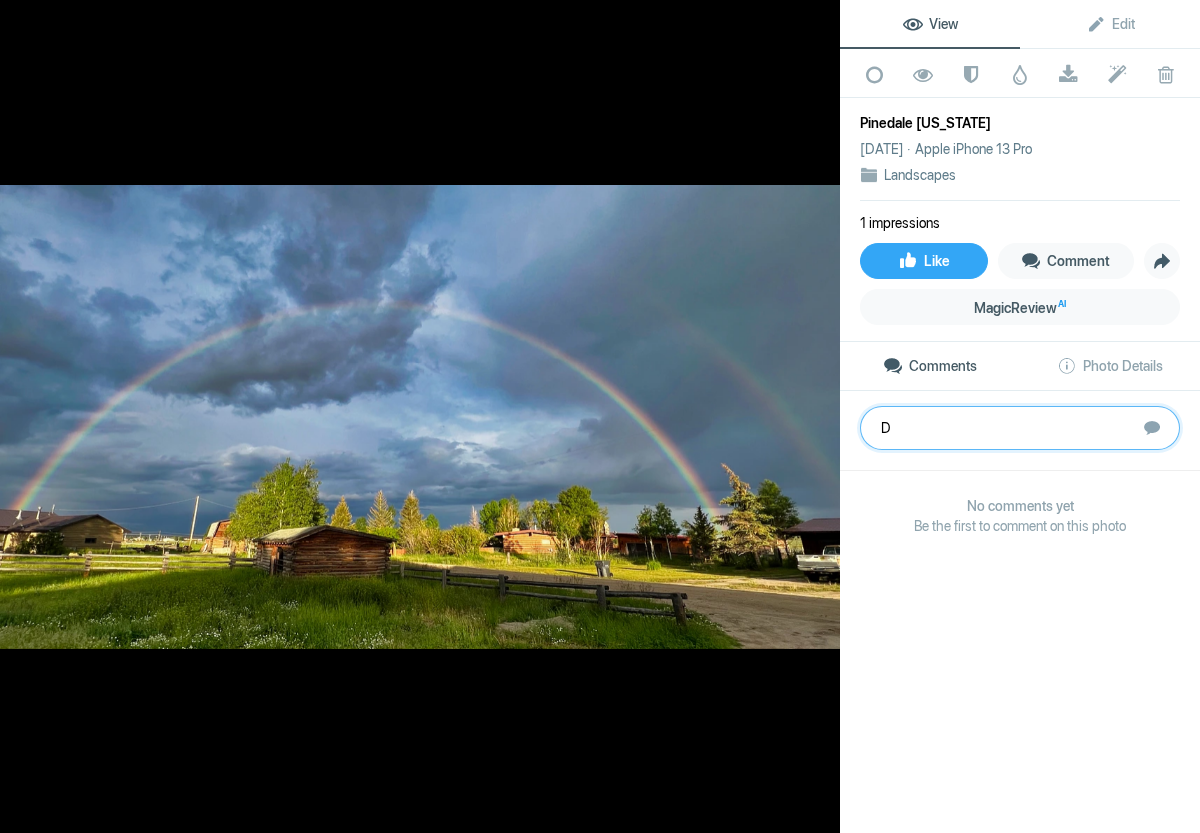 type 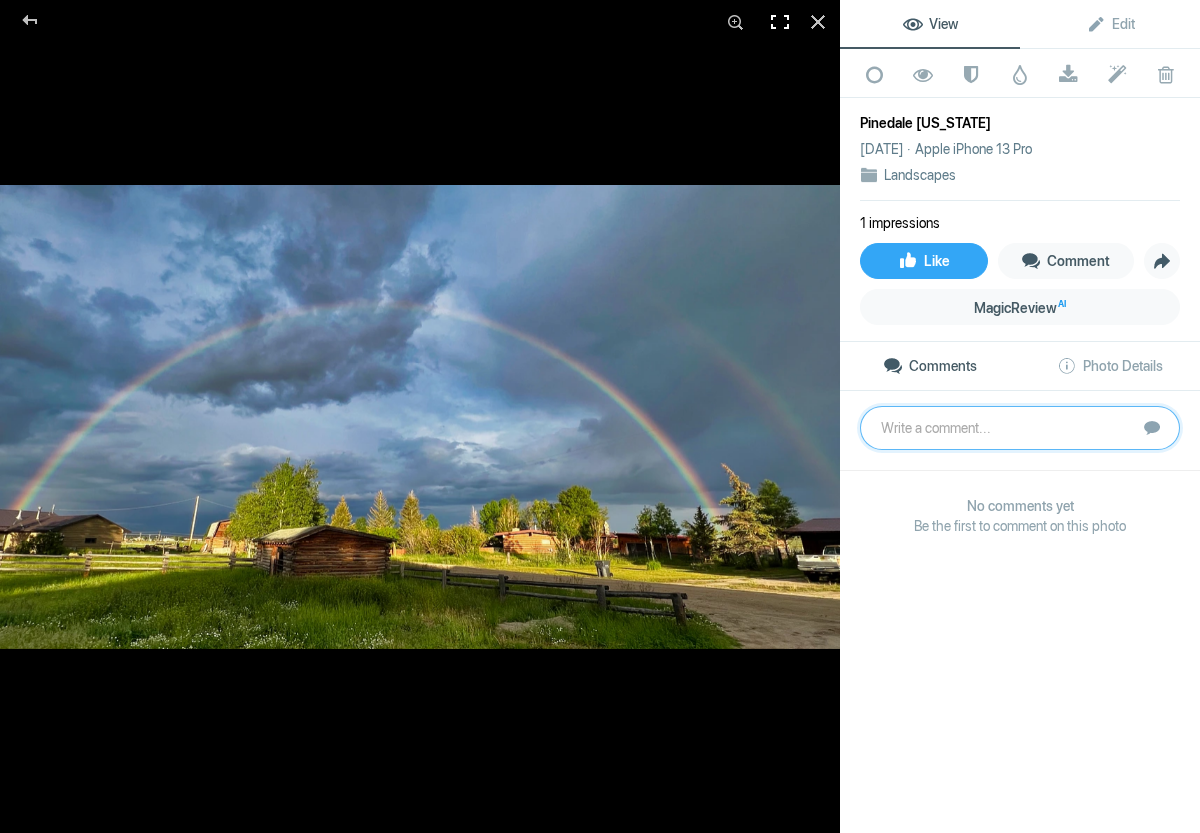 click 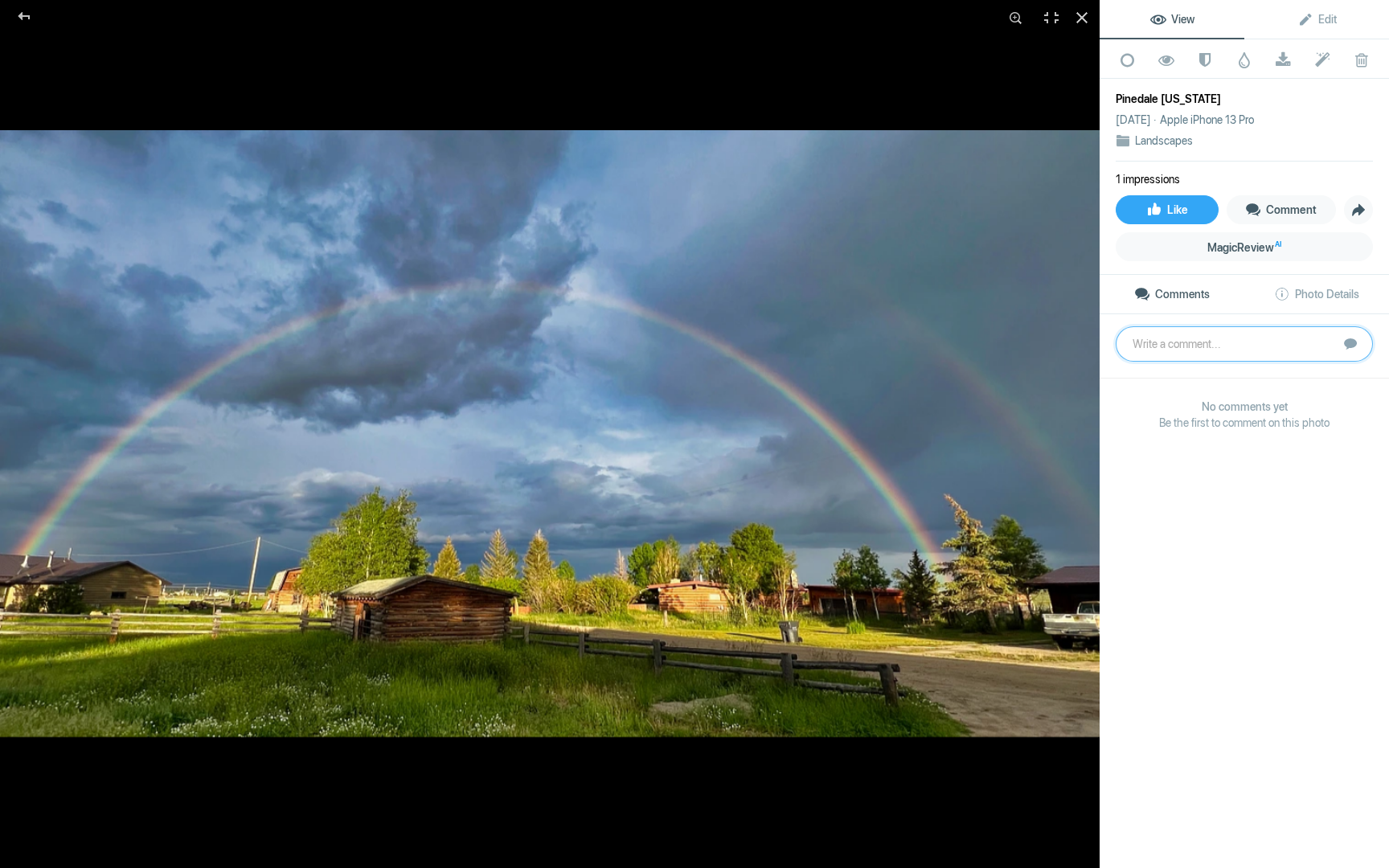 click 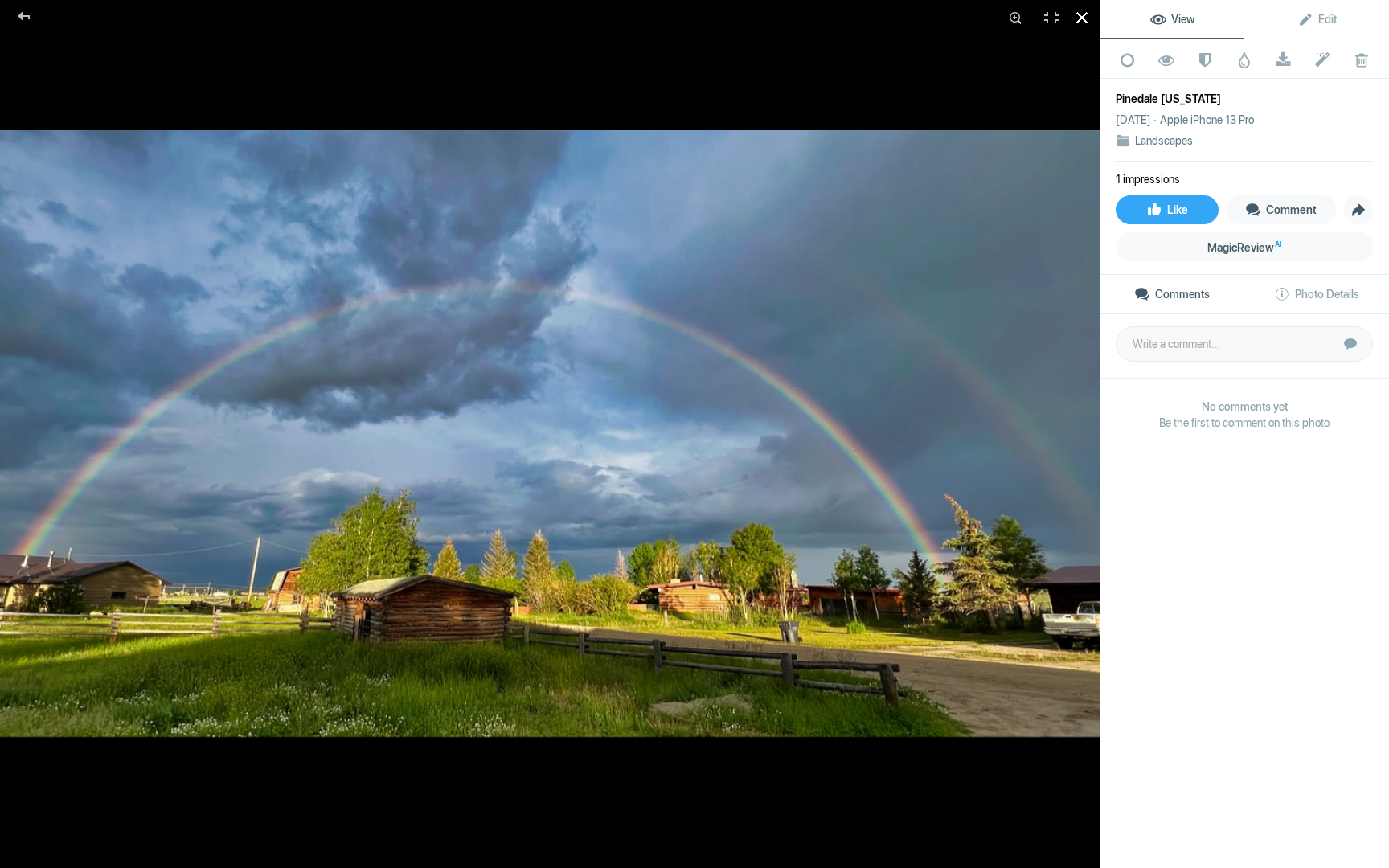 click 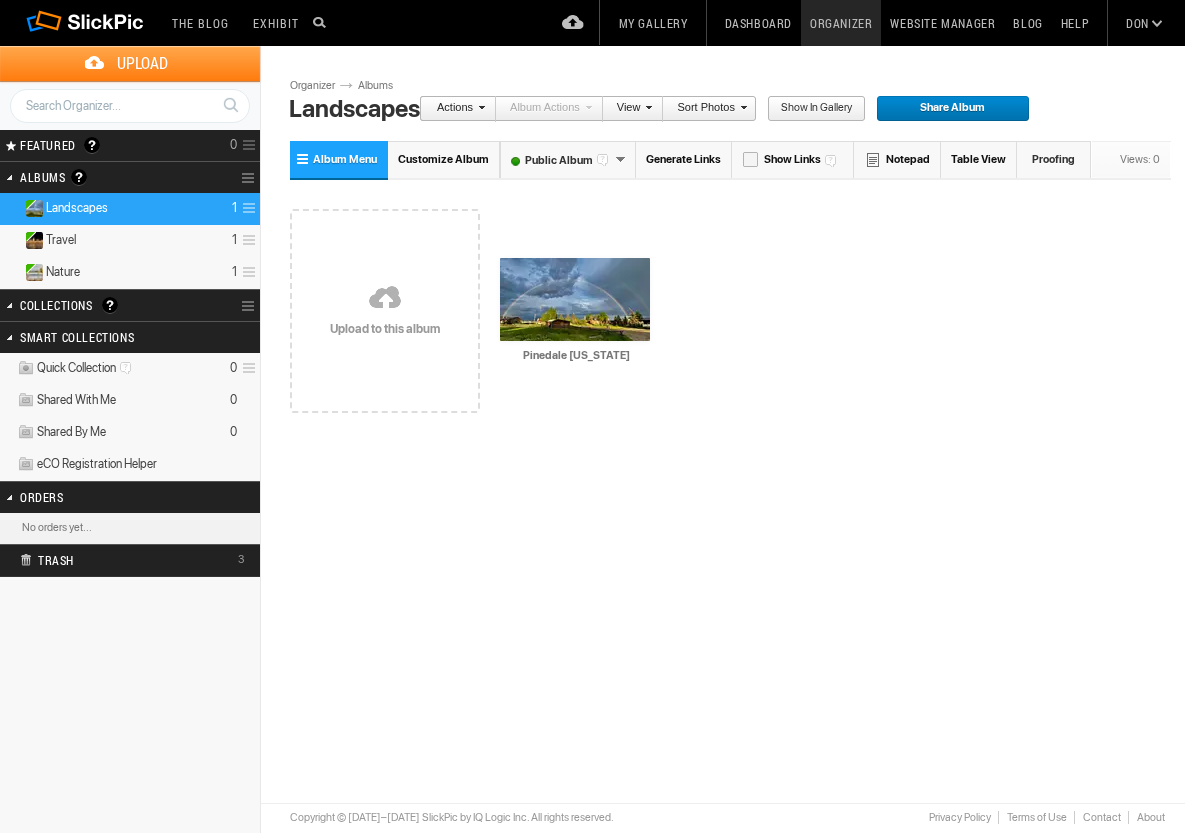 click on "Customize Album" at bounding box center [443, 159] 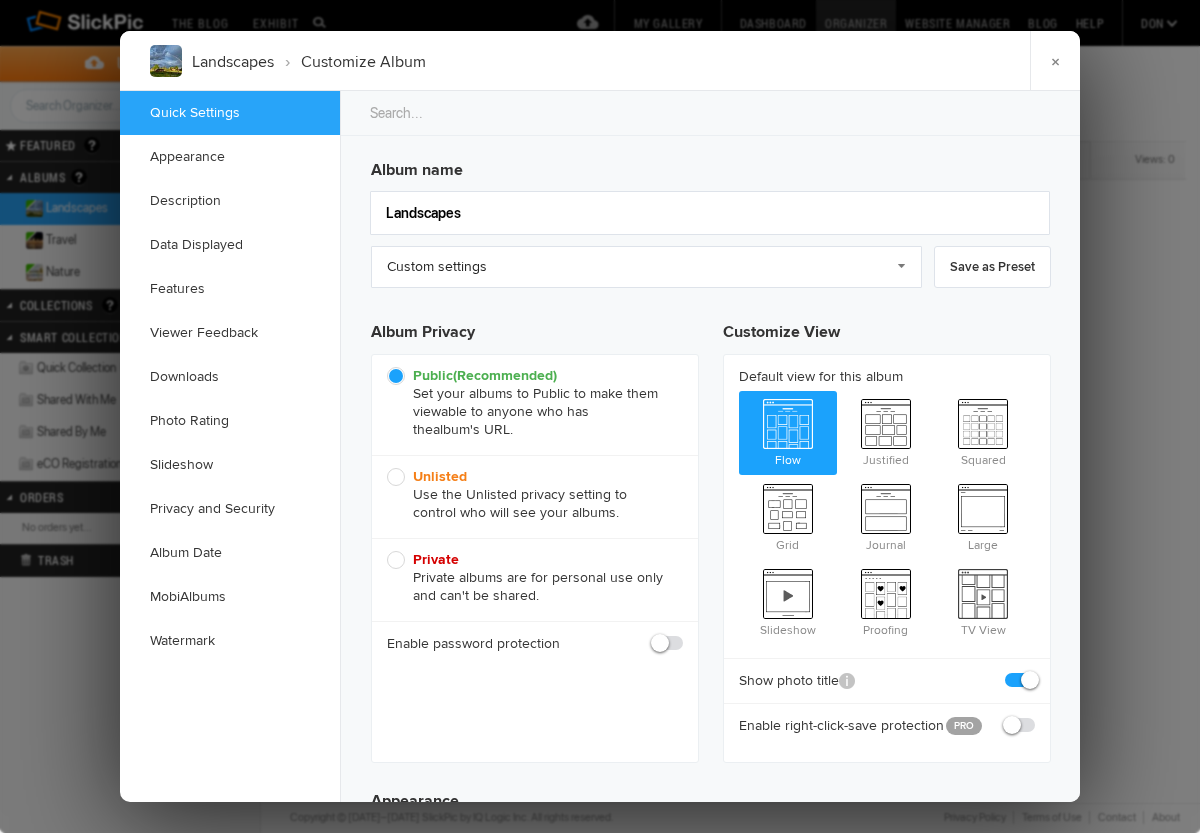 click on "Album name" 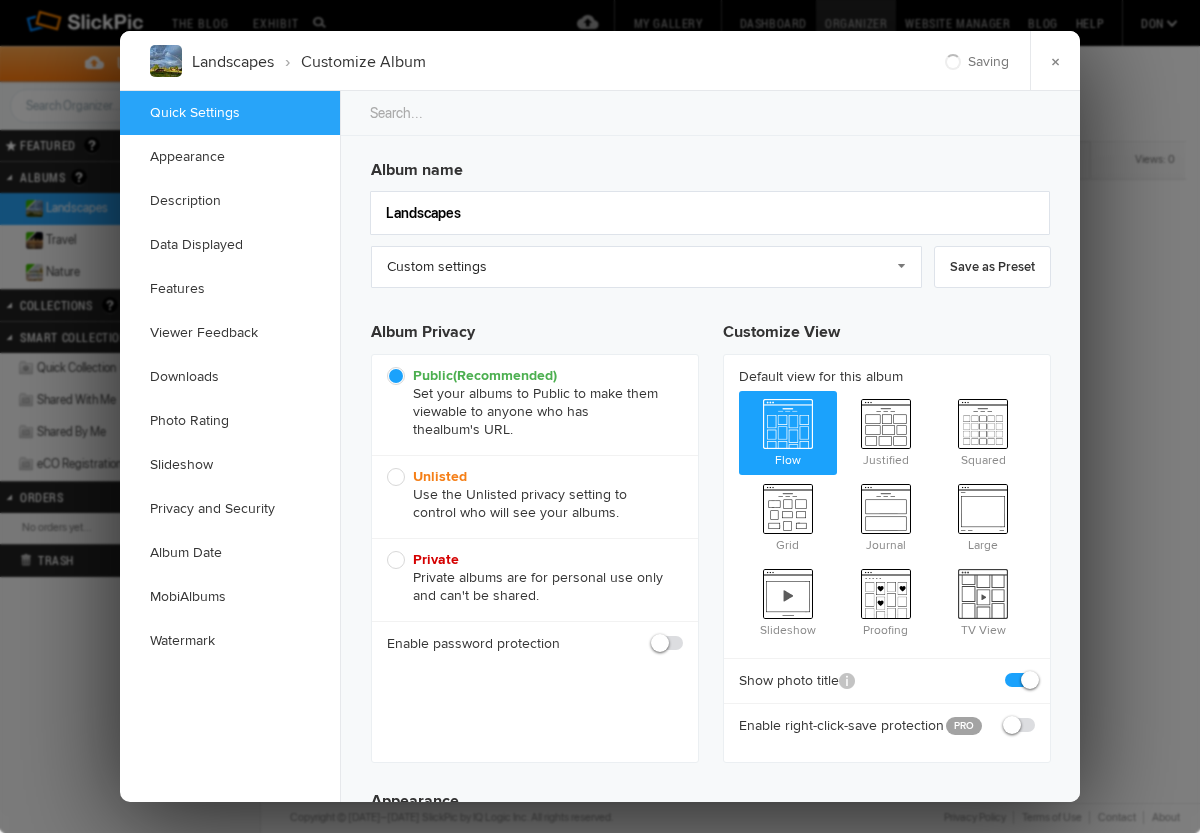 scroll, scrollTop: 0, scrollLeft: 0, axis: both 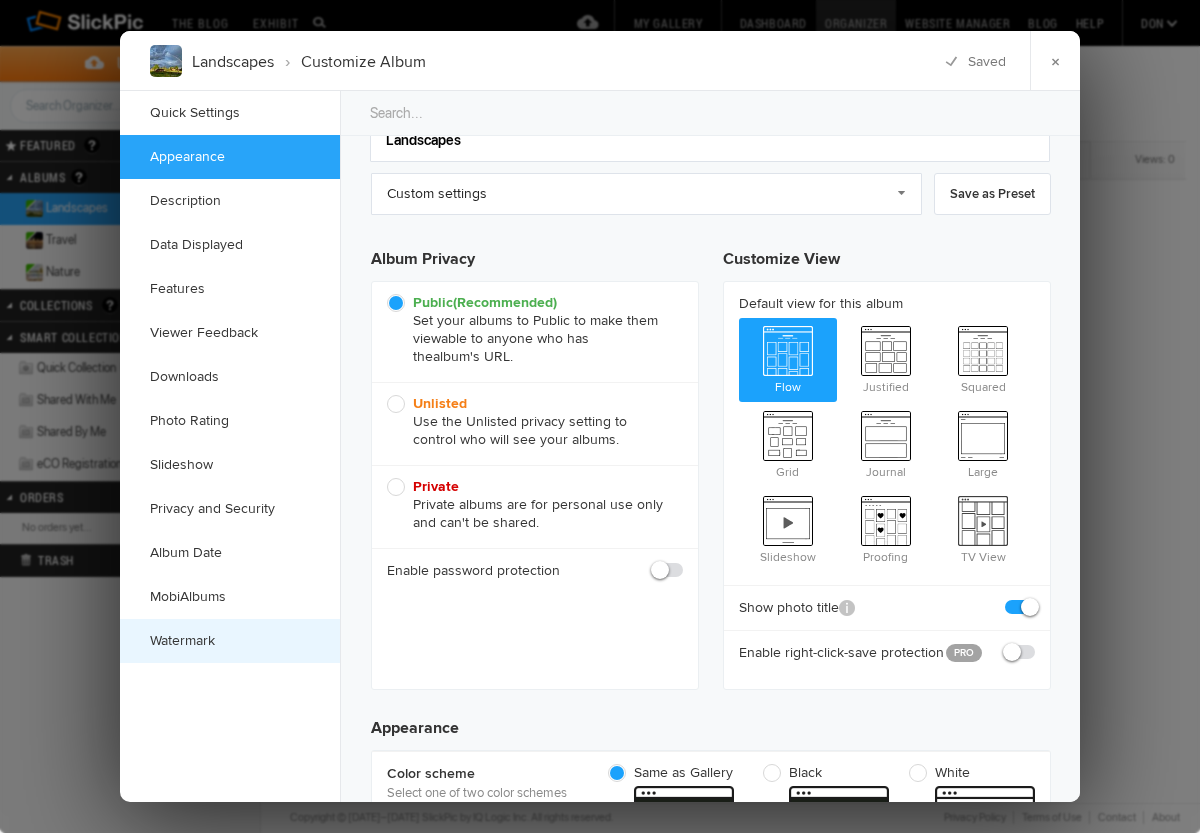 click on "Watermark" 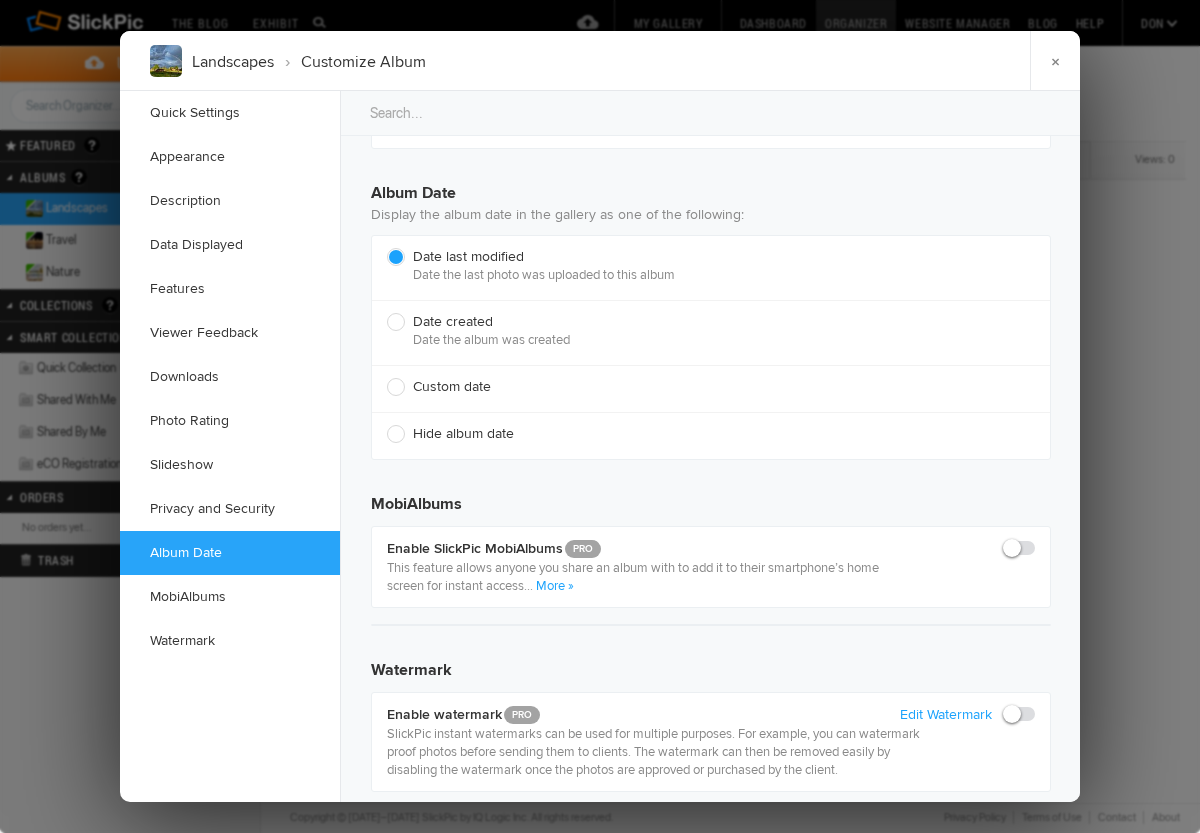 scroll, scrollTop: 4367, scrollLeft: 0, axis: vertical 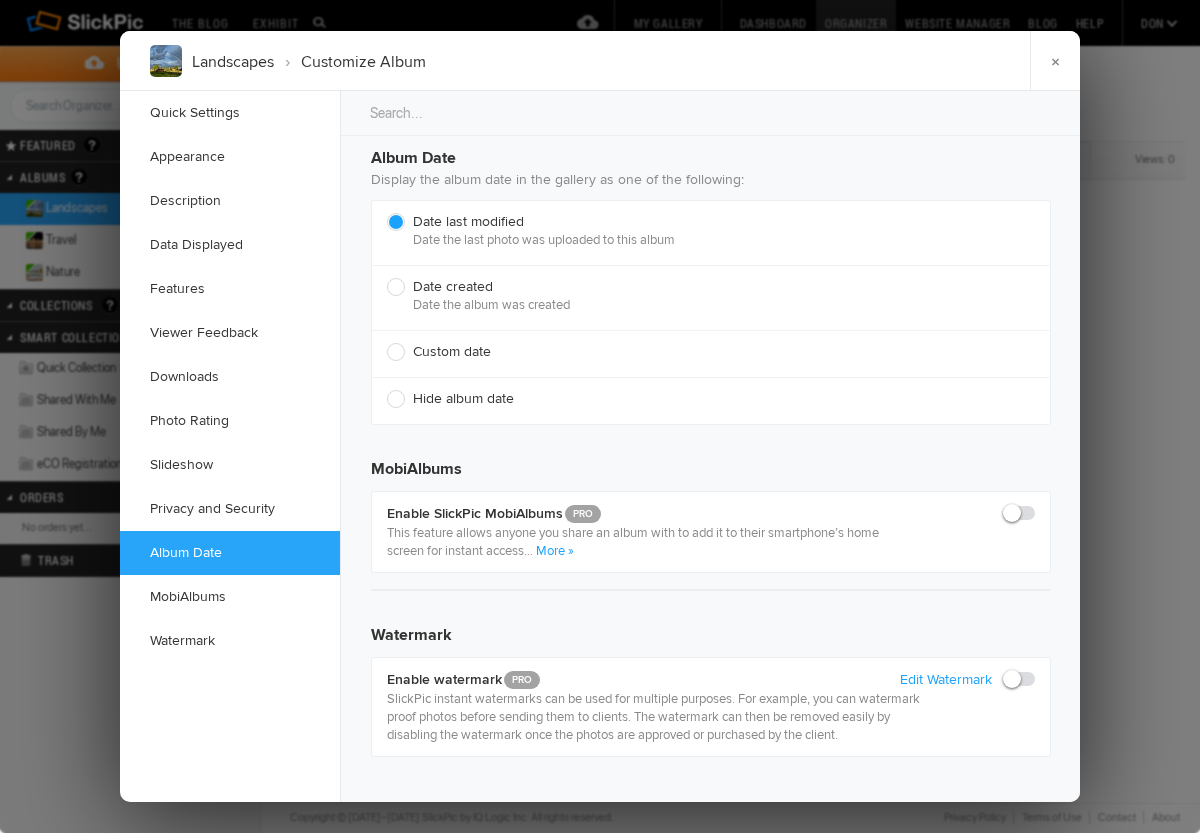 click on "Watermark" 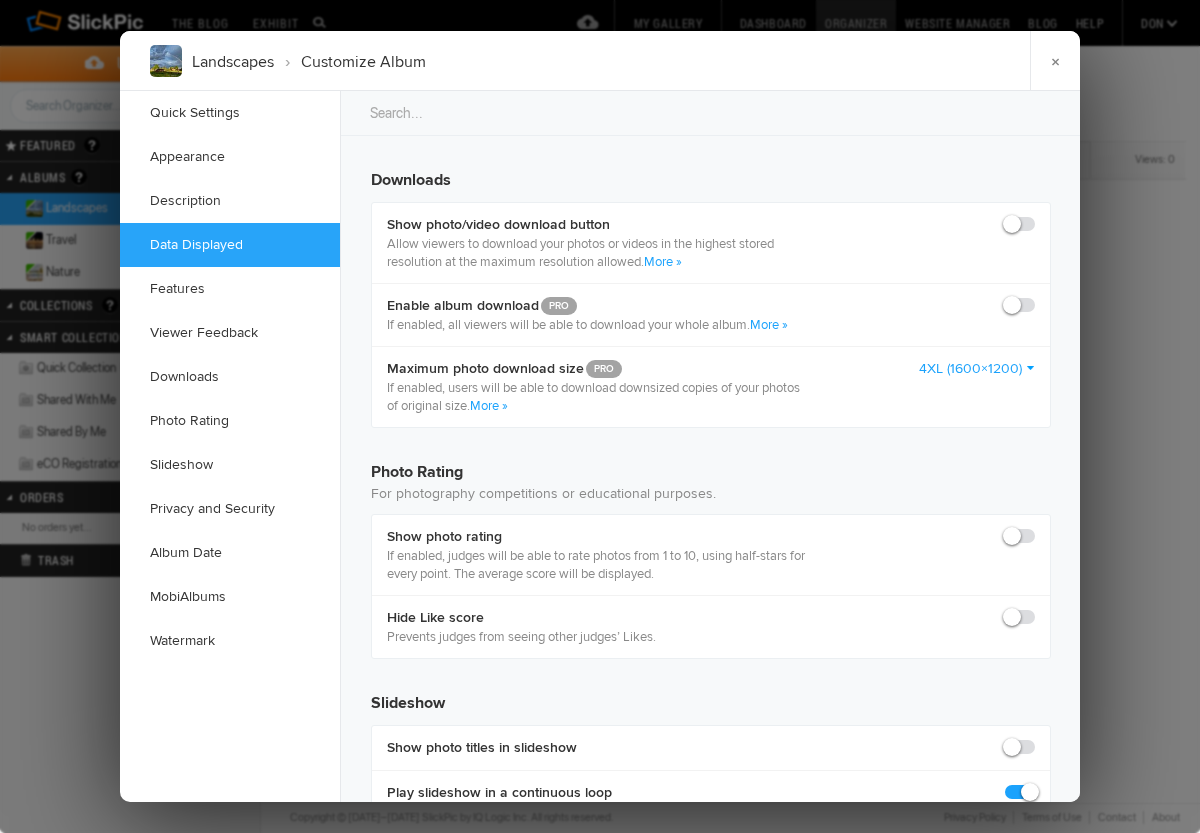 scroll, scrollTop: 3256, scrollLeft: 0, axis: vertical 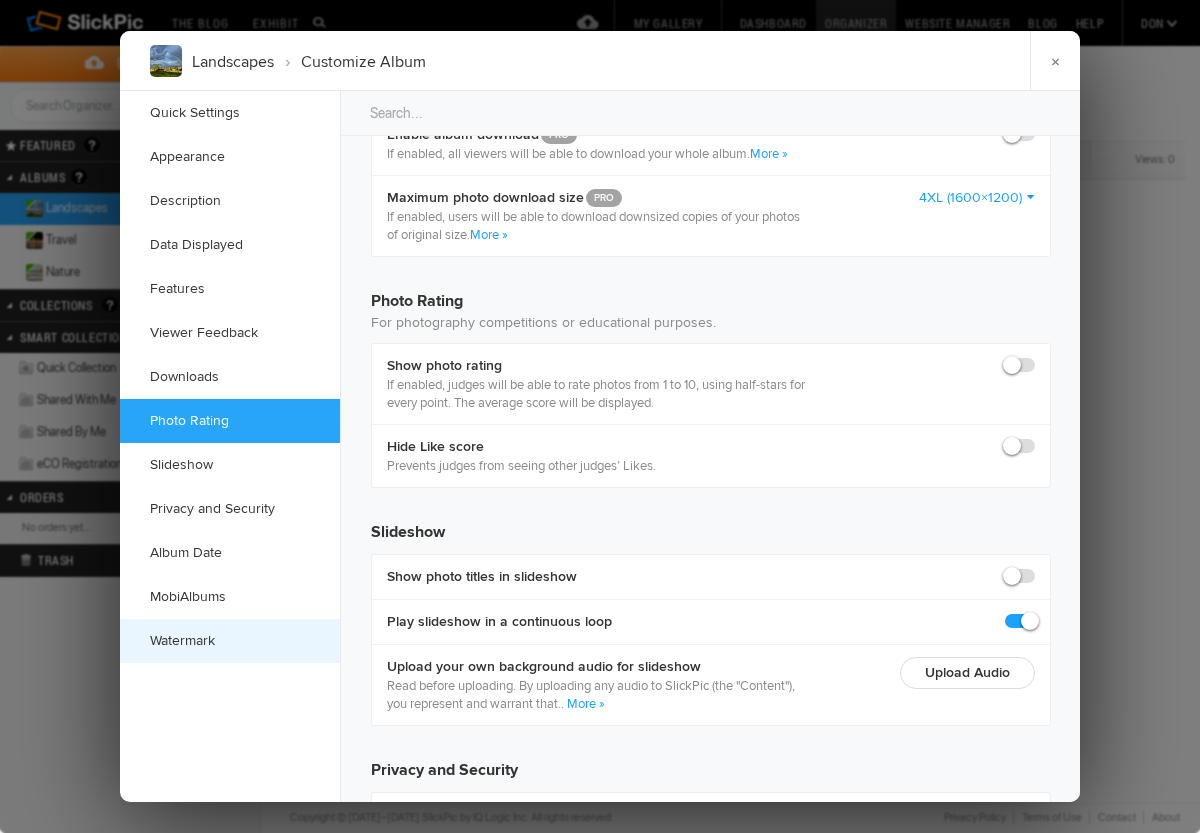 click on "Watermark" 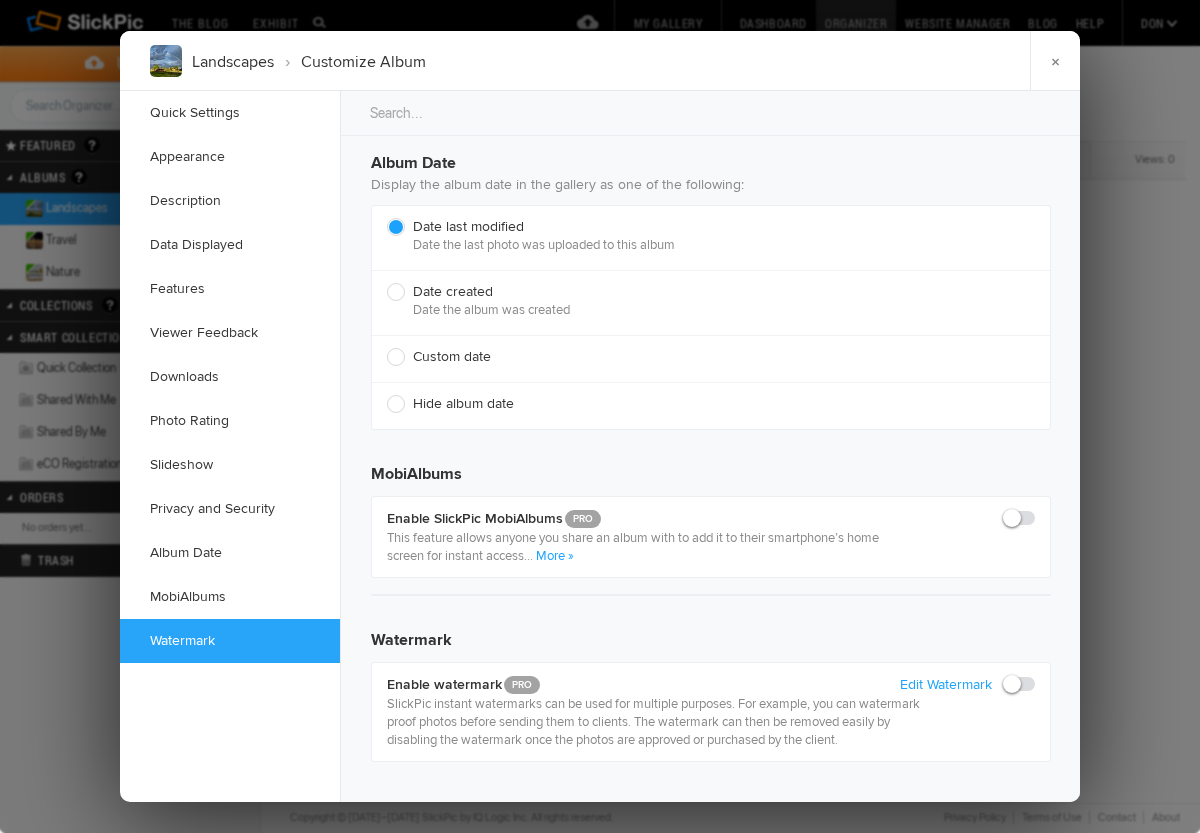 scroll, scrollTop: 4367, scrollLeft: 0, axis: vertical 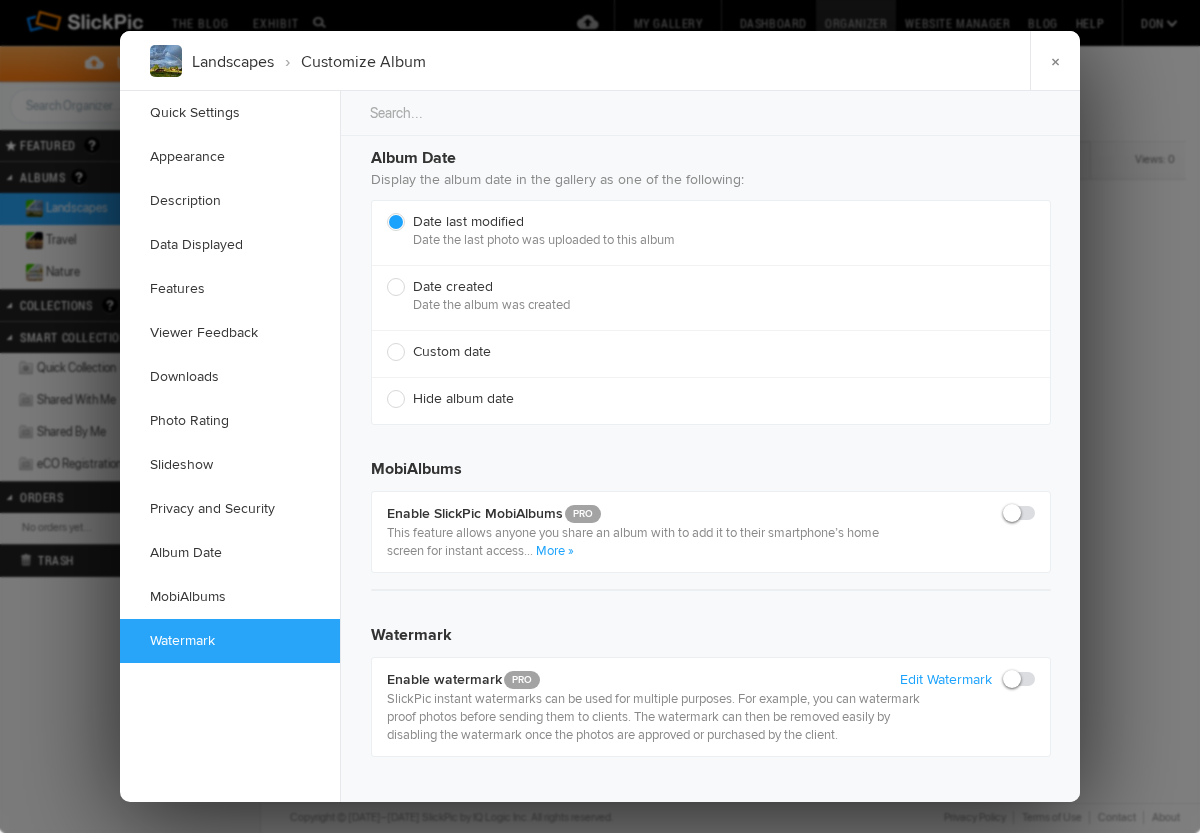 click 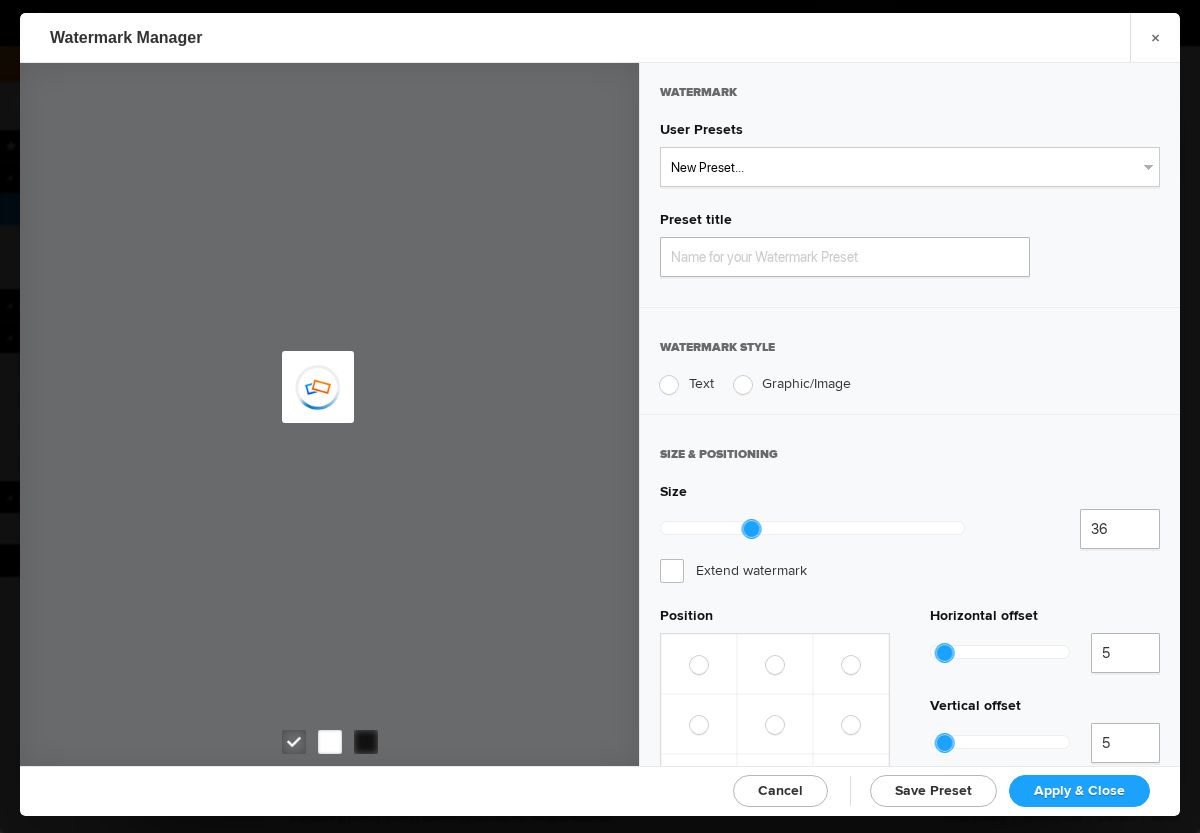 type on "Watermark-7/26/2025" 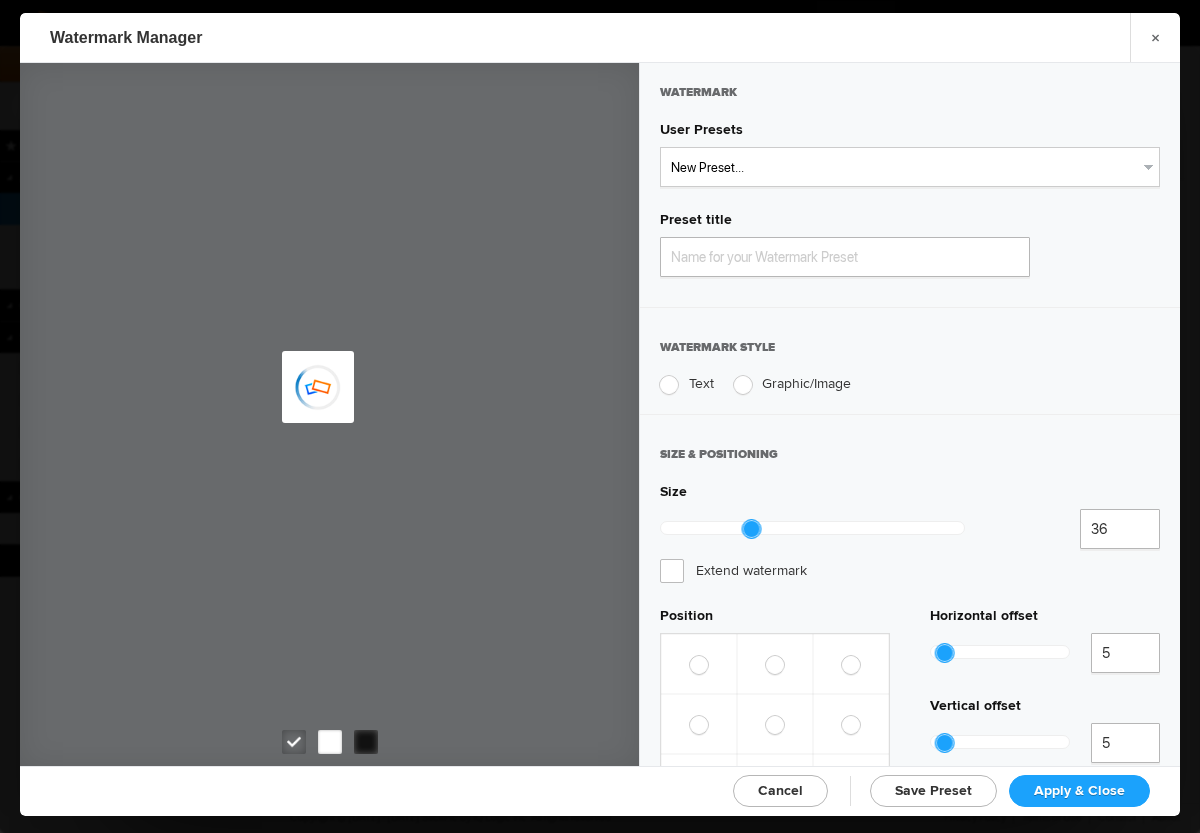 radio on "true" 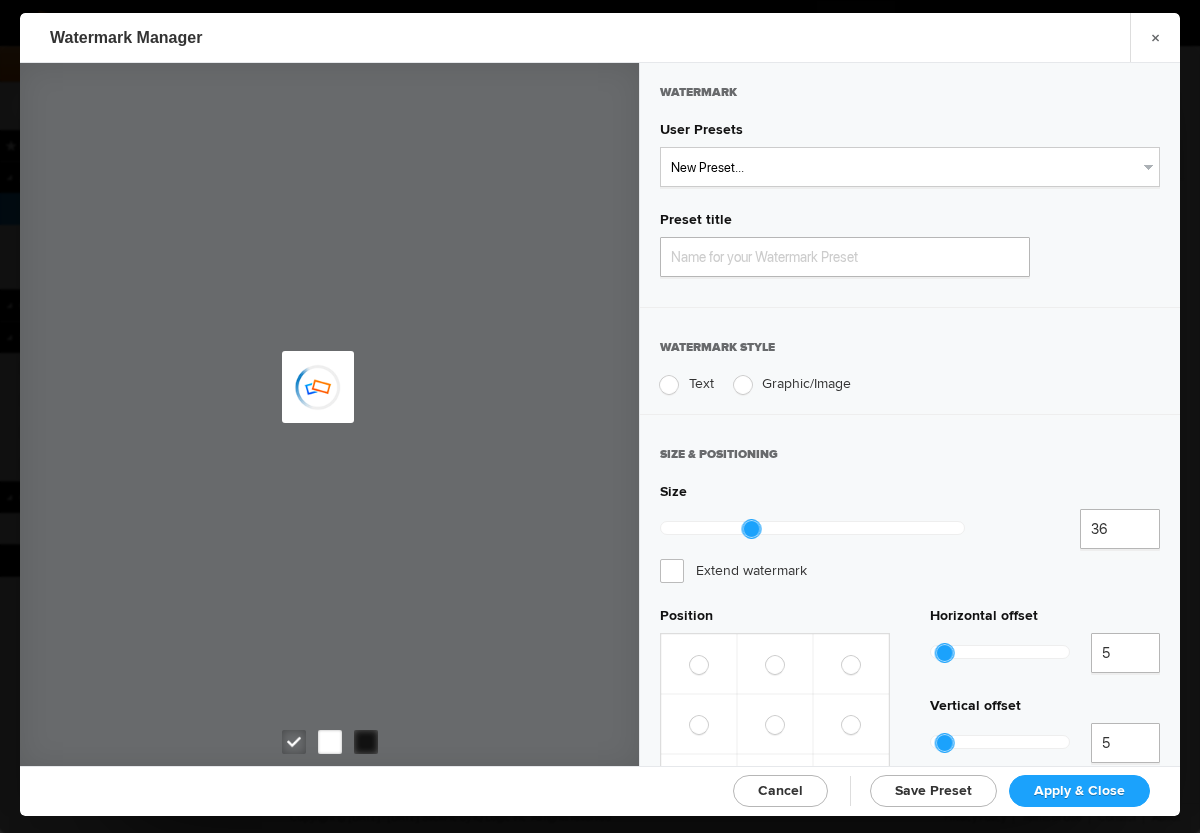 radio on "true" 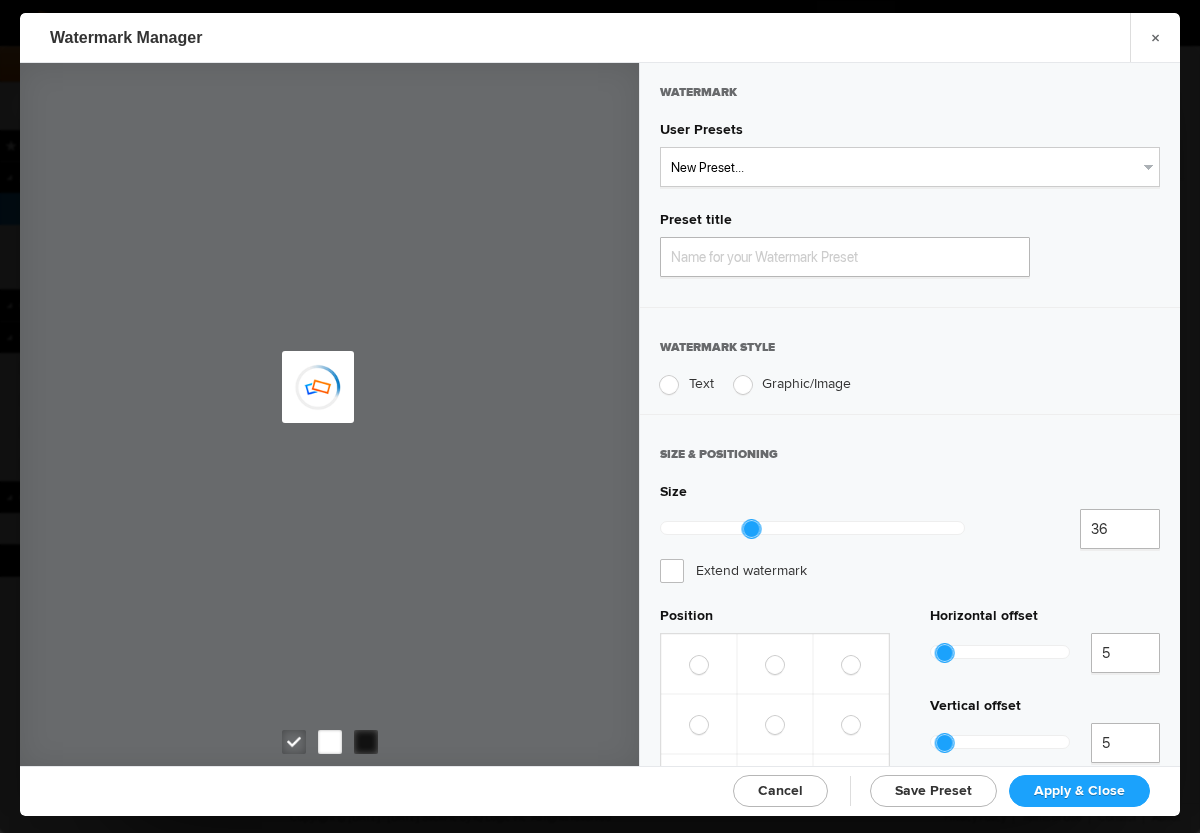 radio on "true" 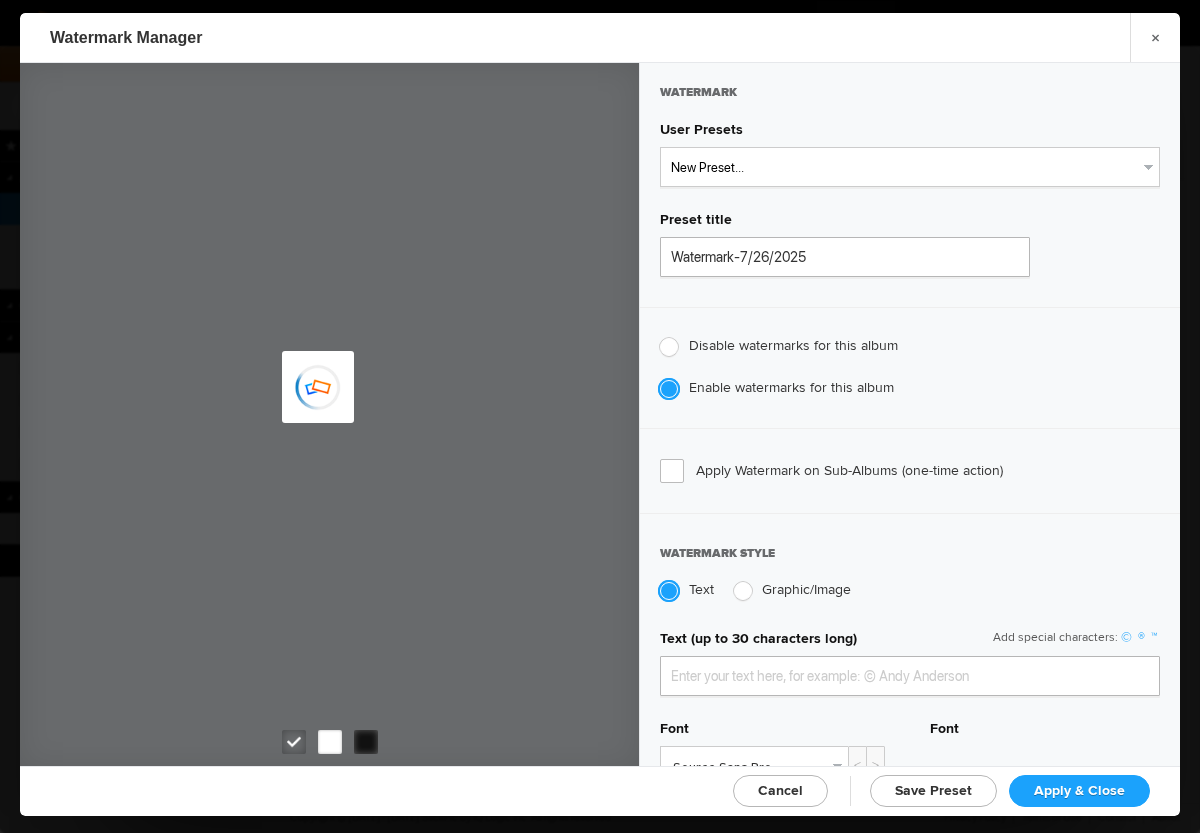 type on "DonColombana" 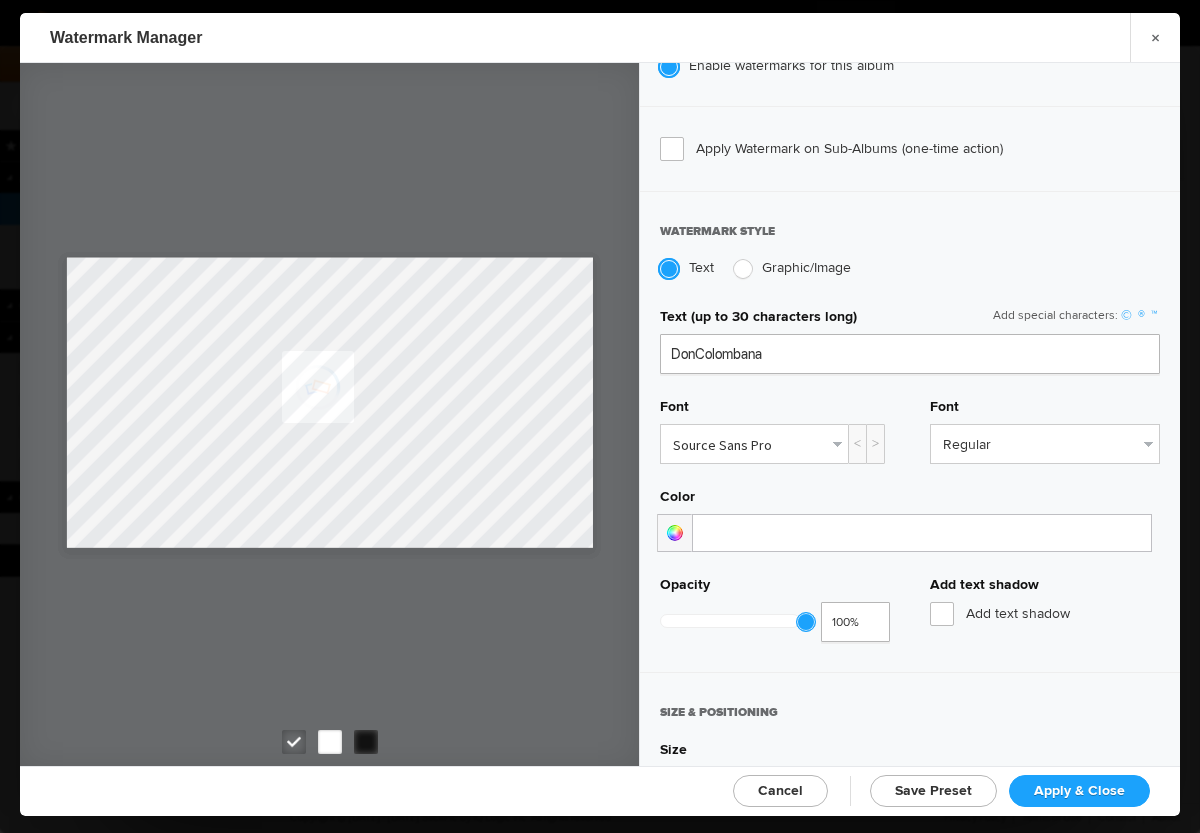scroll, scrollTop: 346, scrollLeft: 0, axis: vertical 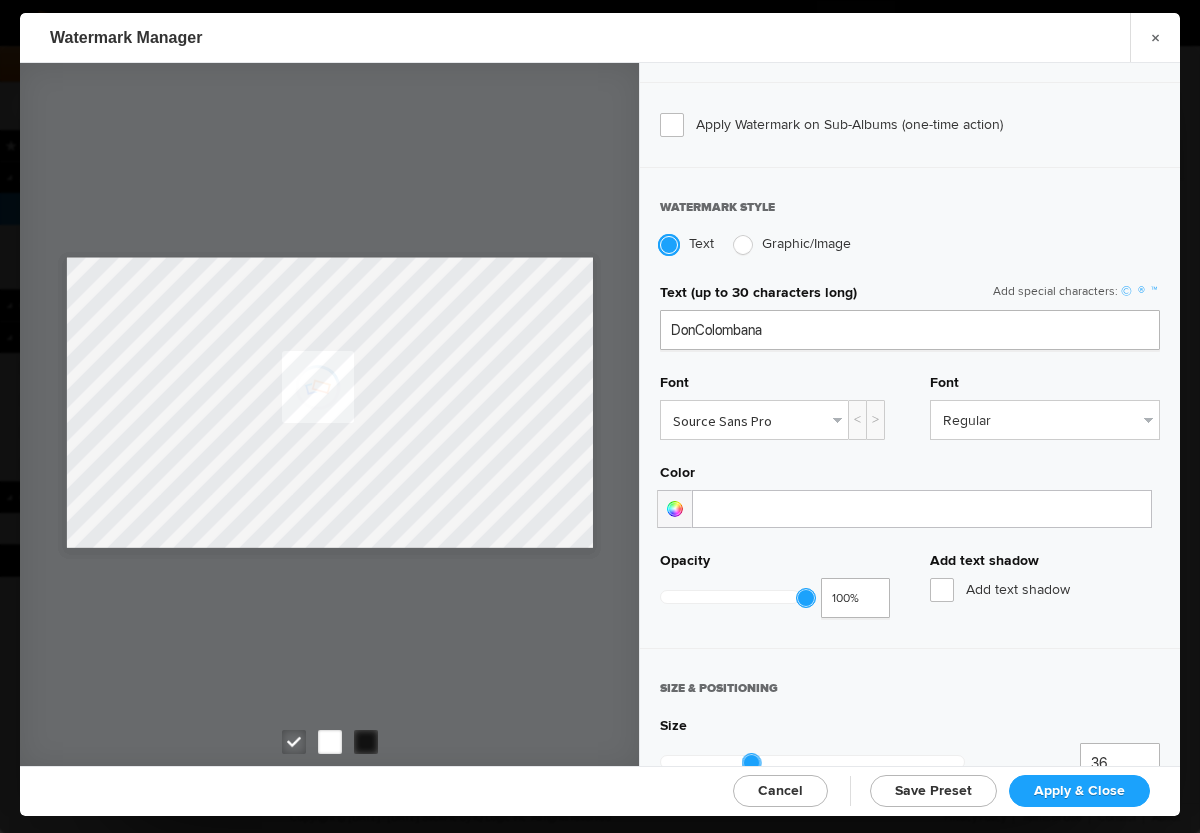 click on "Source Sans Pro" 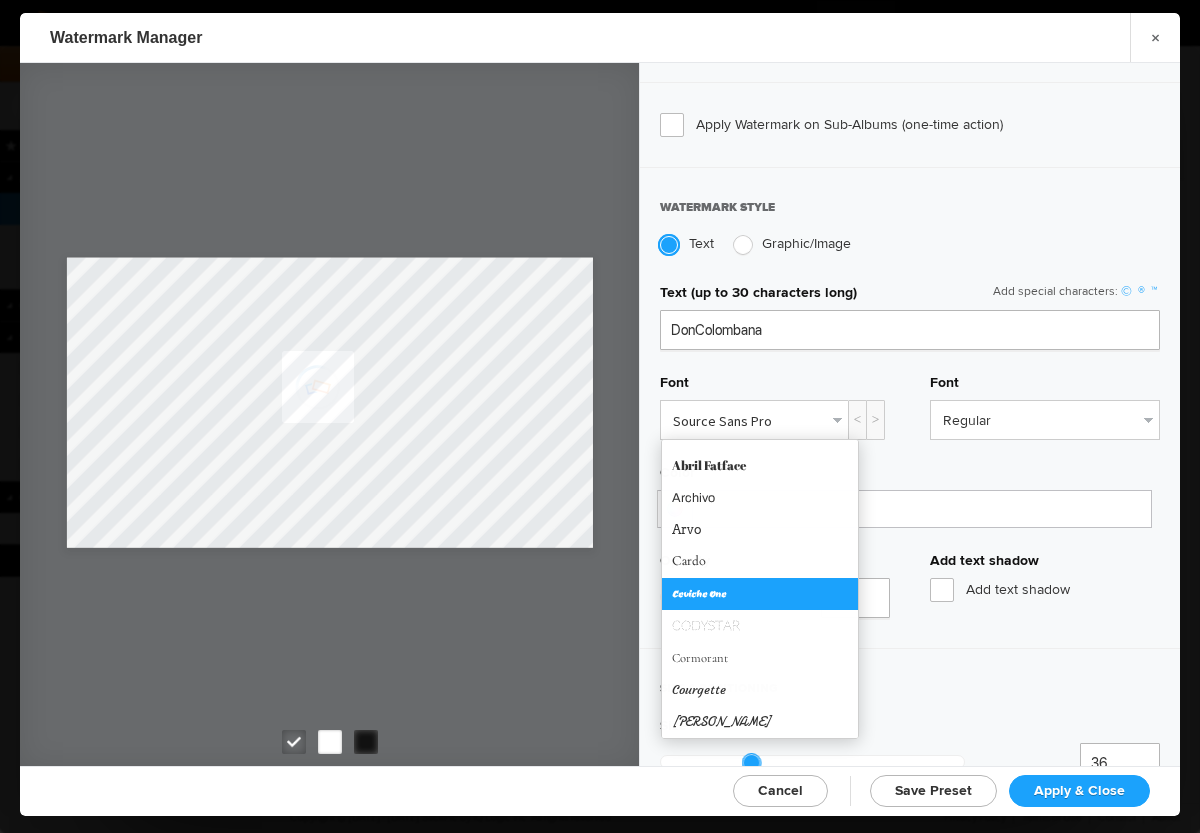 click on "Ceviche One" 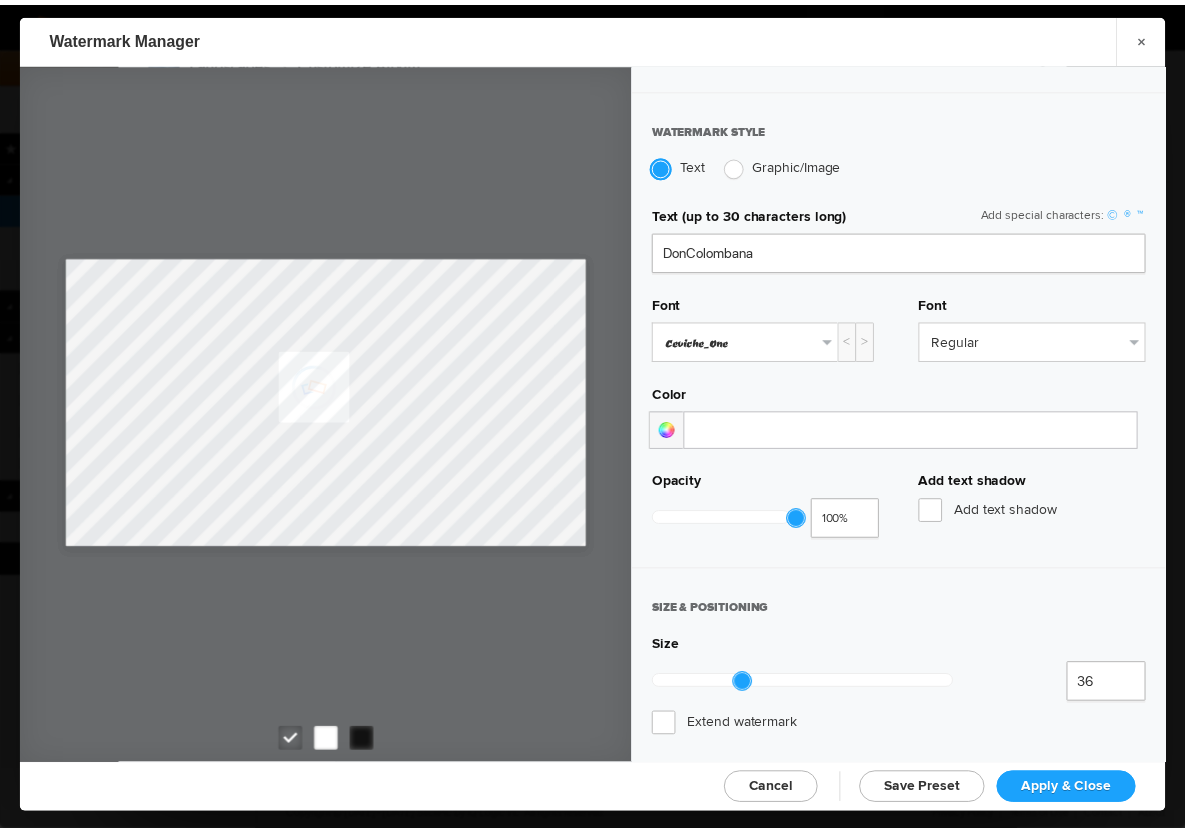 scroll, scrollTop: 447, scrollLeft: 0, axis: vertical 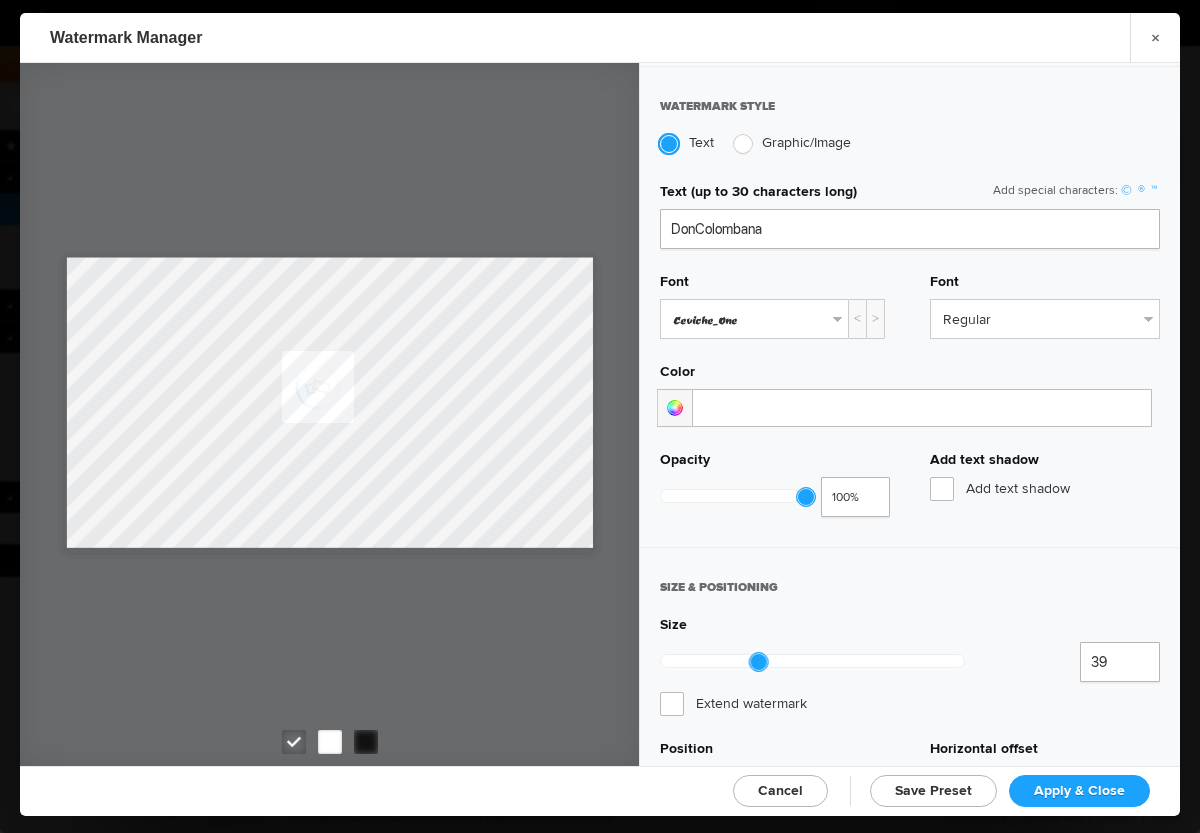 type on "40" 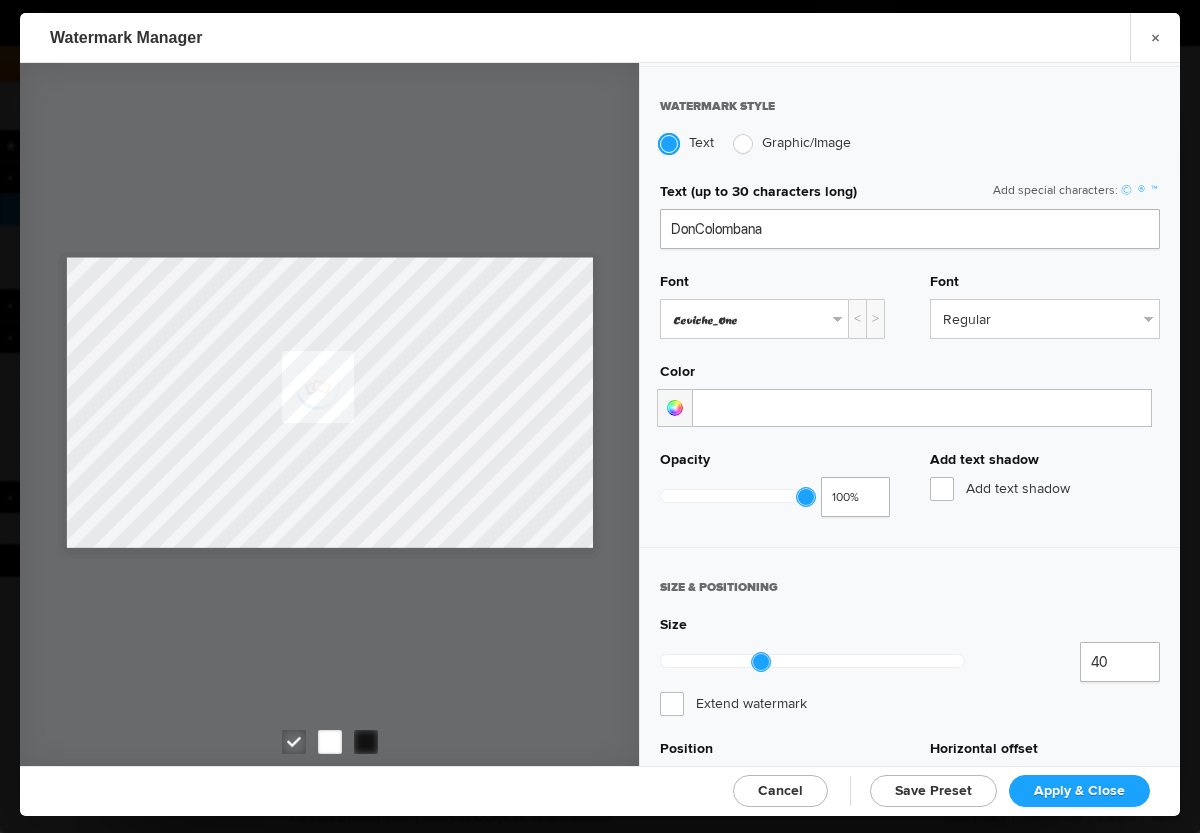 click 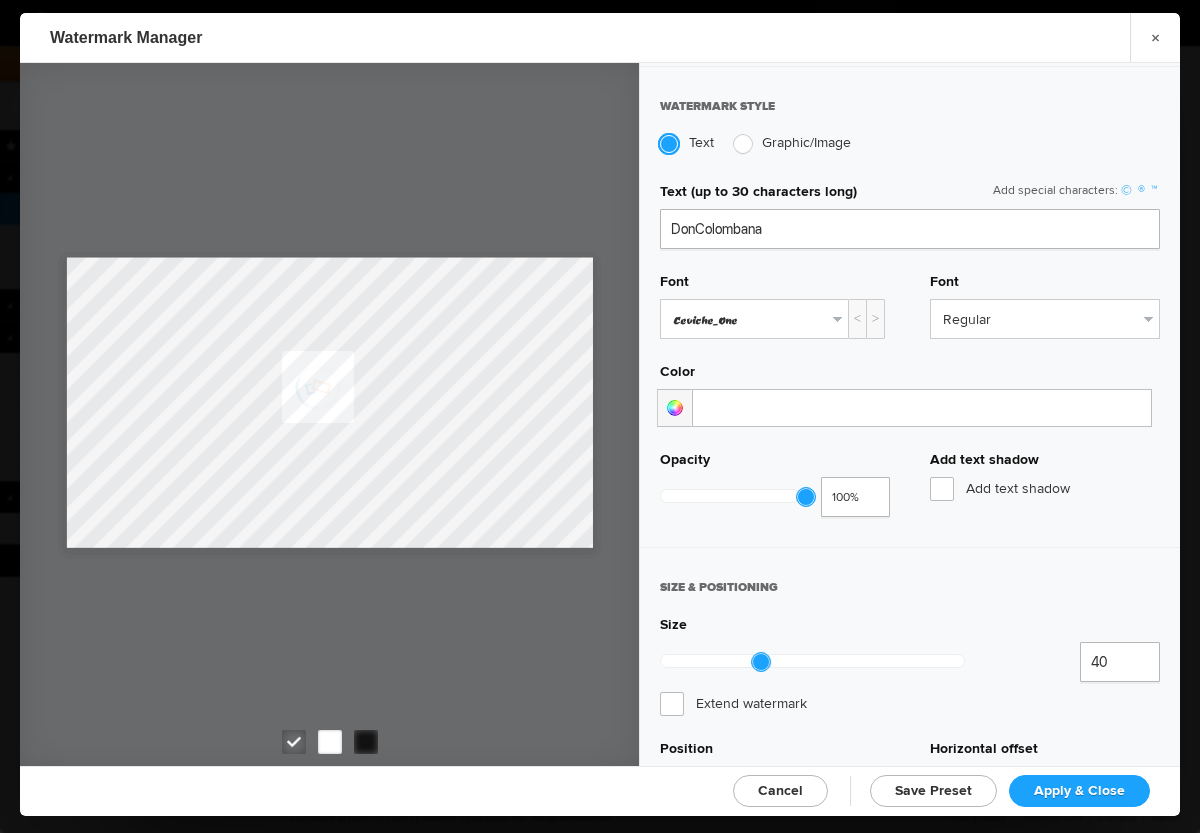 click on "Apply & Close" 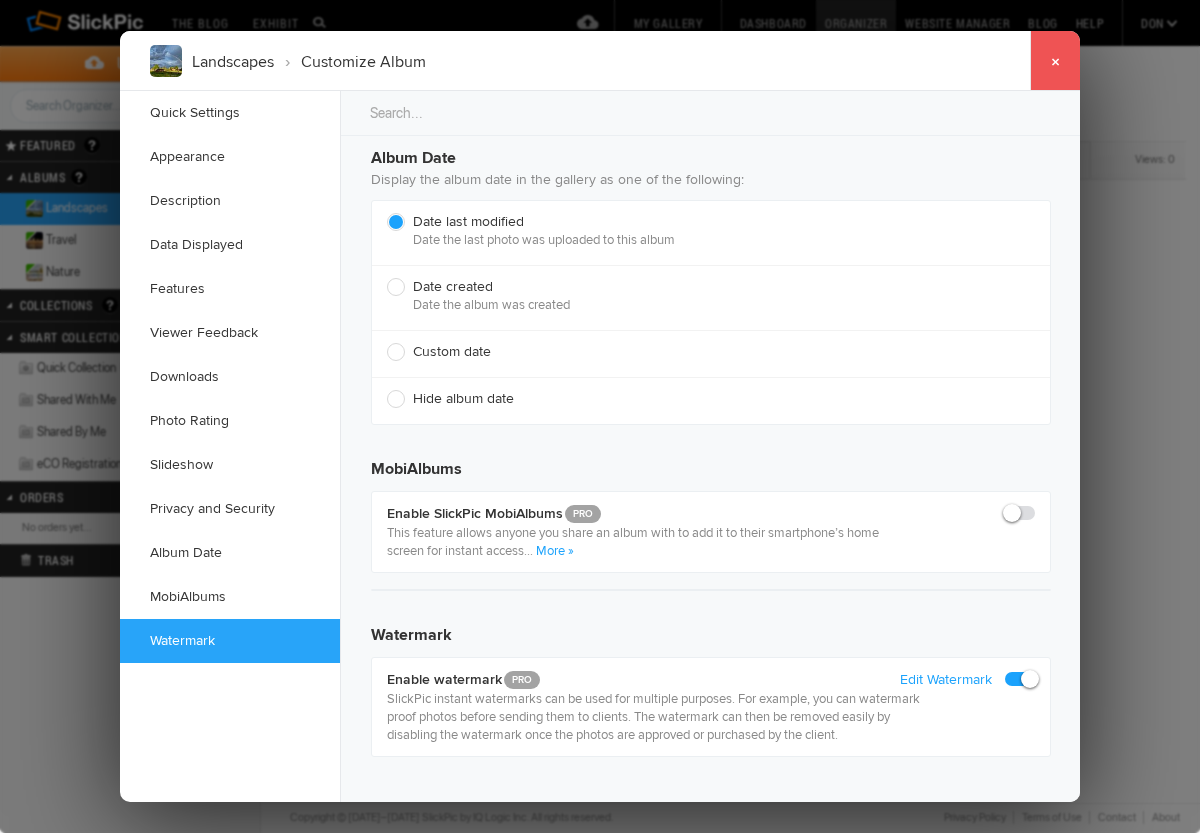 click on "×" 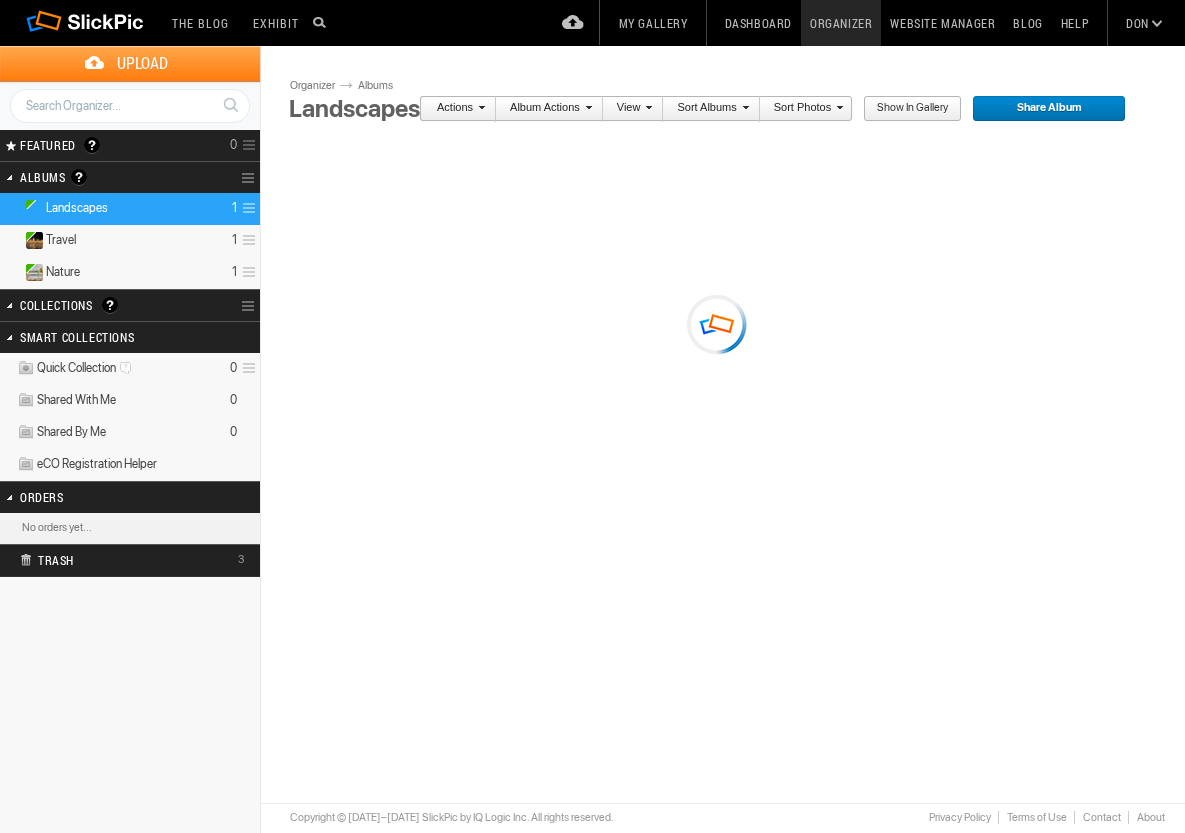 scroll, scrollTop: 0, scrollLeft: 0, axis: both 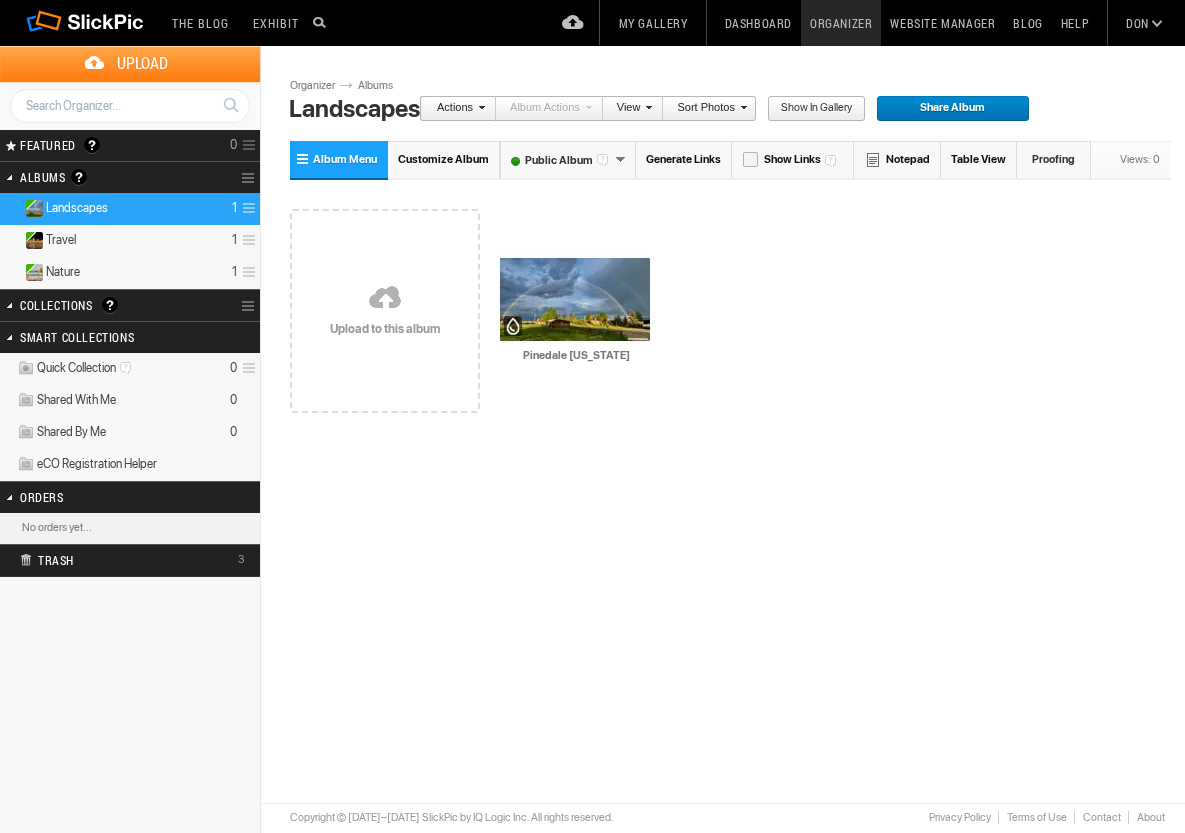 click on "Proofing" at bounding box center [1054, 159] 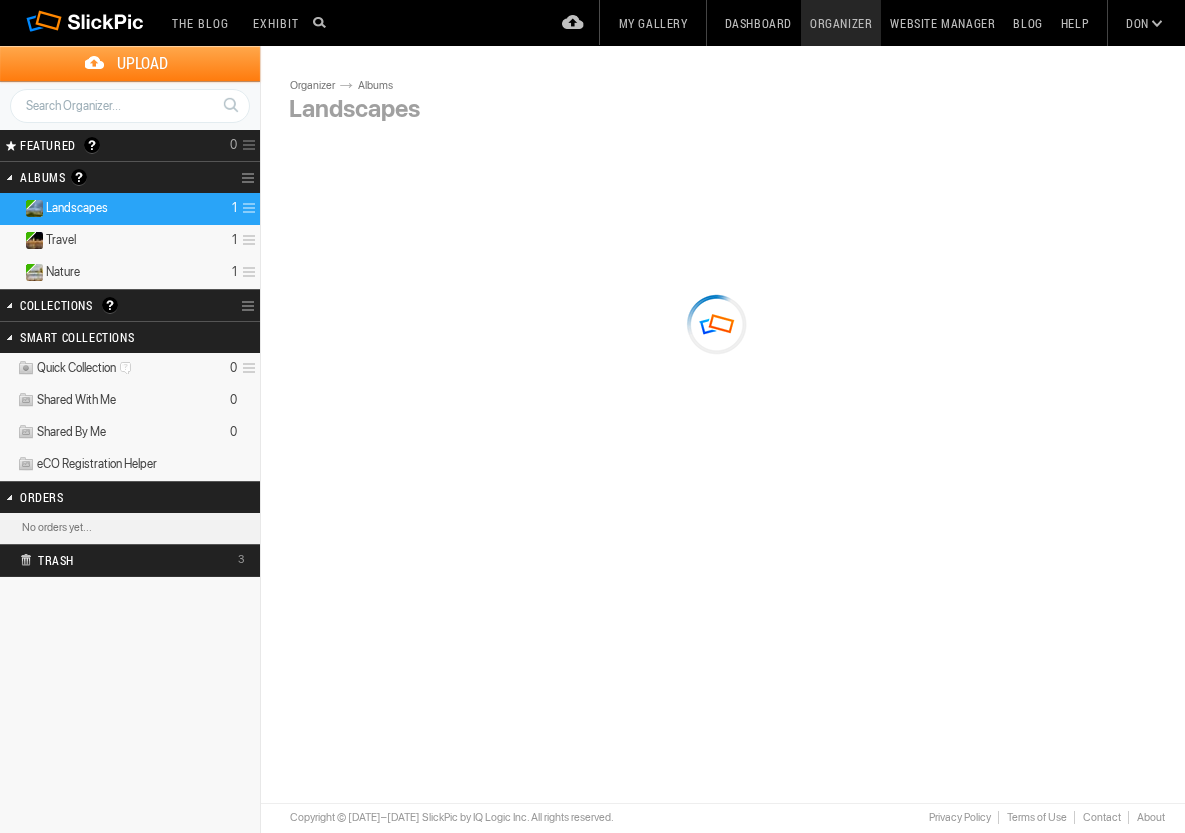 scroll, scrollTop: 0, scrollLeft: 0, axis: both 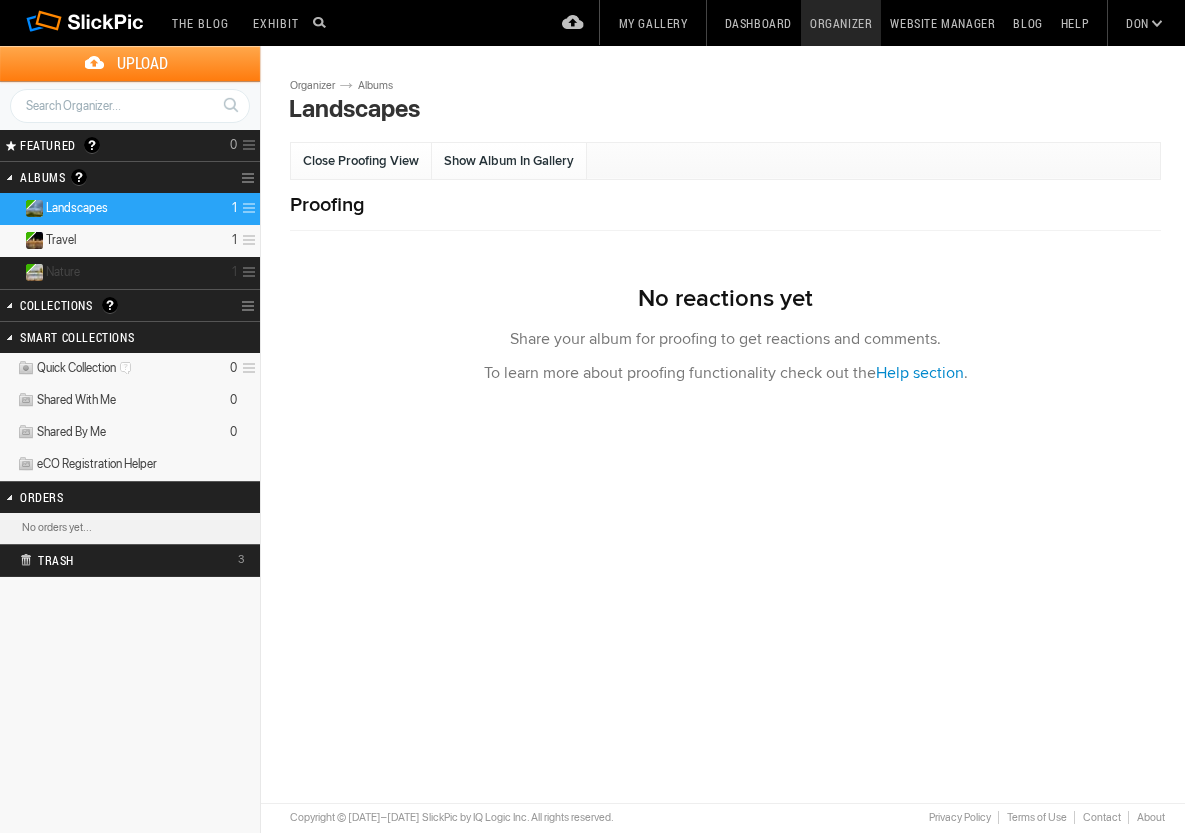 click on "Nature
1" at bounding box center (130, 273) 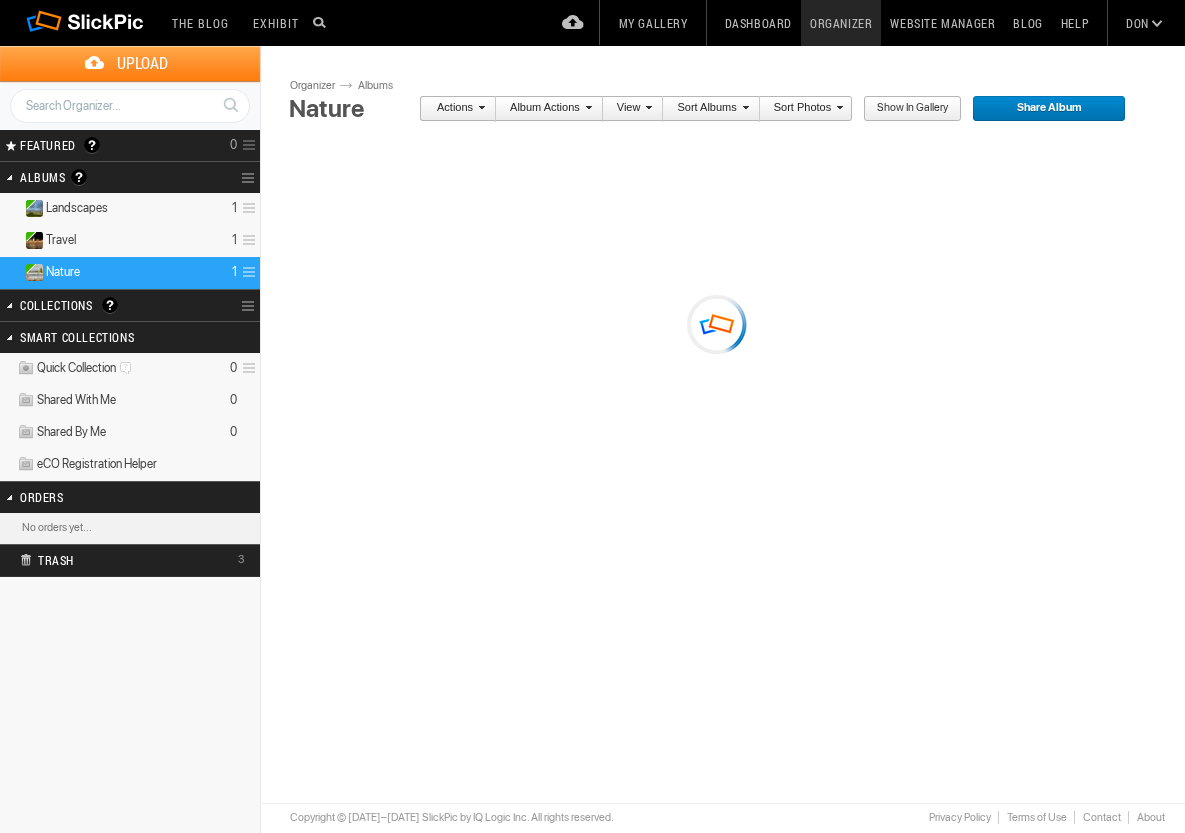 scroll, scrollTop: 0, scrollLeft: 0, axis: both 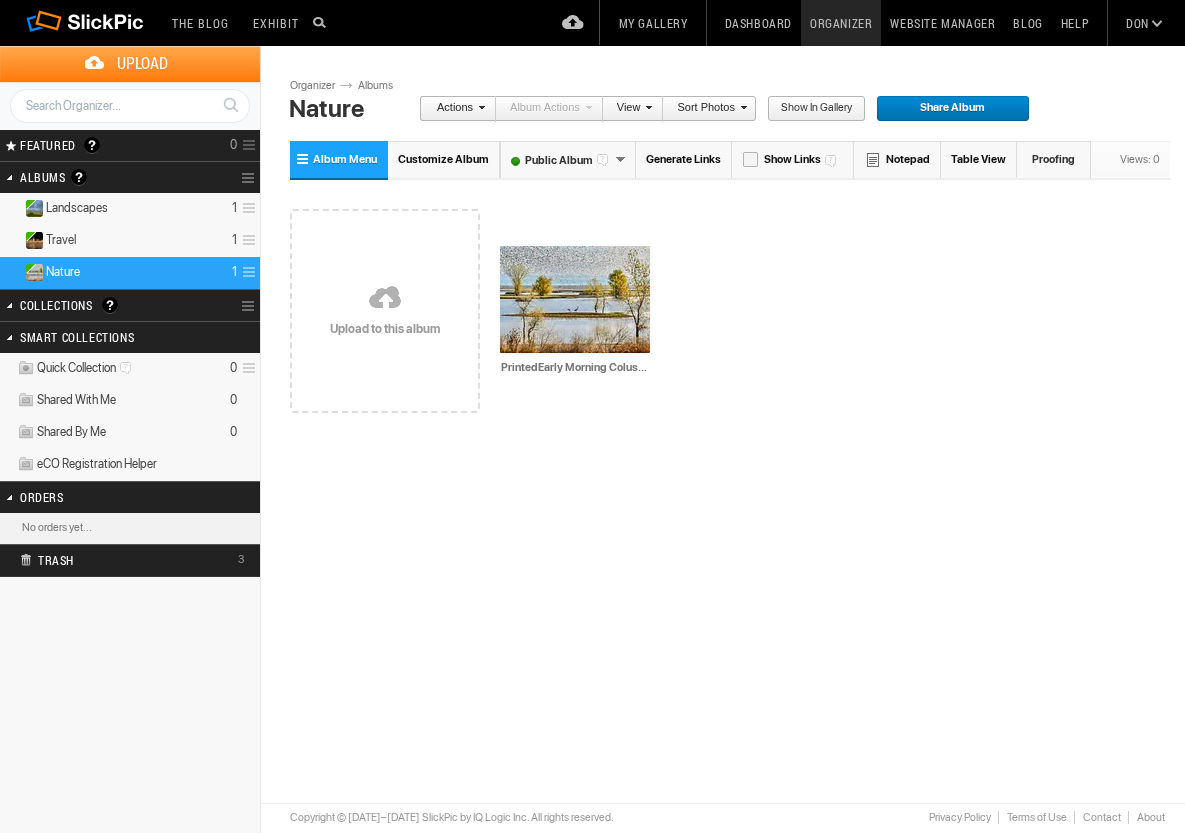 click on "Proofing" at bounding box center (1054, 159) 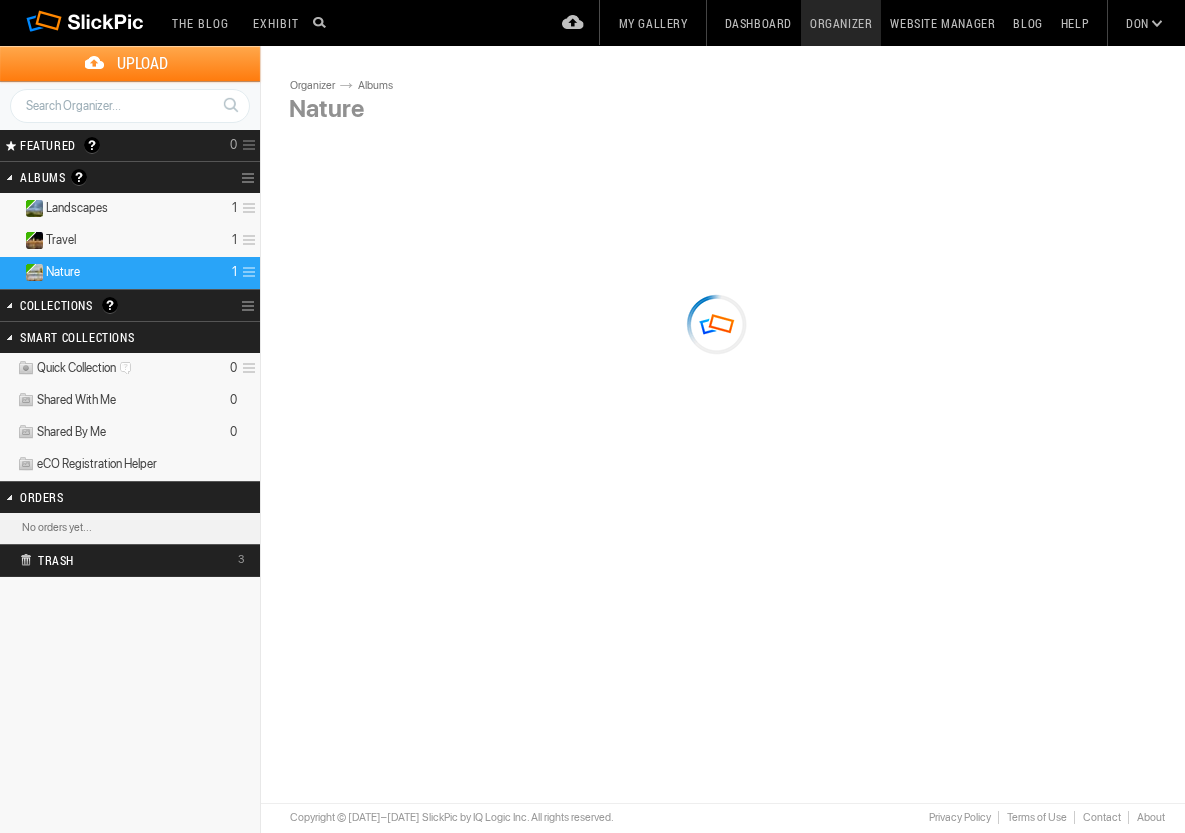 scroll, scrollTop: 0, scrollLeft: 0, axis: both 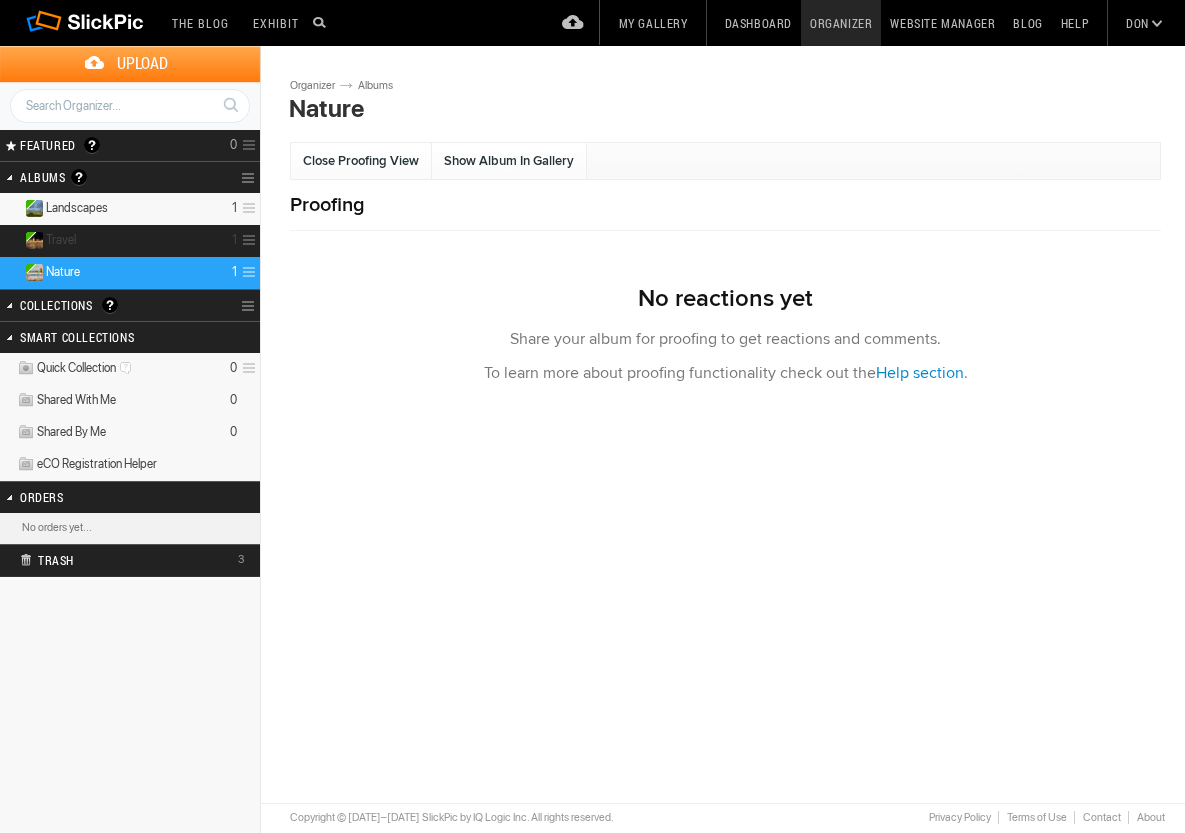 click on "Travel
1" at bounding box center [130, 241] 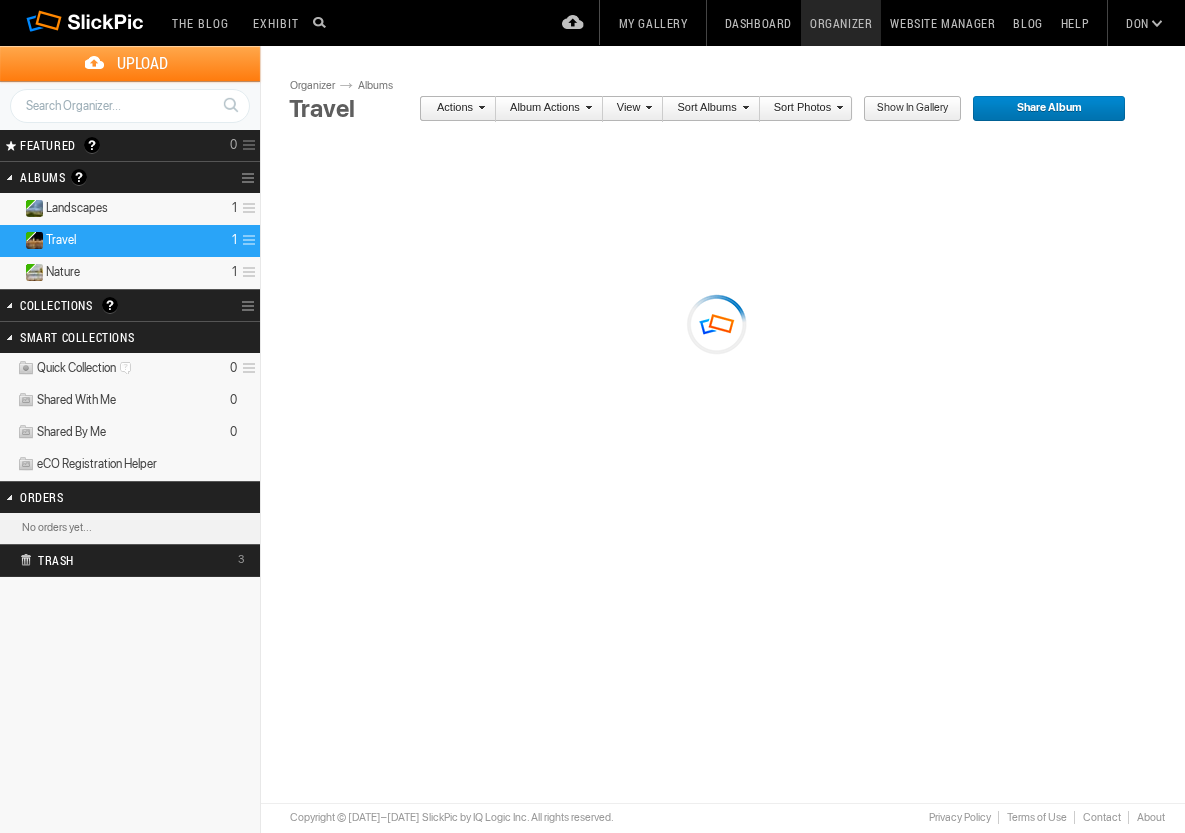 scroll, scrollTop: 0, scrollLeft: 0, axis: both 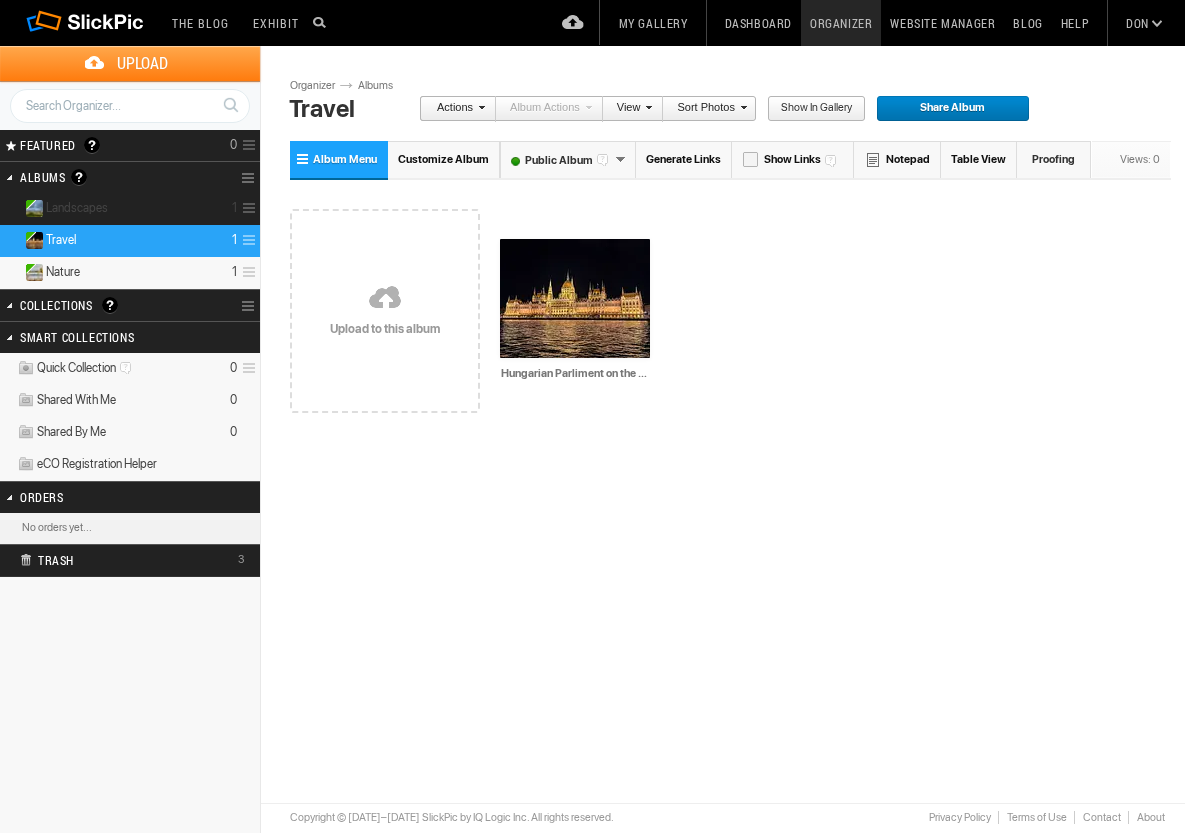click on "Landscapes
1" at bounding box center [130, 209] 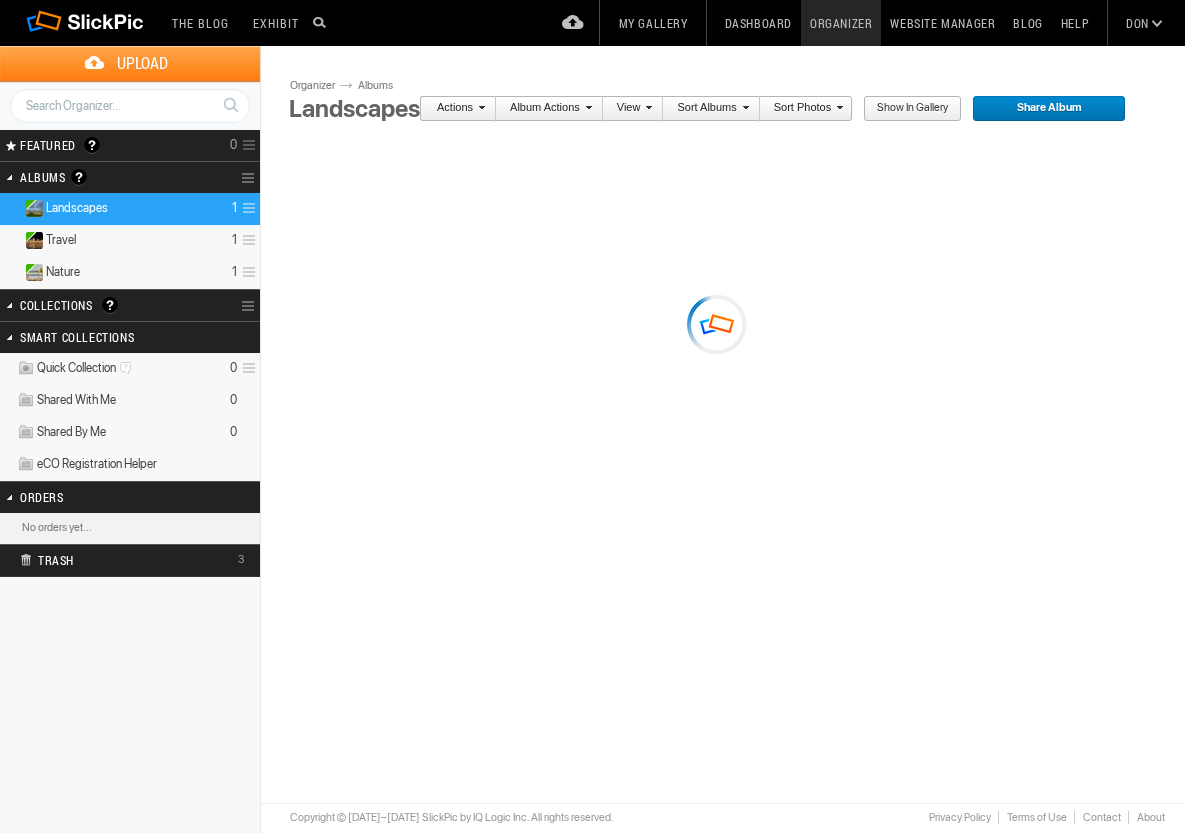 scroll, scrollTop: 0, scrollLeft: 0, axis: both 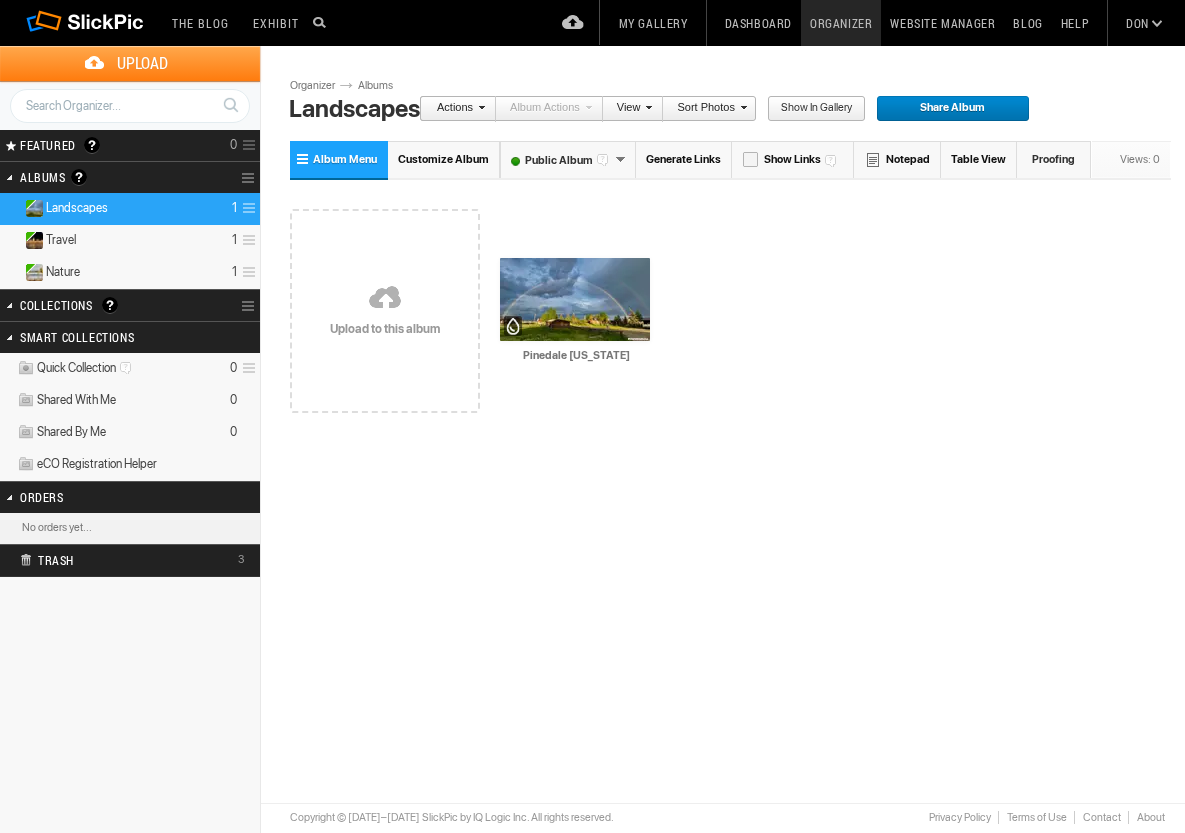 click on "Please do not navigate away from this pages while images and videos are uploading.
Upload Page
Use old upload page
Please do not navigate away from this page while images and videos are uploading.
ready to be added to the album.
Click Add To Album to complete the upload
Successfully uploaded  .
Back to Organizer
Add To Album
Cancel
Go to Uploaded Album
of   files ready to be added to the album ( )
Uploading file   of   ( )
Cancel
or  or" at bounding box center [730, 399] 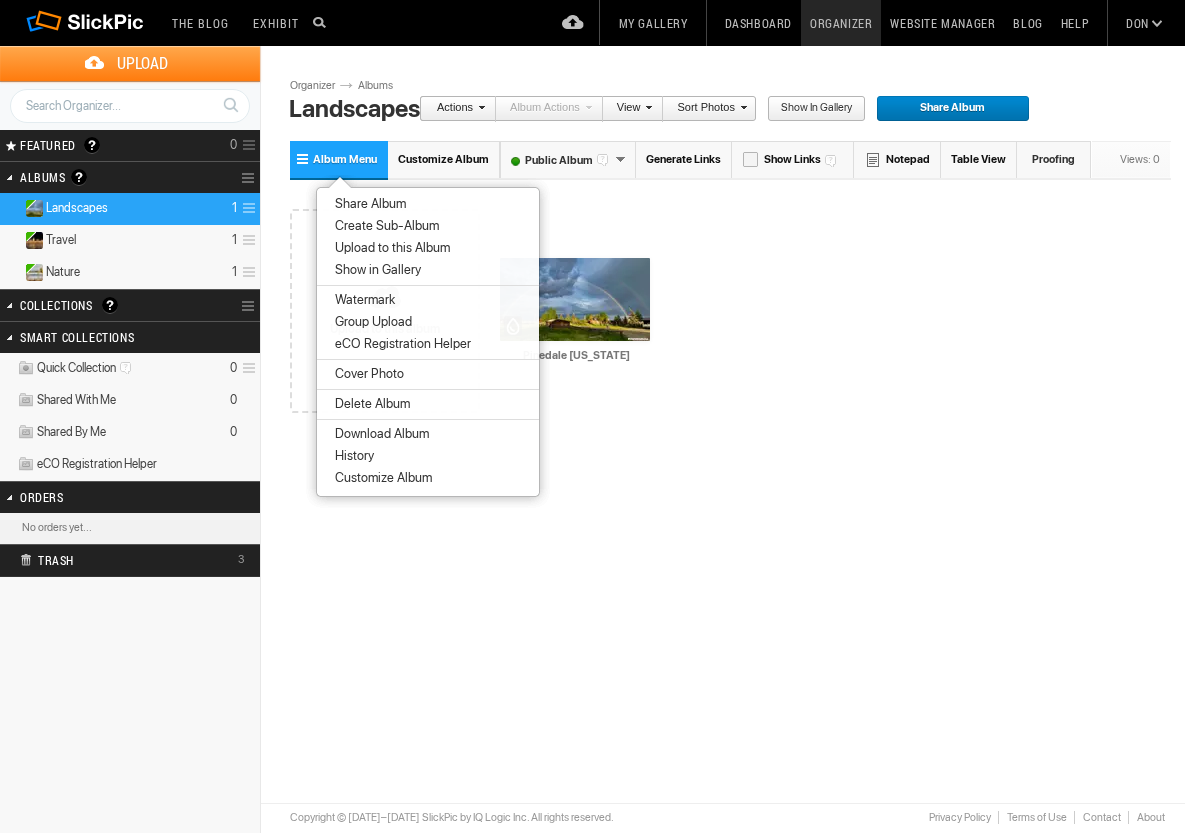 click on "Create Sub-Album" at bounding box center [384, 226] 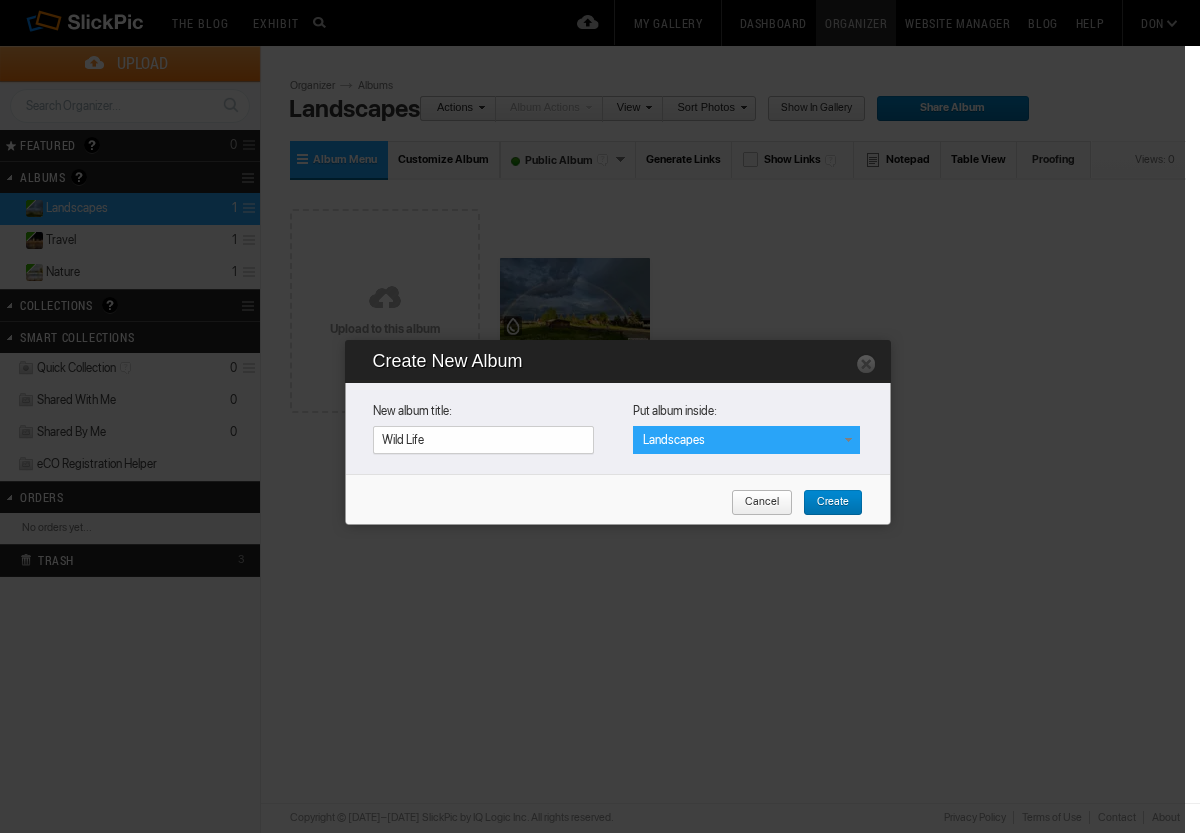 type on "Wild Life" 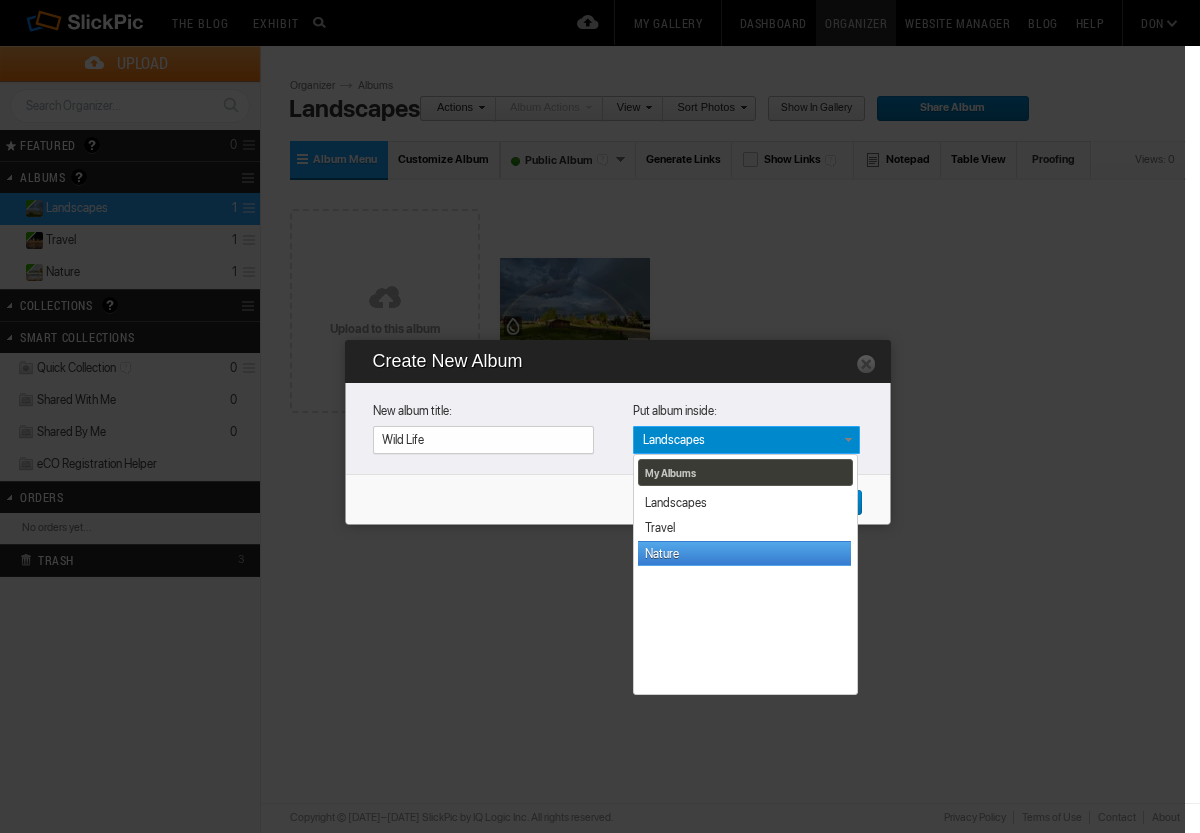 click on "Nature" at bounding box center [744, 553] 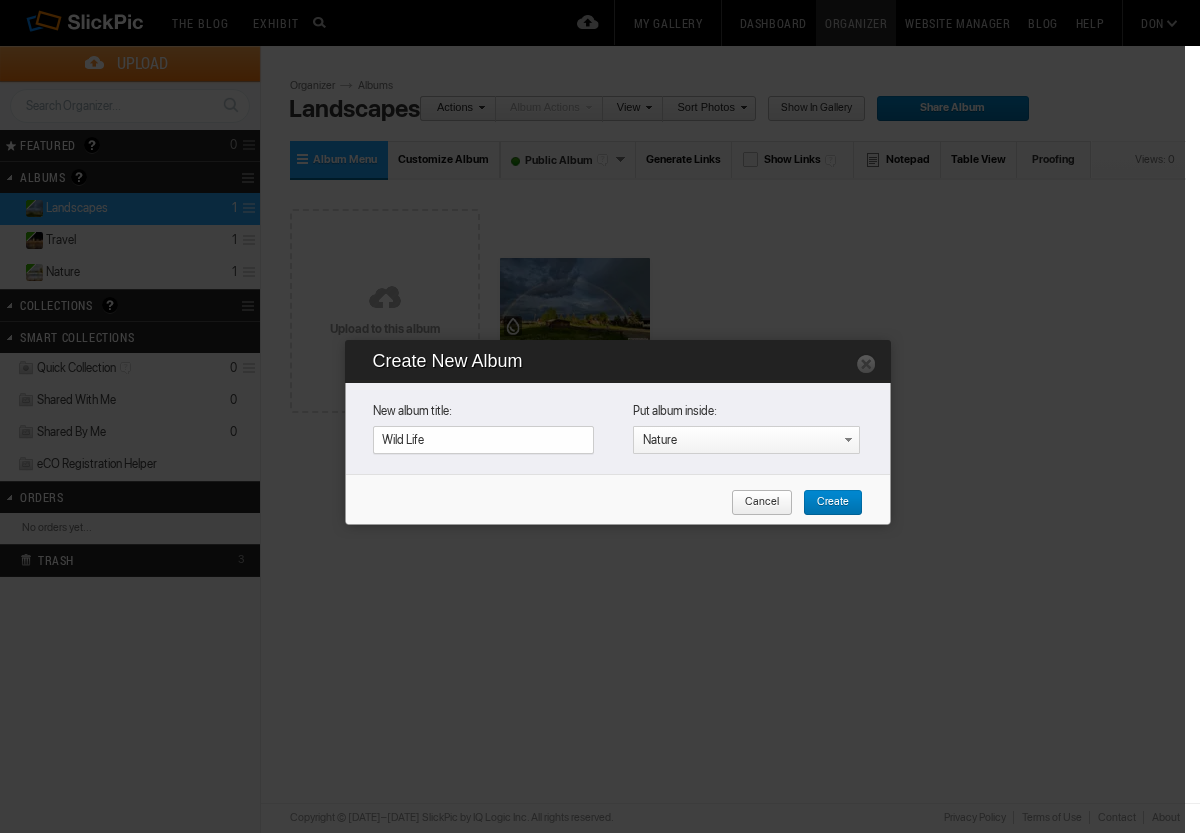 click on "Create" at bounding box center (826, 503) 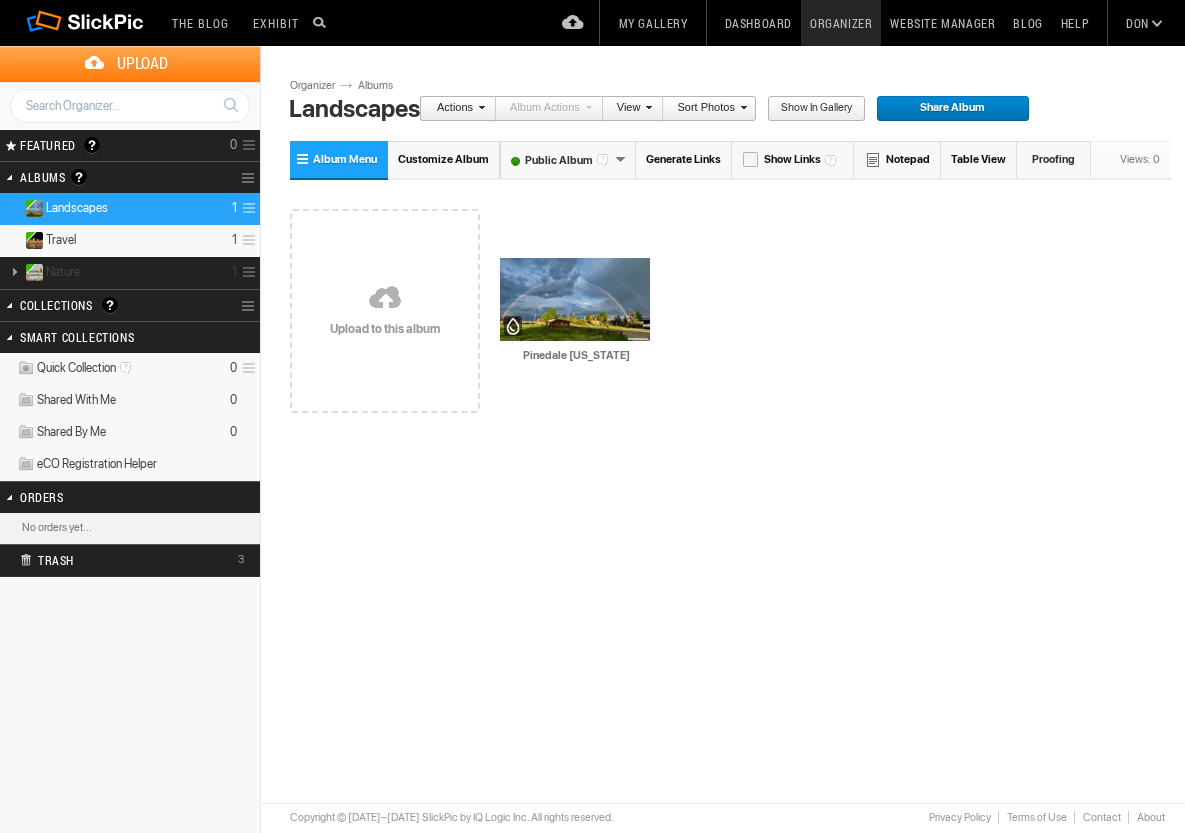 click at bounding box center [14, 271] 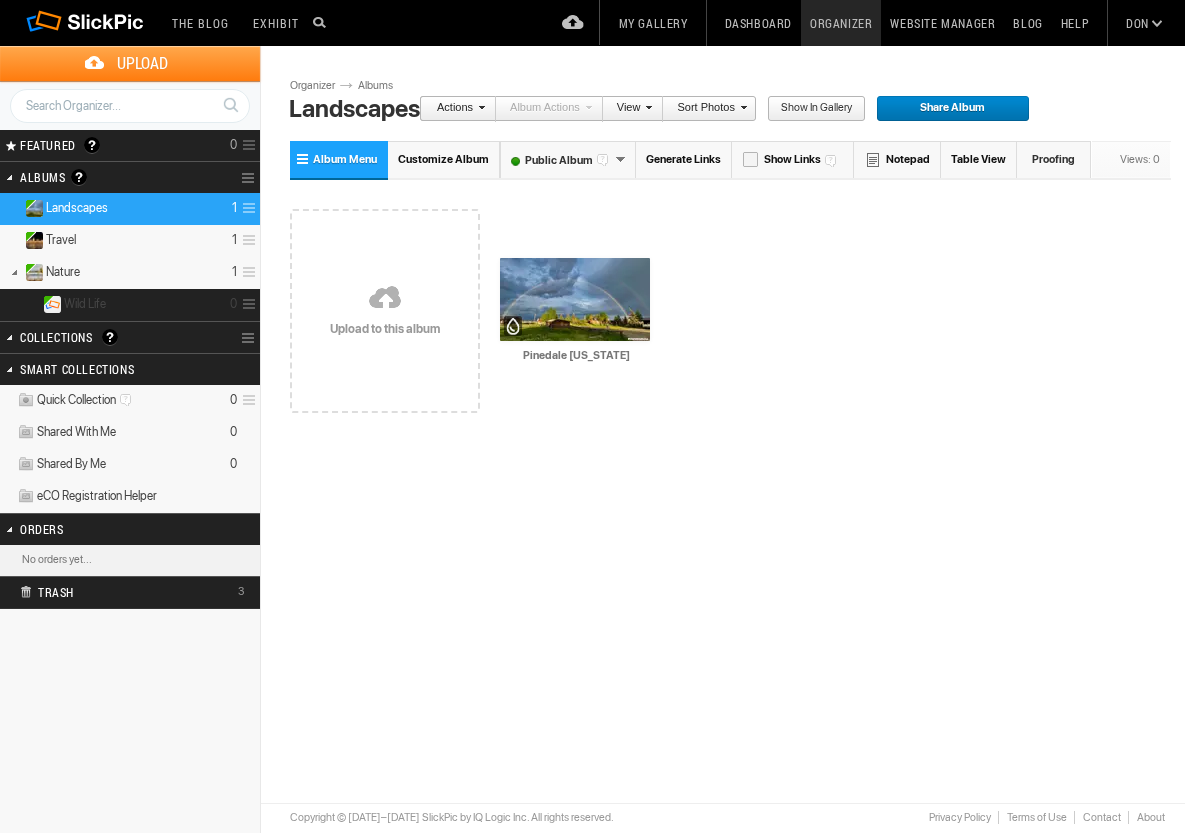 click on "Wild Life" at bounding box center (85, 304) 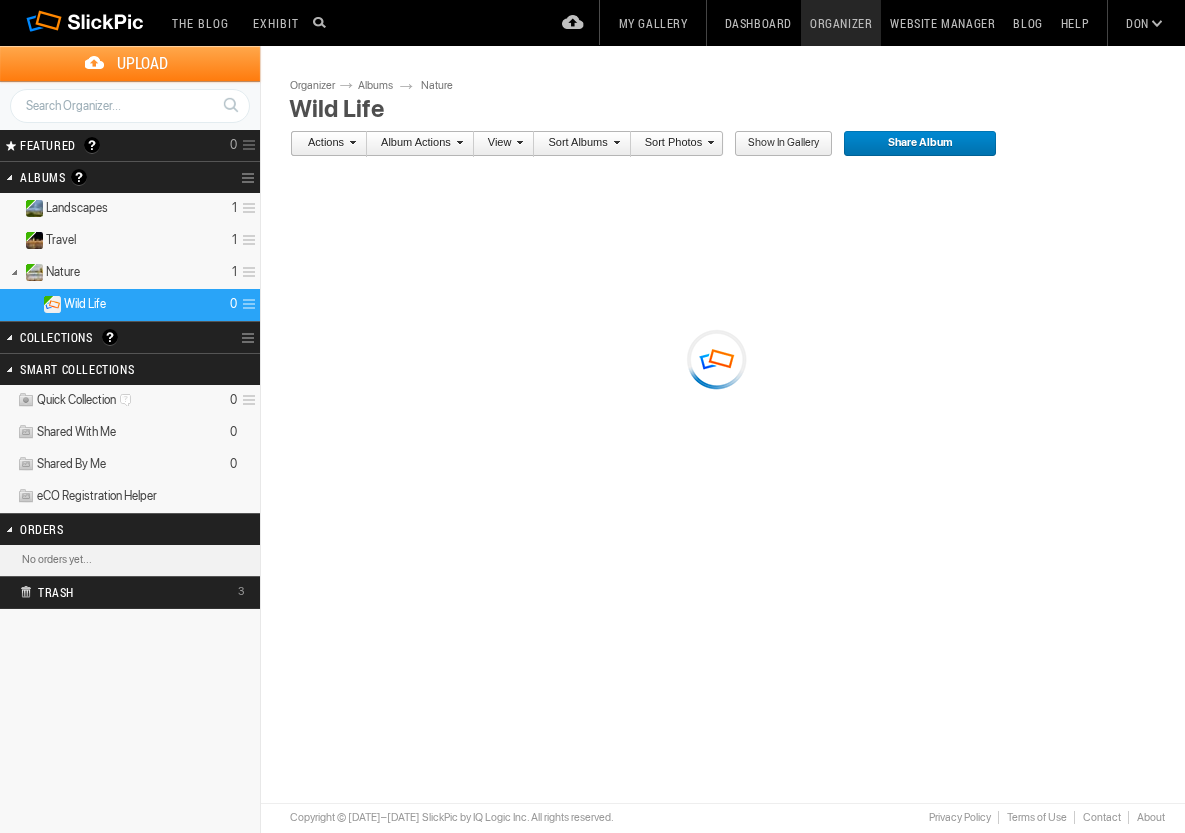 scroll, scrollTop: 0, scrollLeft: 0, axis: both 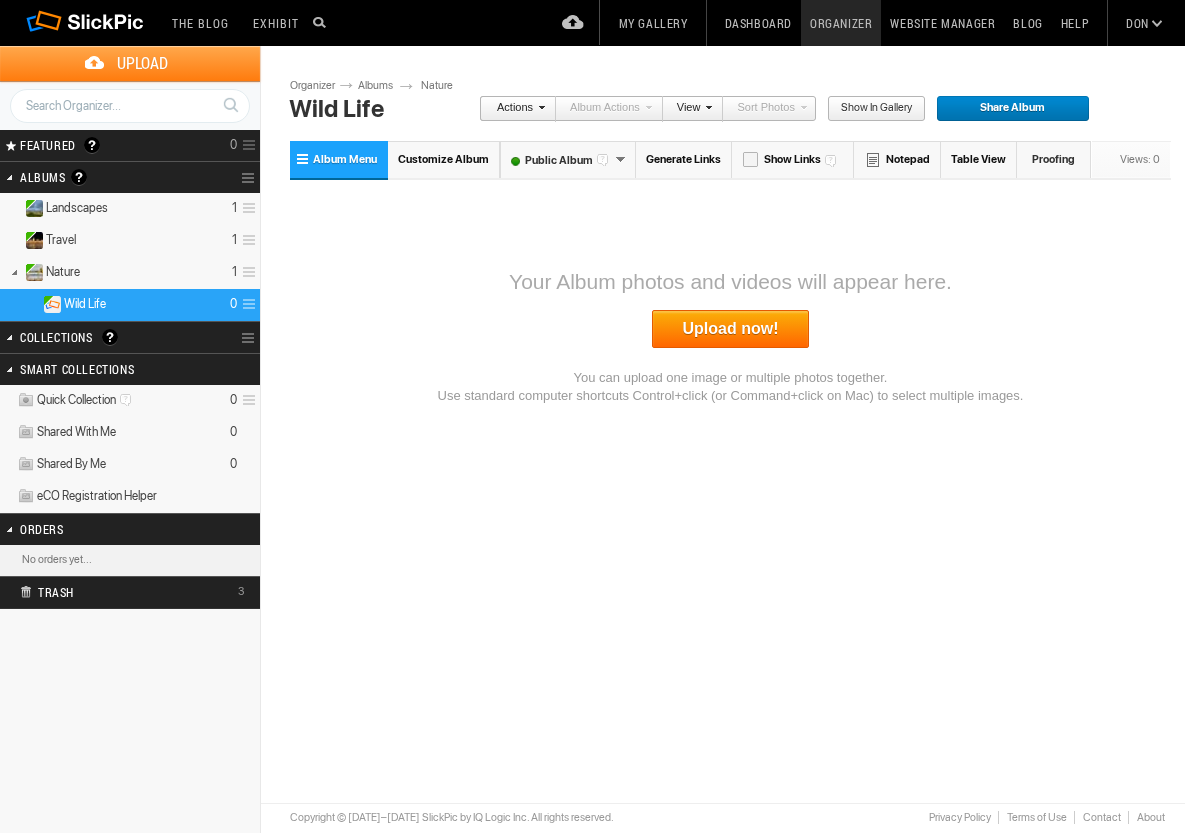 click on "Upload now!" at bounding box center [731, 329] 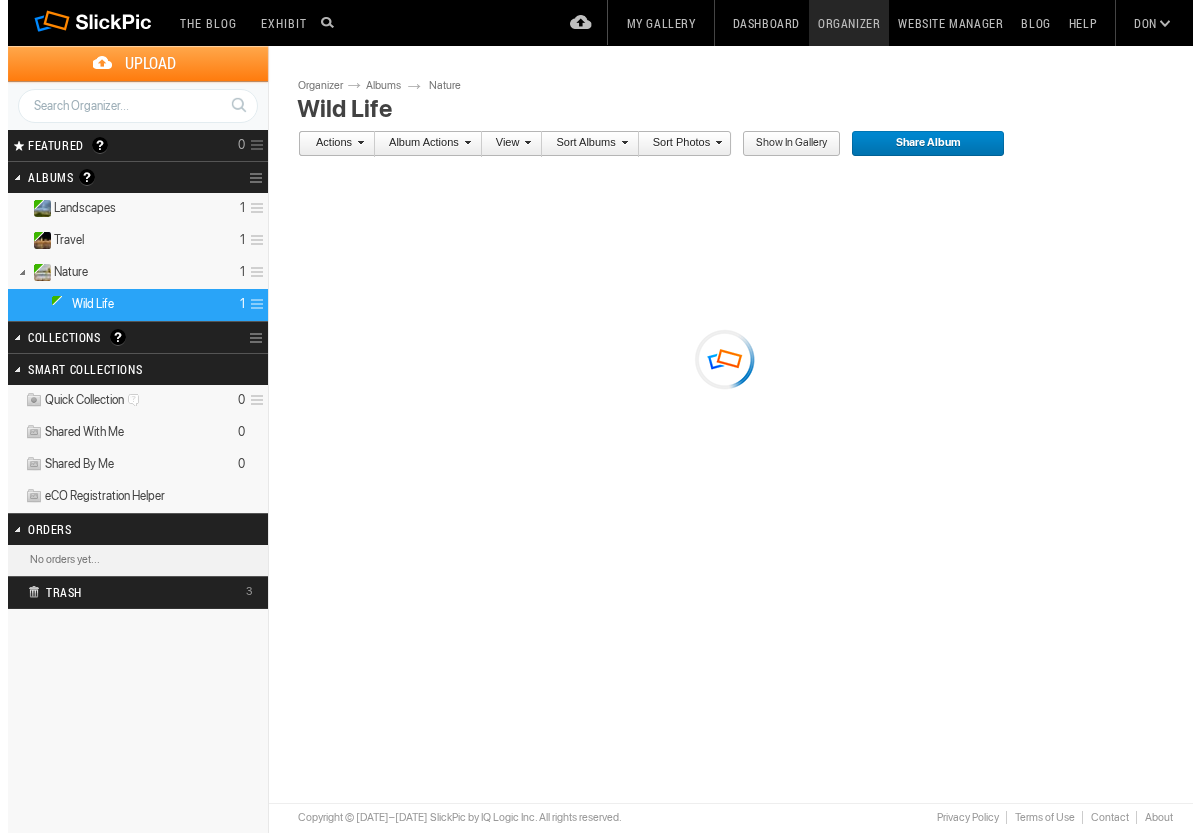 scroll, scrollTop: 0, scrollLeft: 0, axis: both 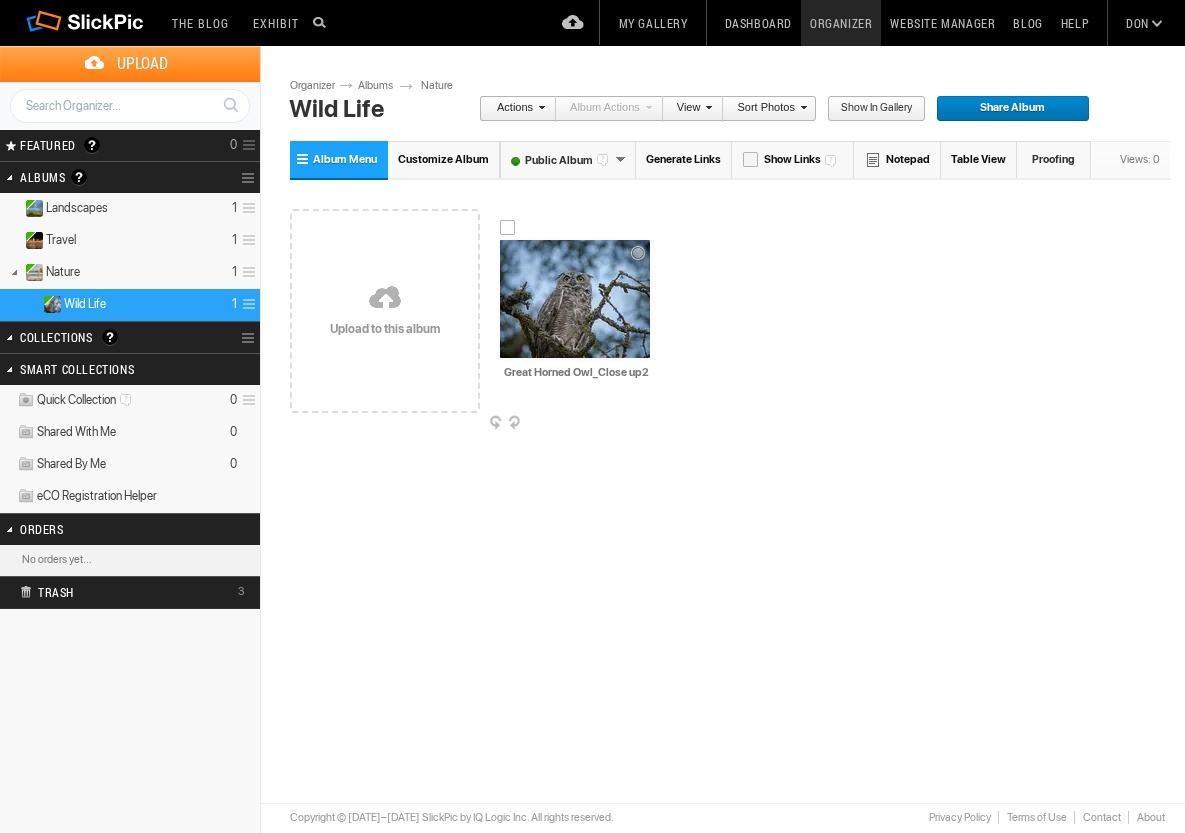 click on "Great Horned Owl_Close up2" at bounding box center [576, 373] 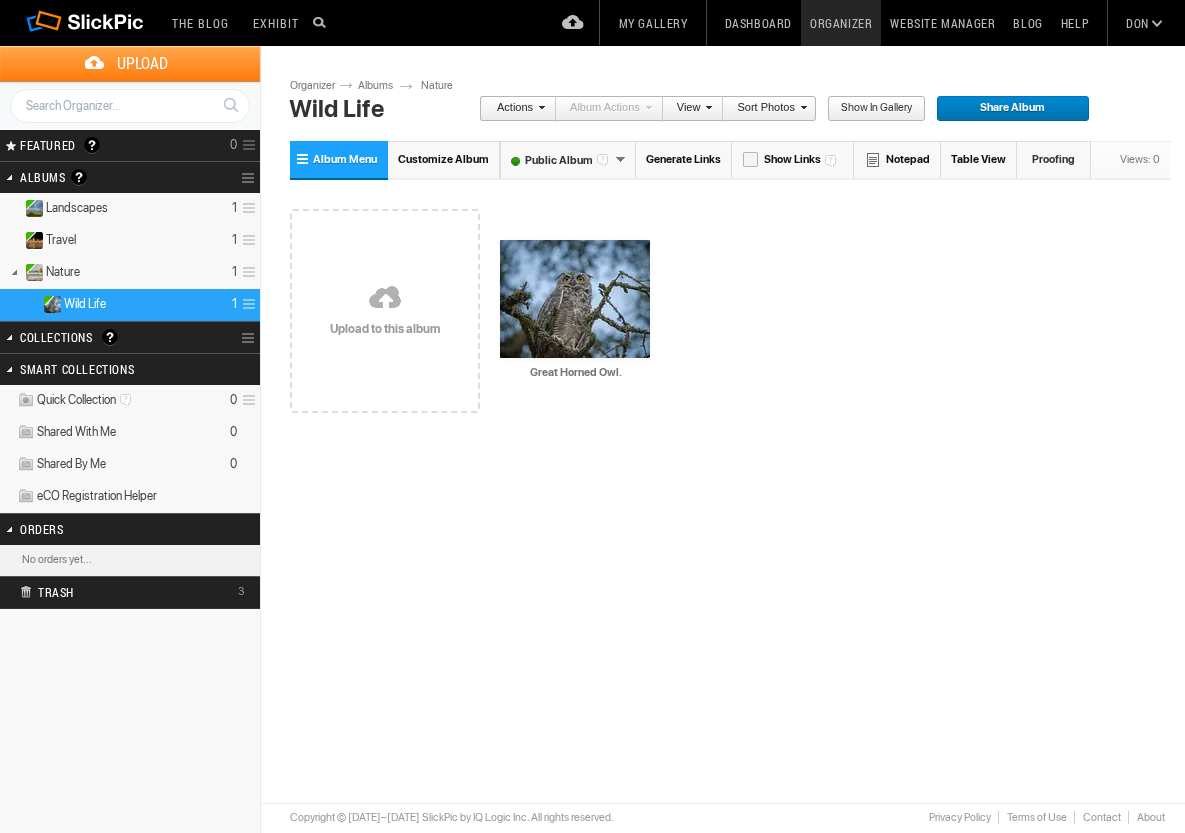type on "Great Horned Owl." 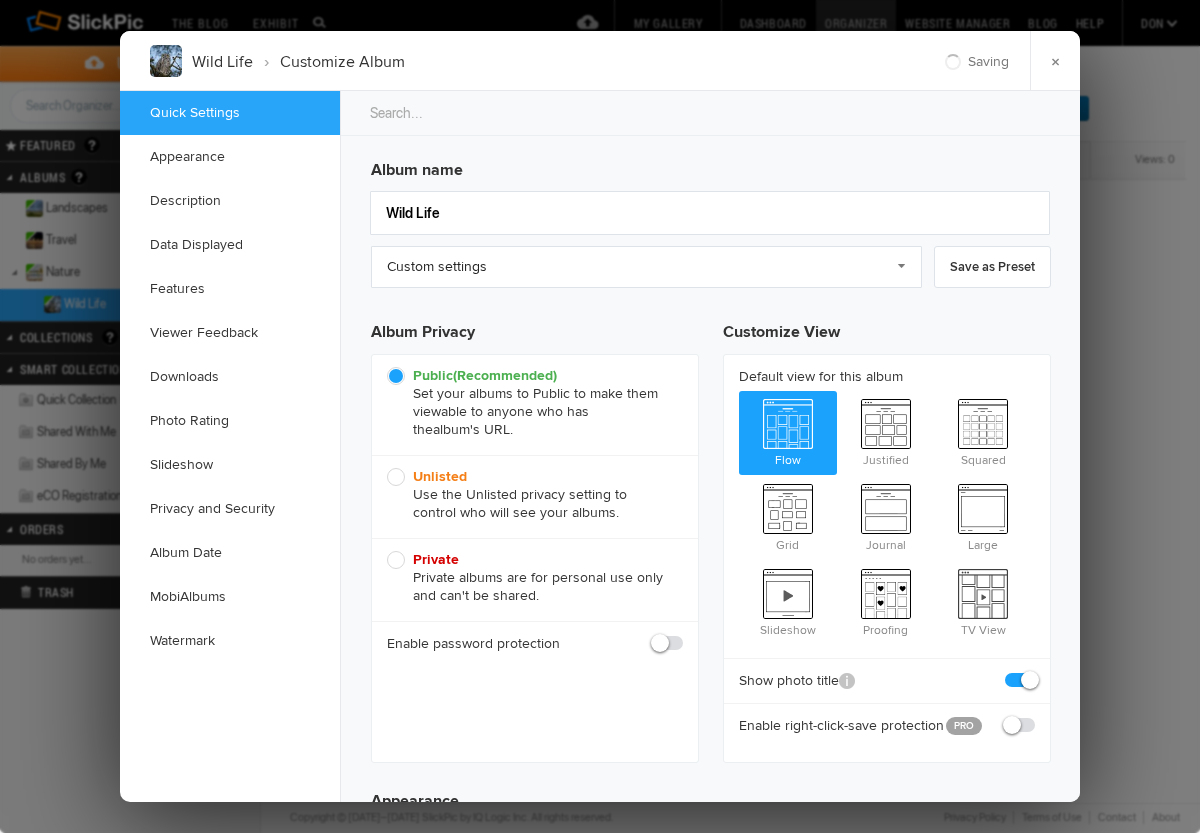 scroll, scrollTop: 0, scrollLeft: 0, axis: both 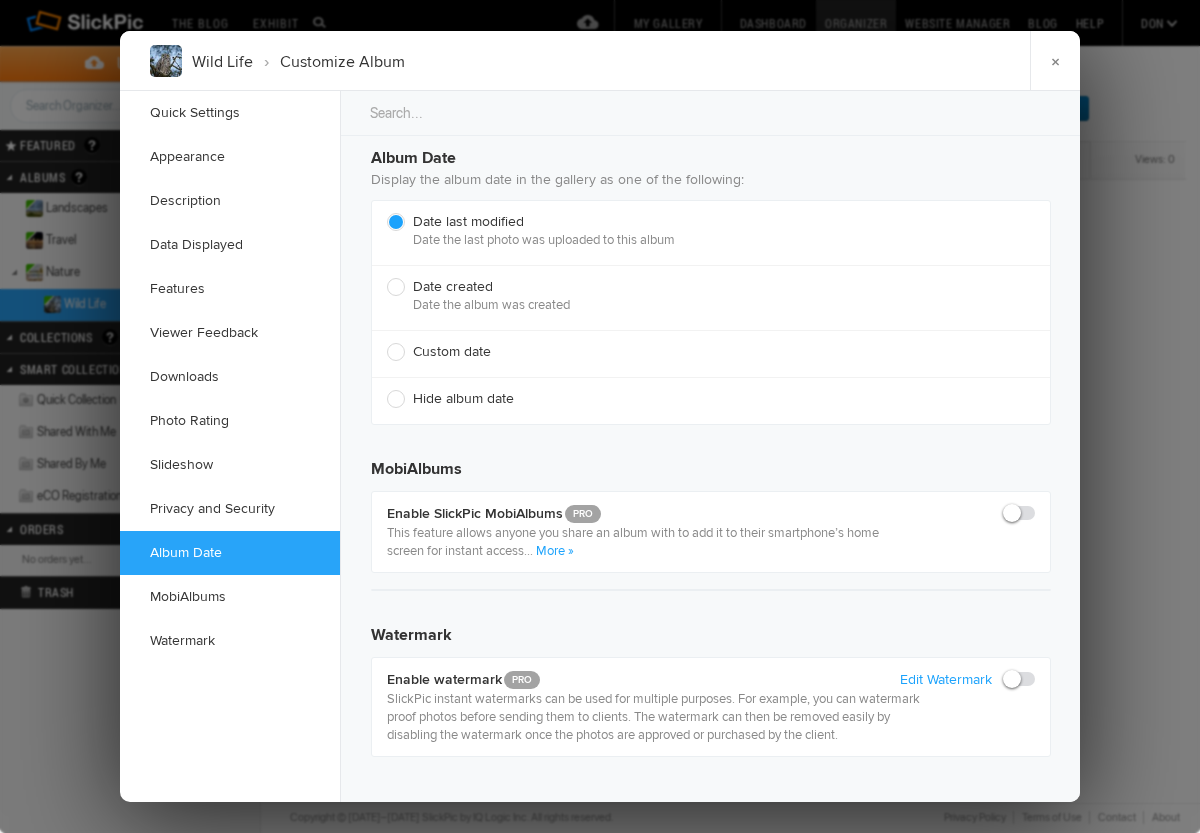 click 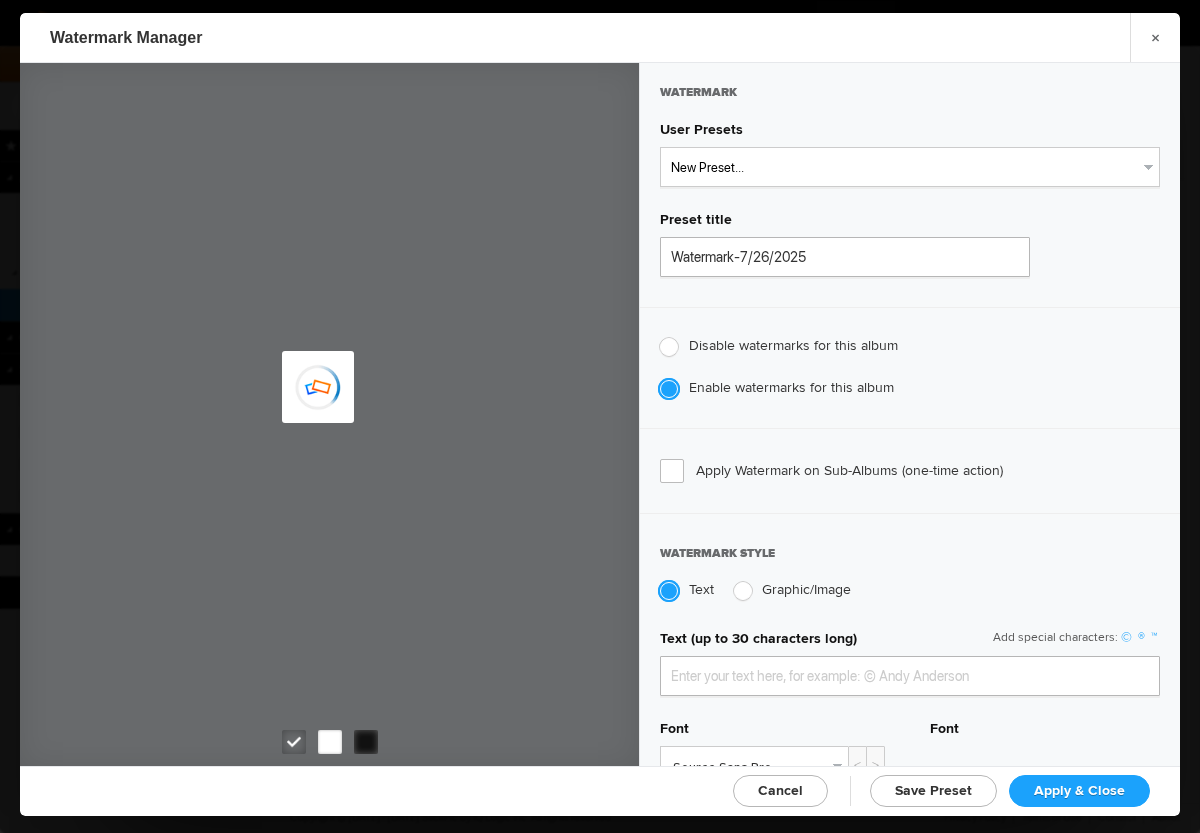 type on "DonColombana" 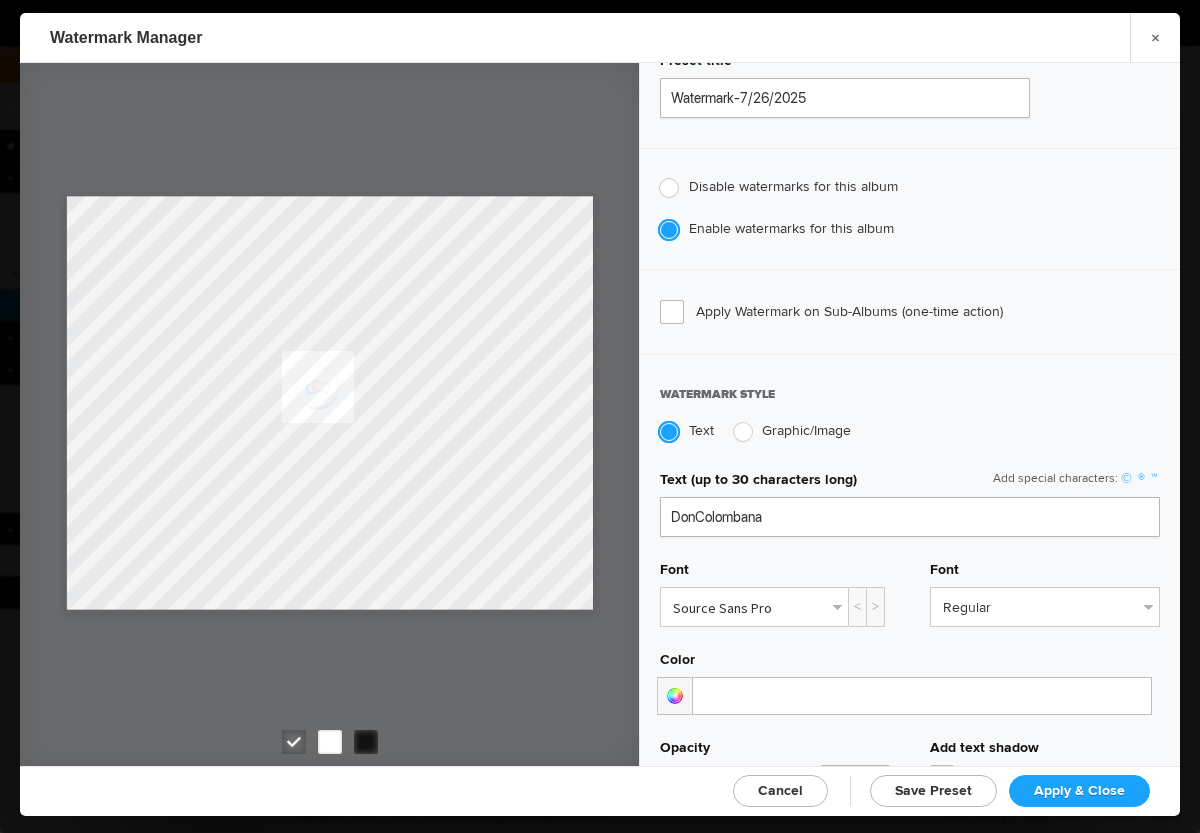 scroll, scrollTop: 186, scrollLeft: 0, axis: vertical 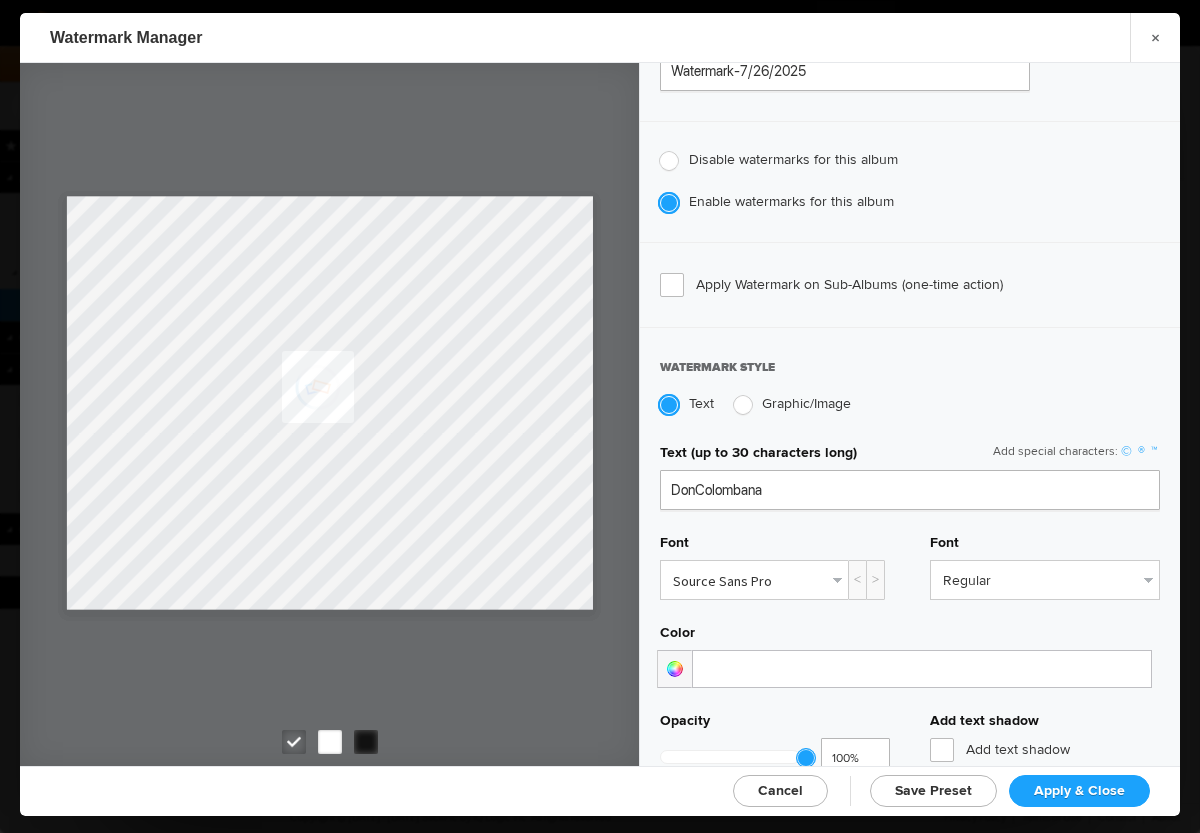 click on "Source Sans Pro" 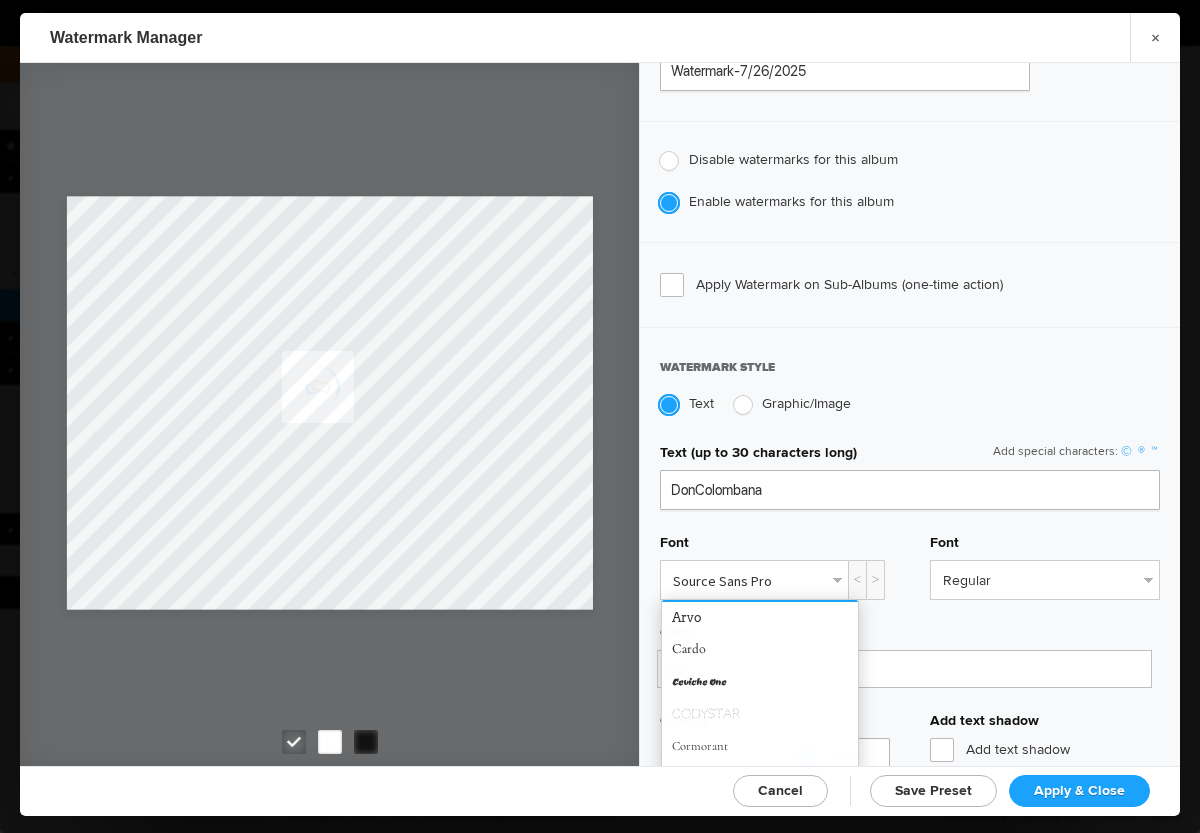 scroll, scrollTop: 112, scrollLeft: 0, axis: vertical 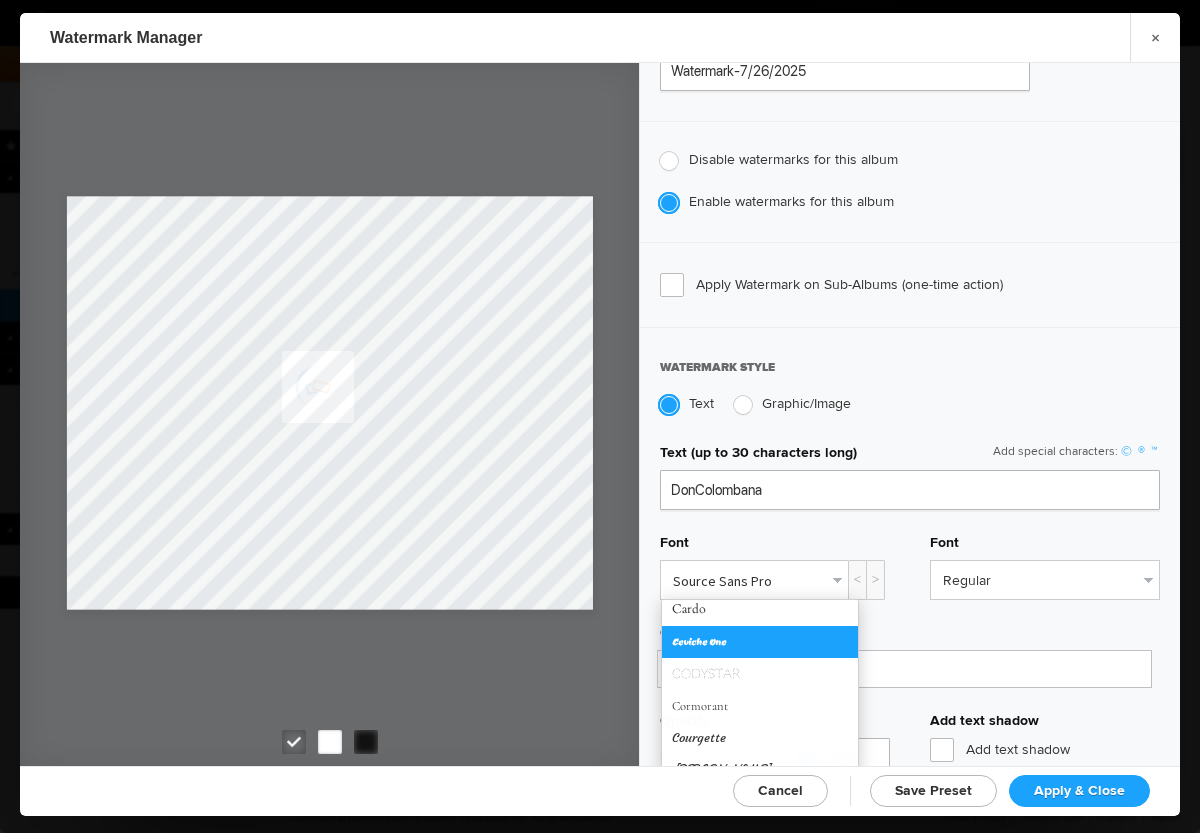 click on "Ceviche One" 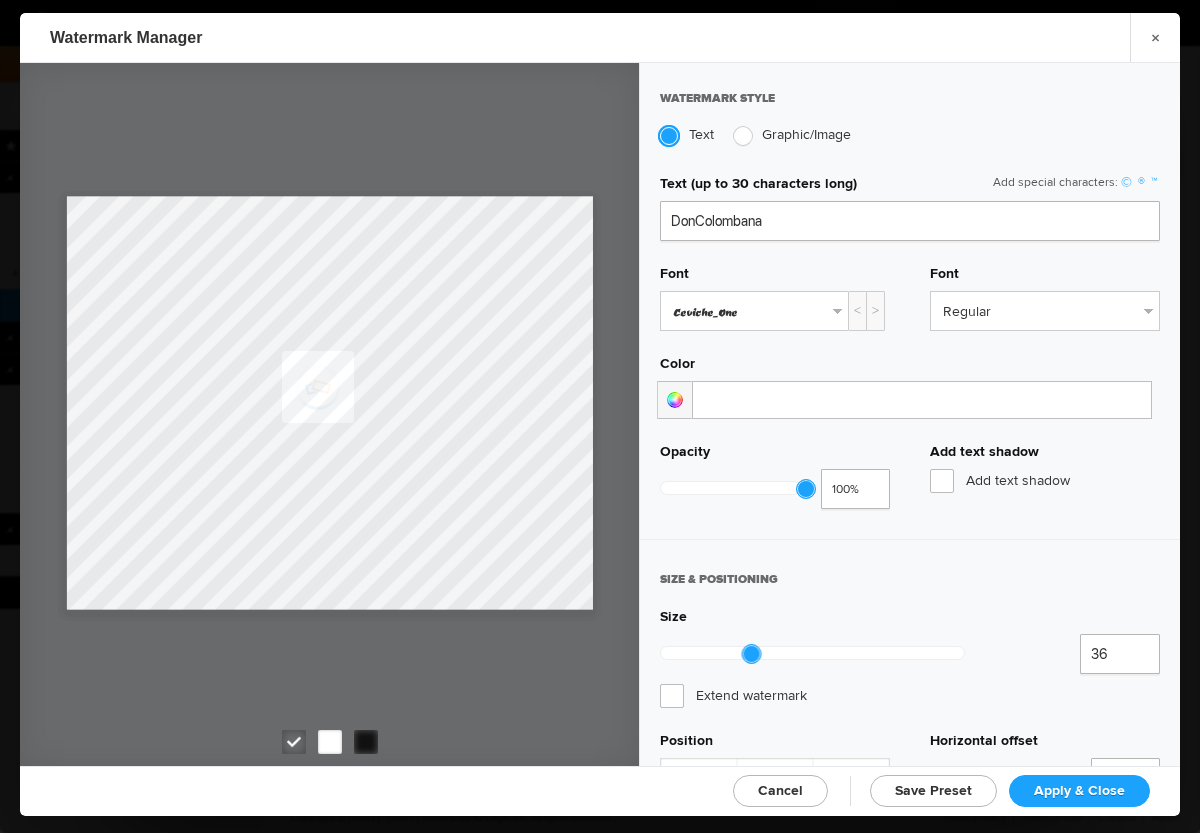 scroll, scrollTop: 459, scrollLeft: 0, axis: vertical 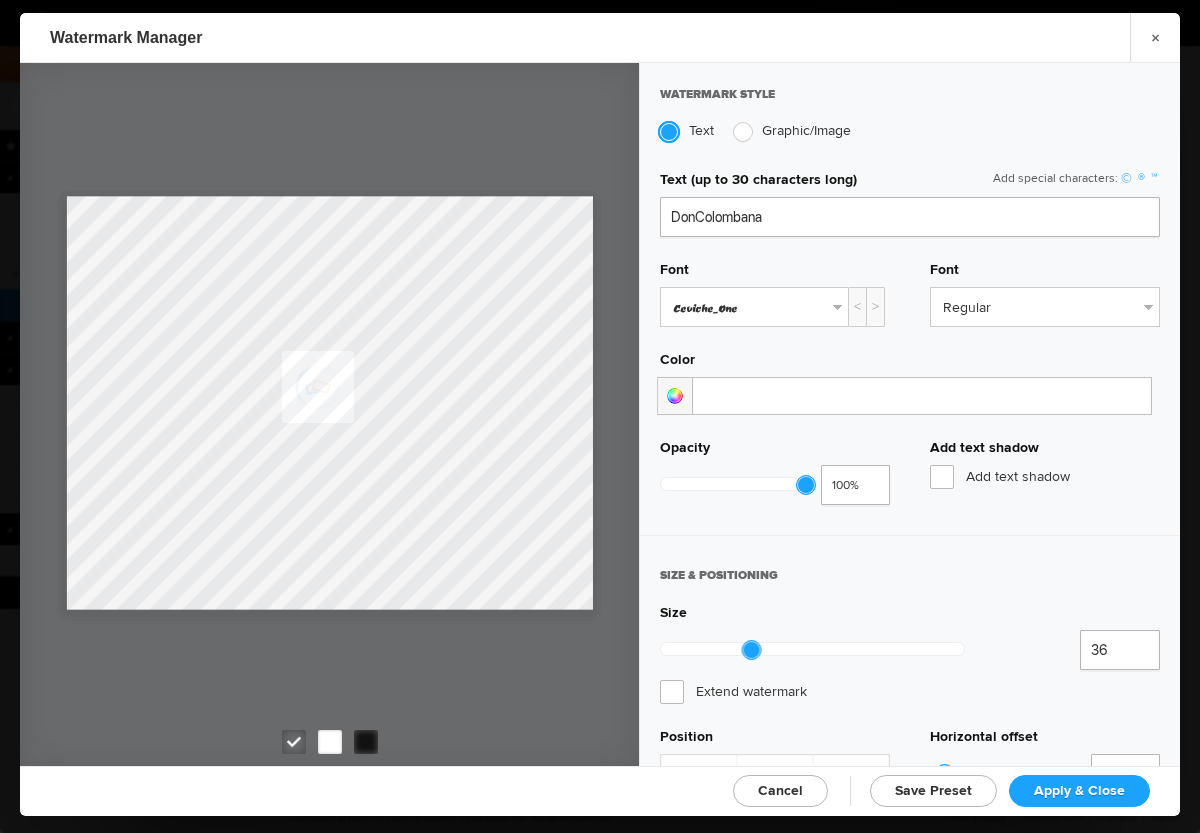 type on "35" 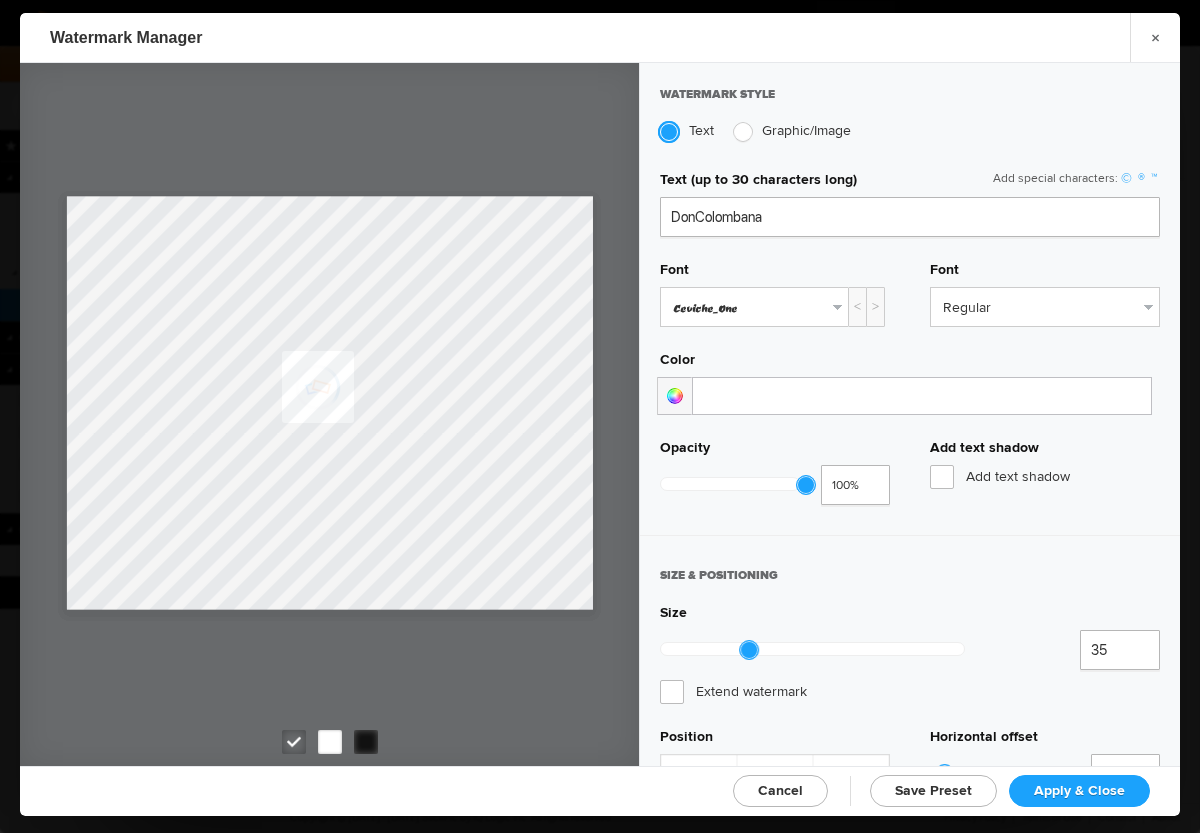 click 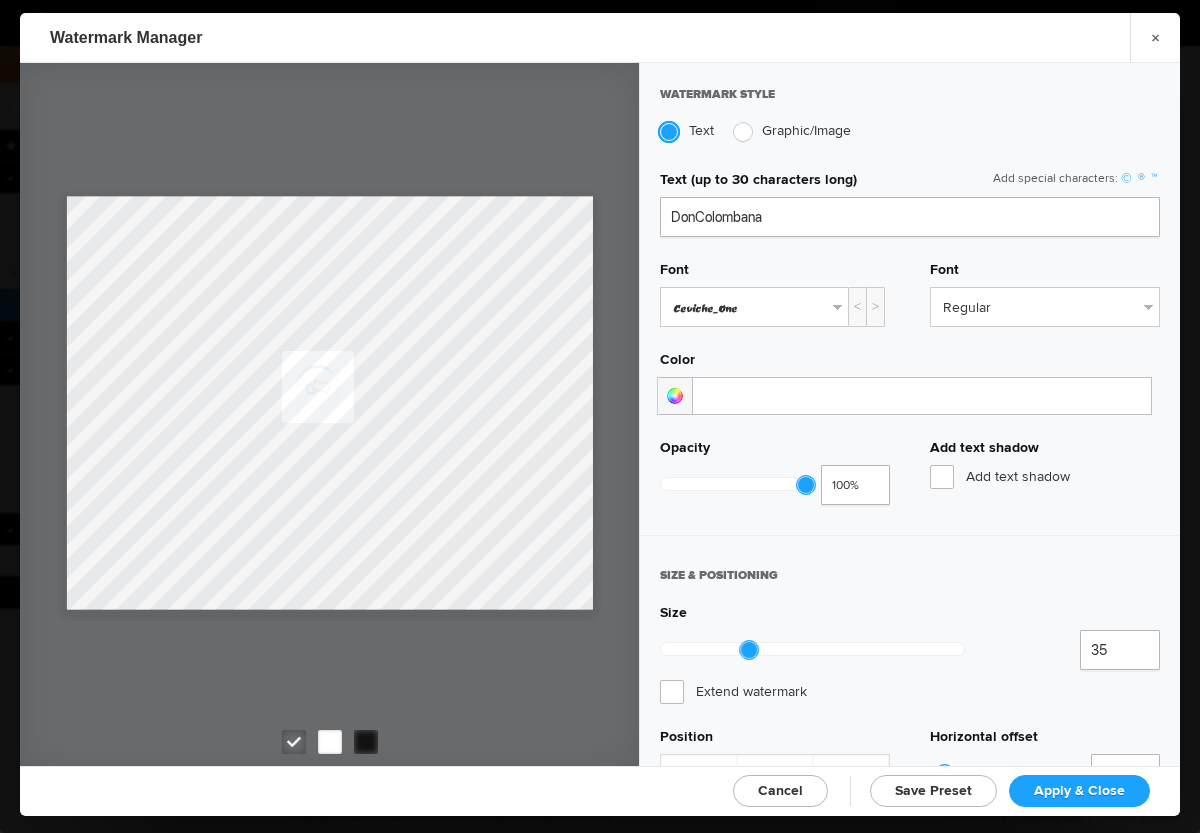click on "Apply & Close" 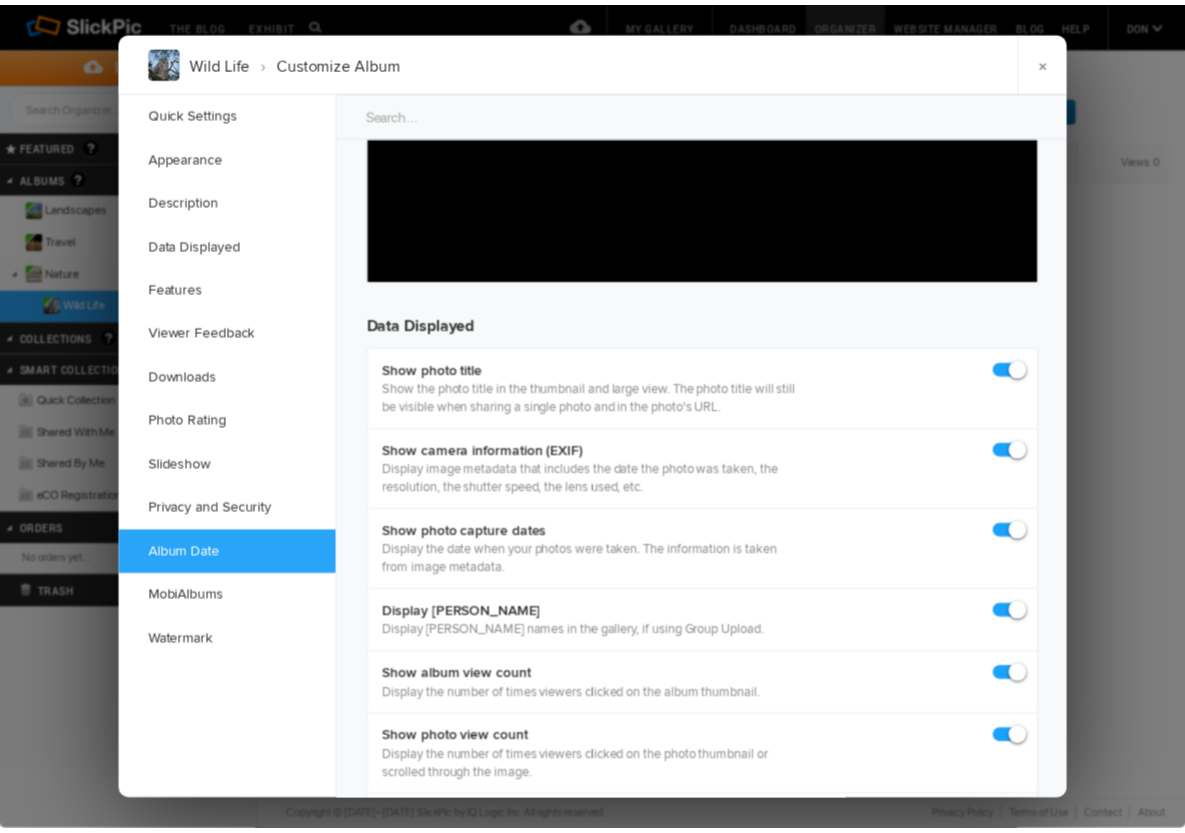 scroll, scrollTop: 1514, scrollLeft: 0, axis: vertical 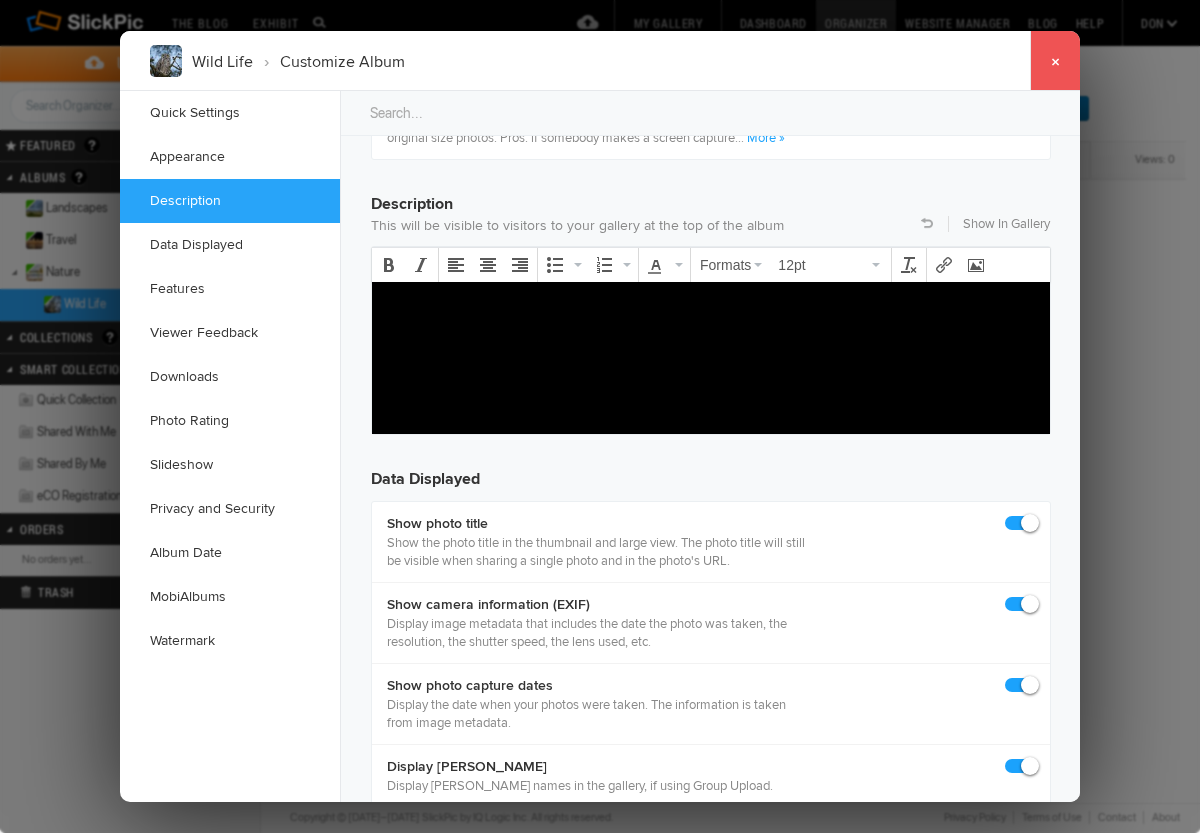 click on "×" 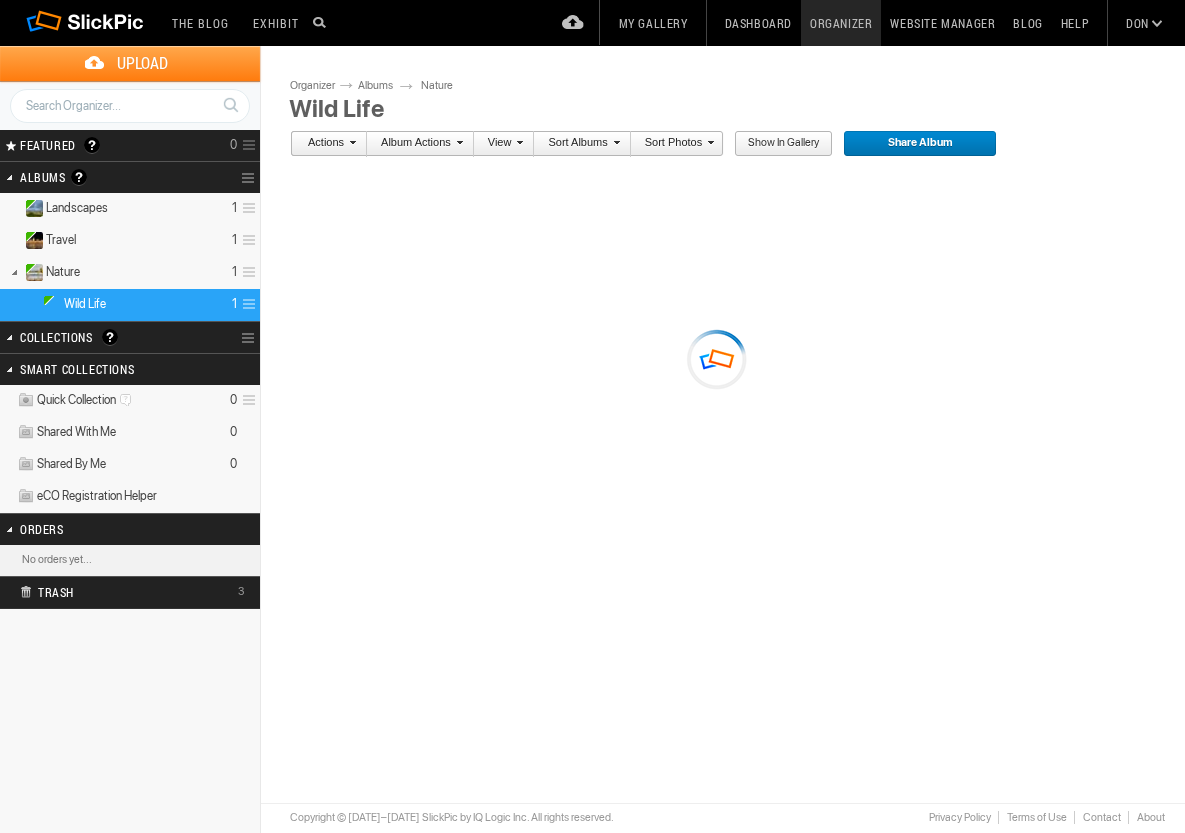 scroll, scrollTop: 0, scrollLeft: 0, axis: both 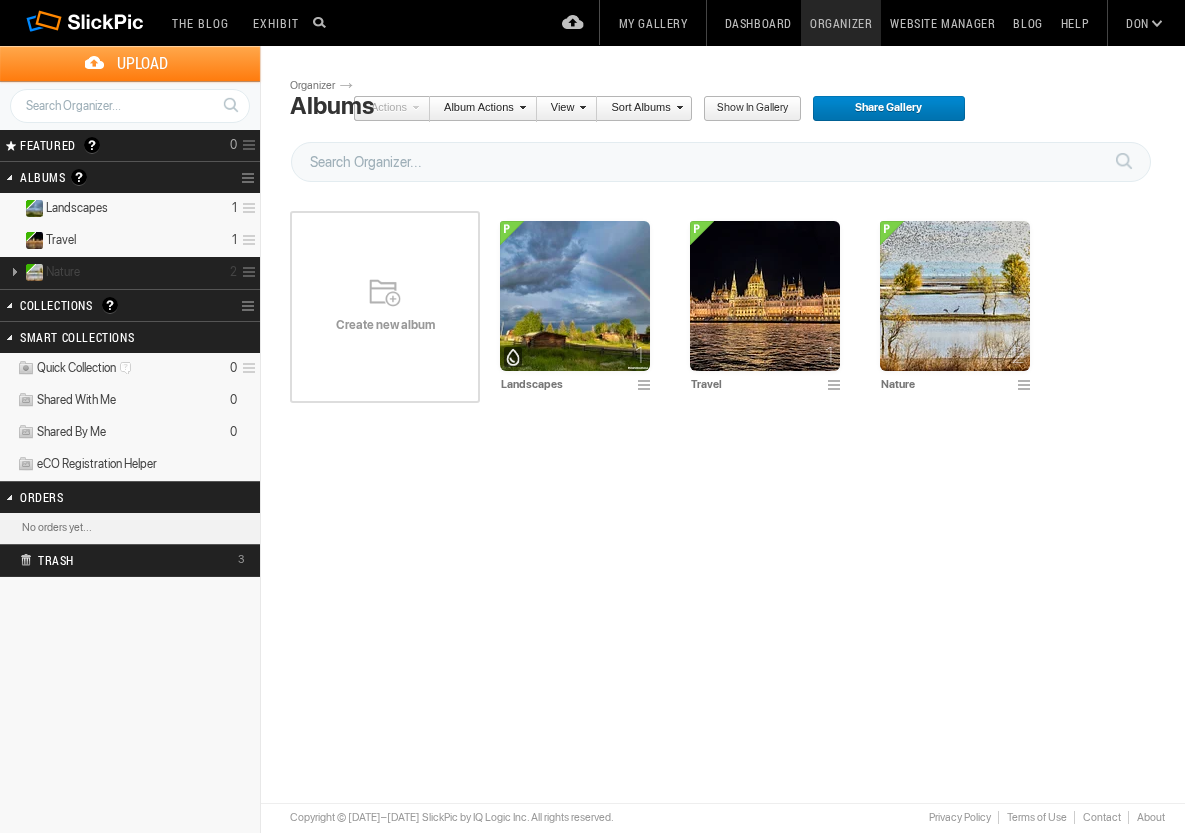 click at bounding box center [14, 271] 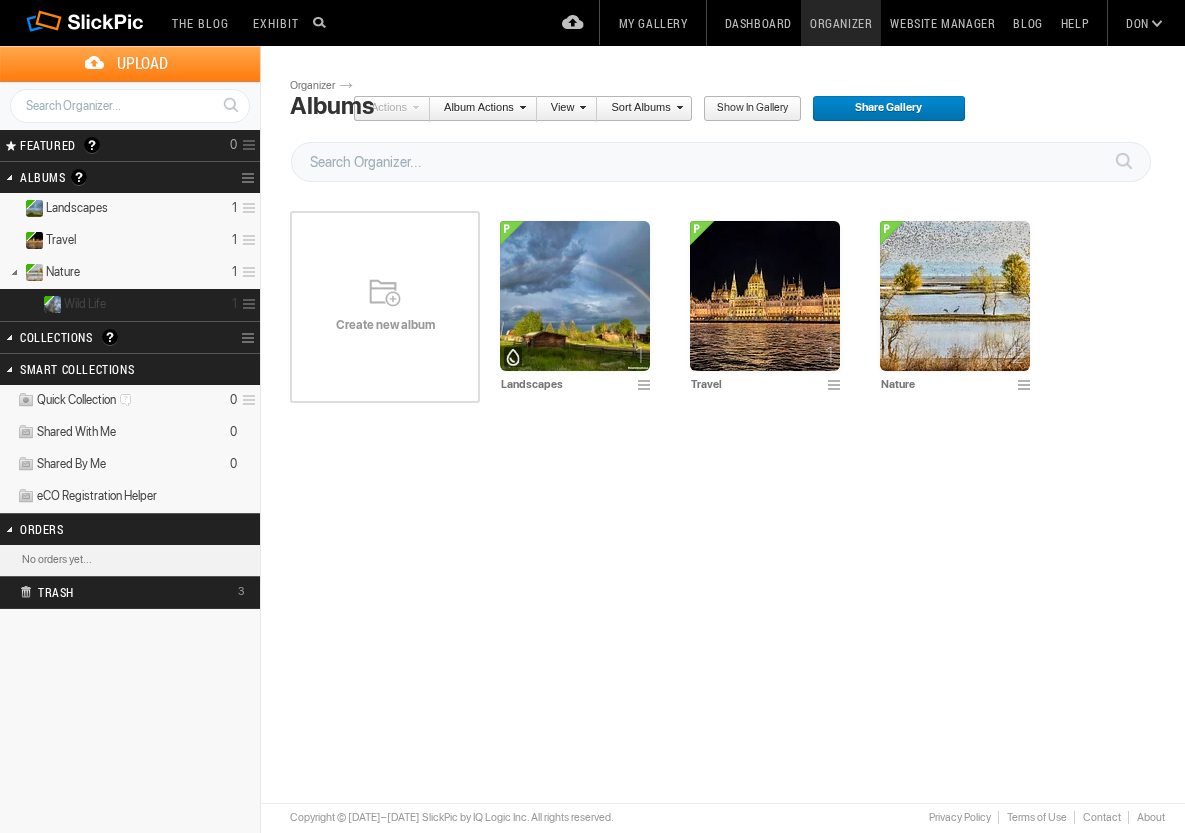 click on "Wild Life
1" at bounding box center (130, 305) 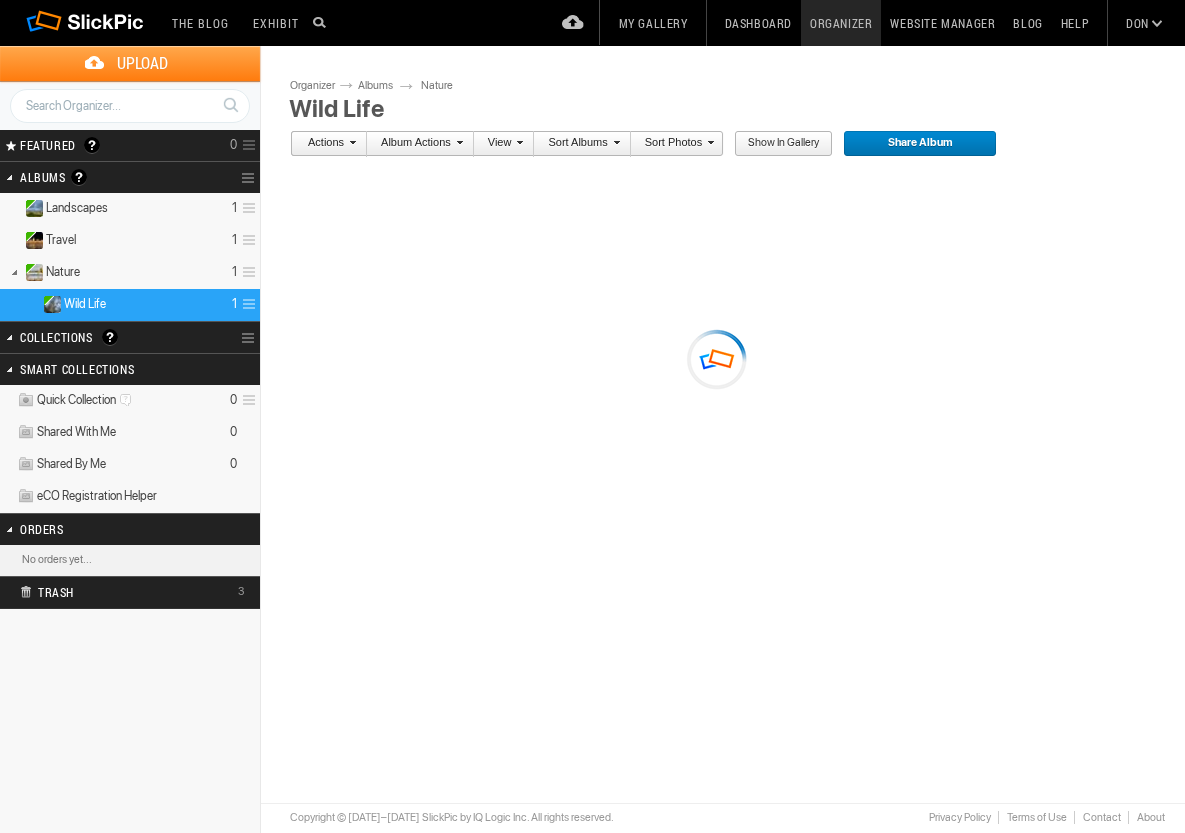 scroll, scrollTop: 0, scrollLeft: 0, axis: both 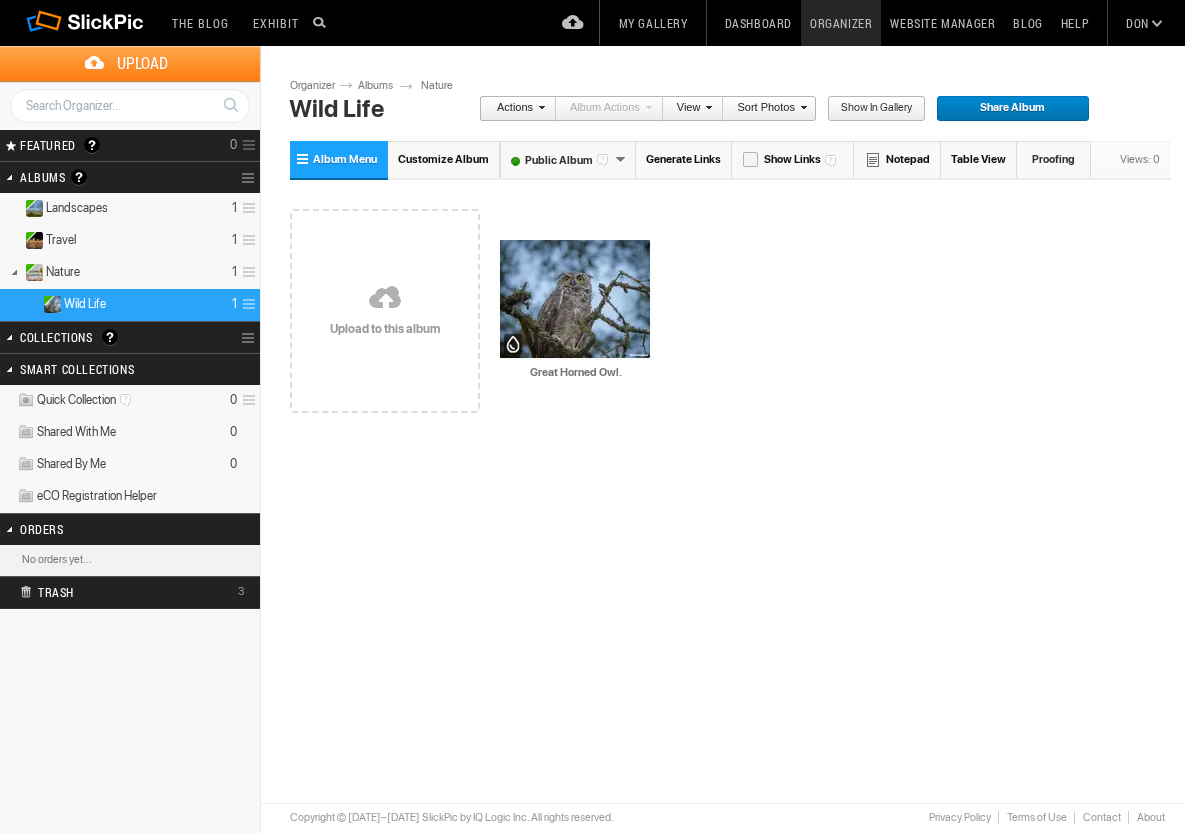 drag, startPoint x: 761, startPoint y: 311, endPoint x: 736, endPoint y: 286, distance: 35.35534 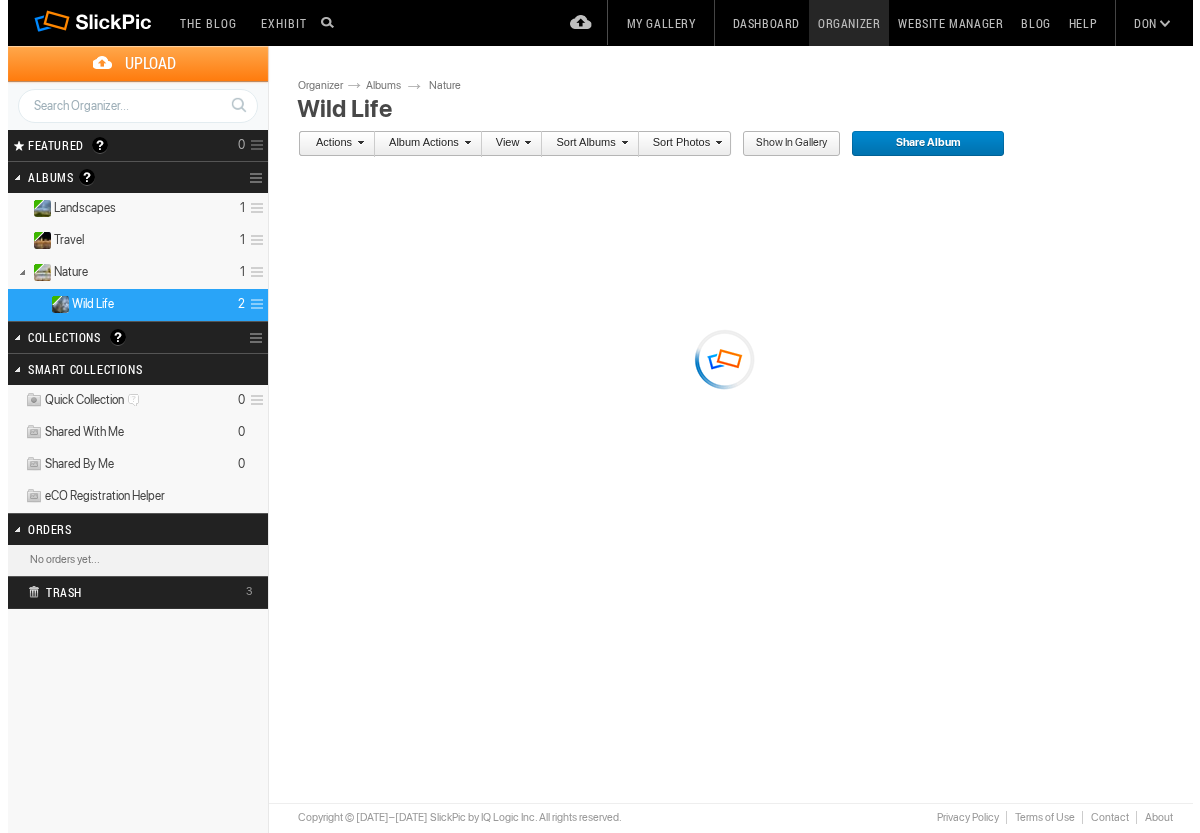 scroll, scrollTop: 0, scrollLeft: 0, axis: both 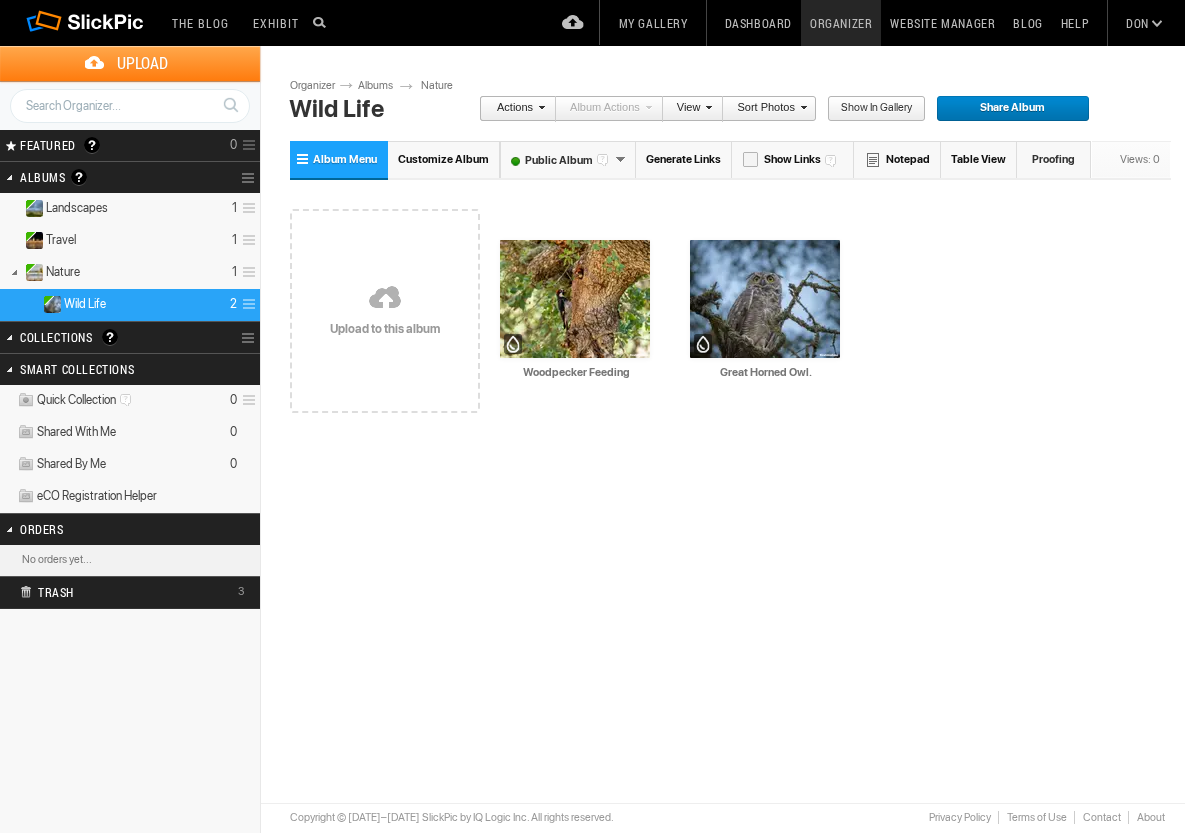 click on "Customize Album" at bounding box center [443, 159] 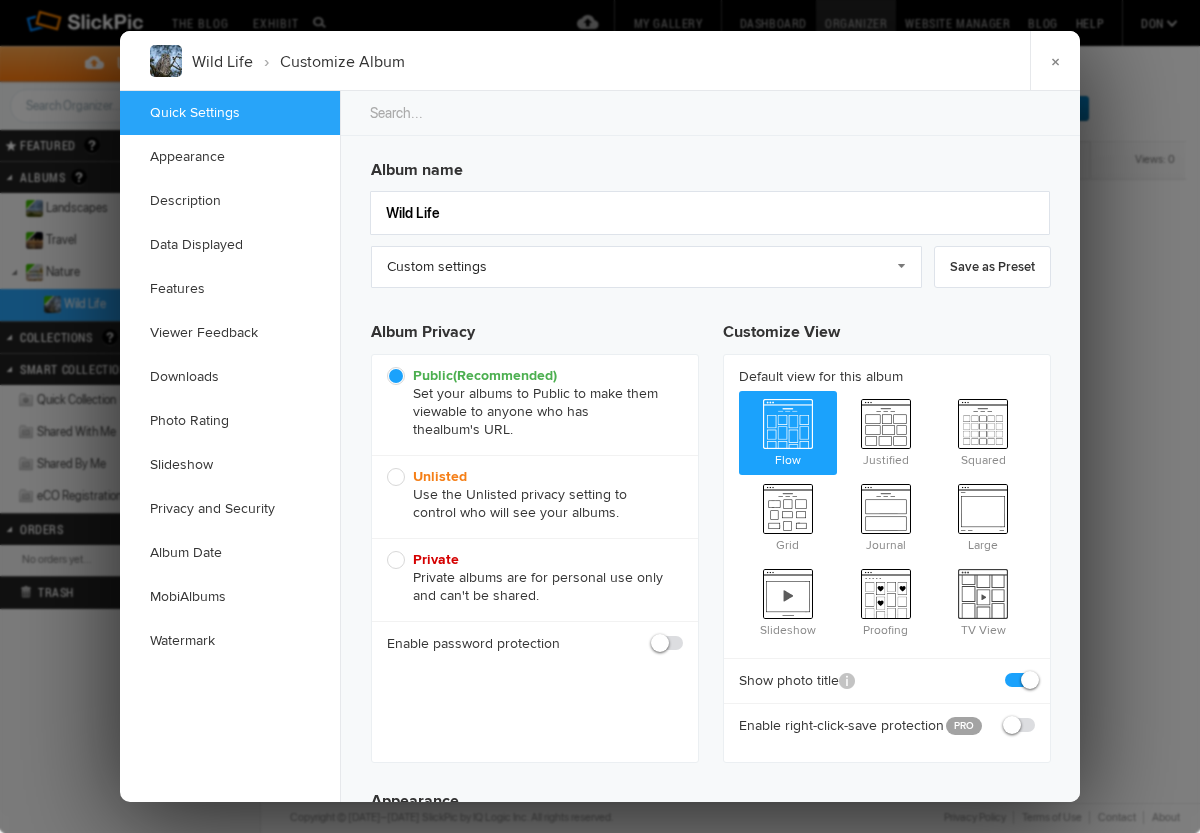 scroll, scrollTop: 0, scrollLeft: 0, axis: both 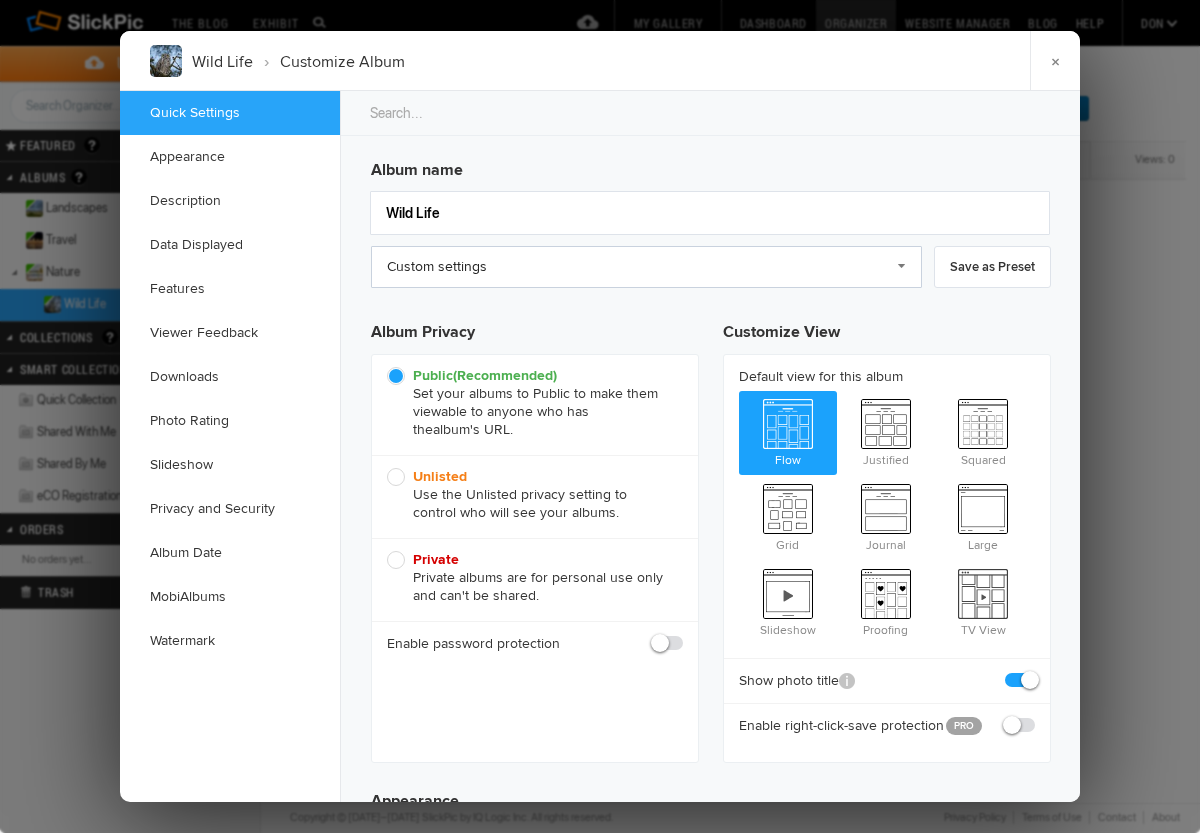 checkbox on "true" 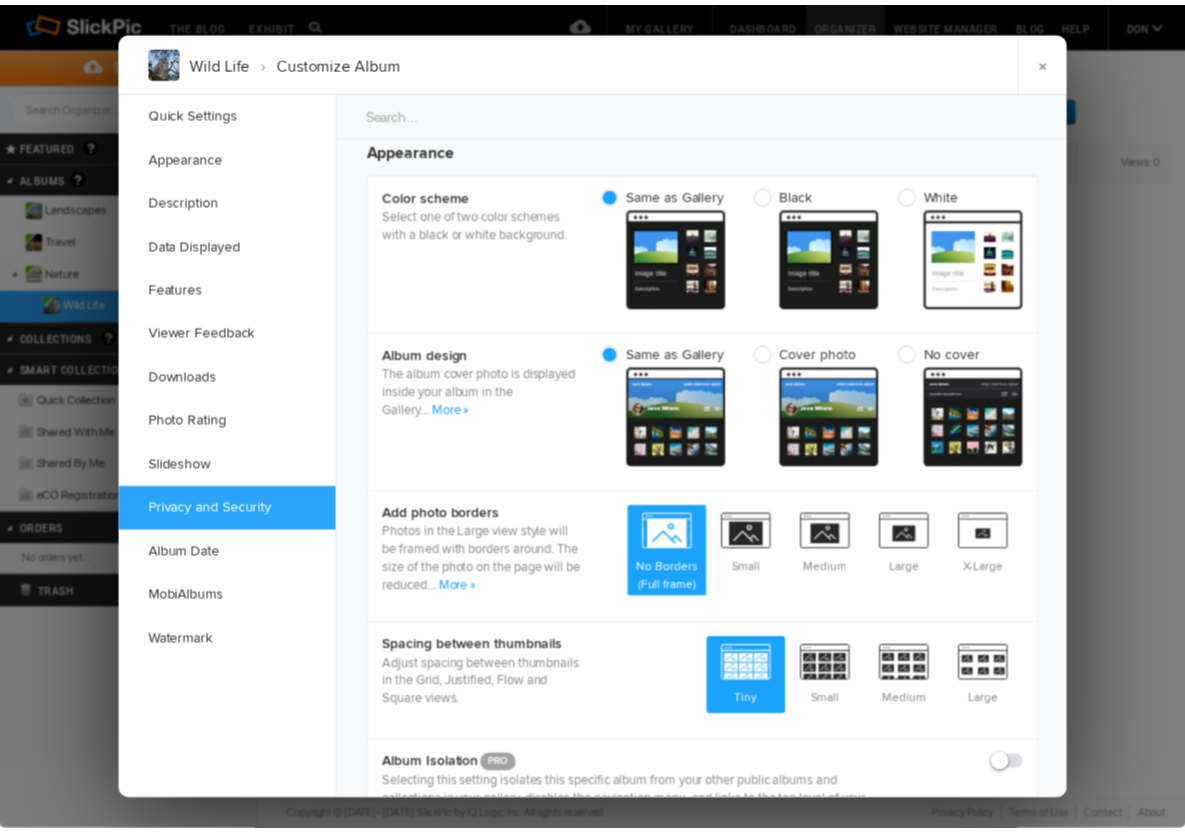 scroll, scrollTop: 444, scrollLeft: 0, axis: vertical 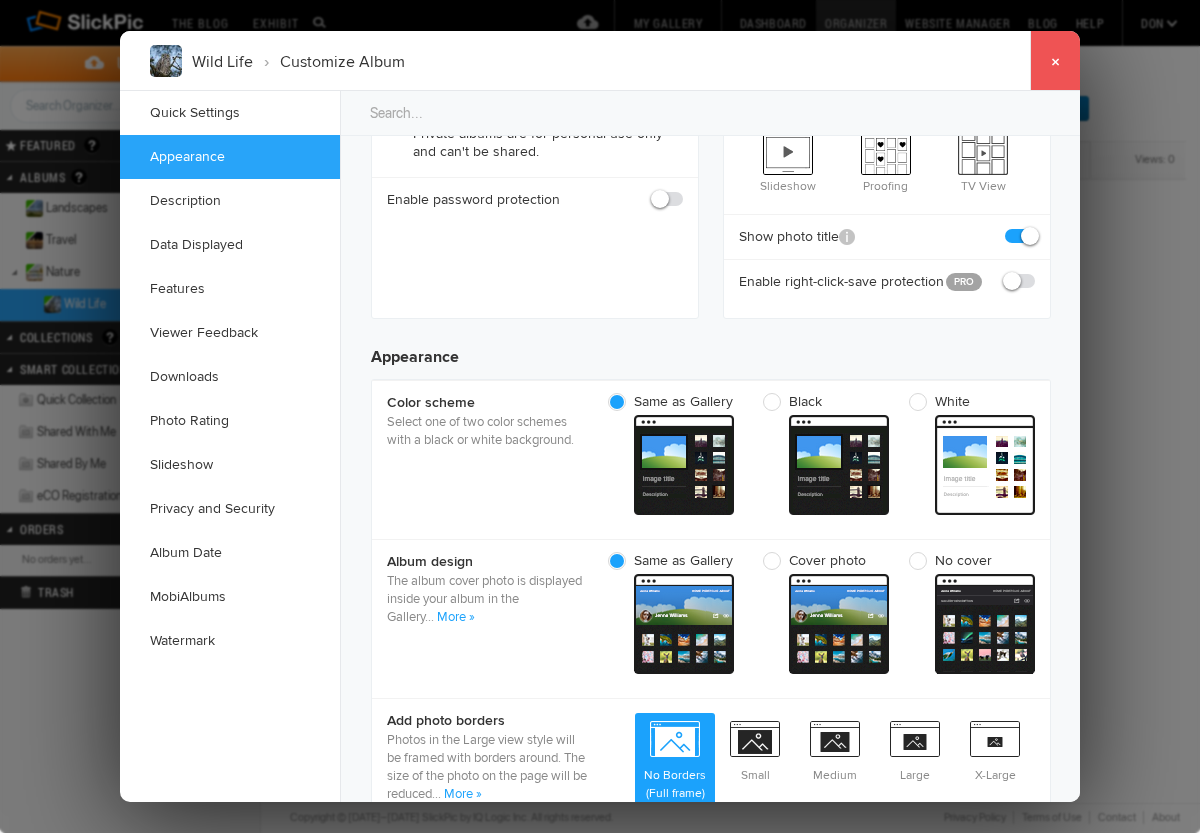 click on "×" 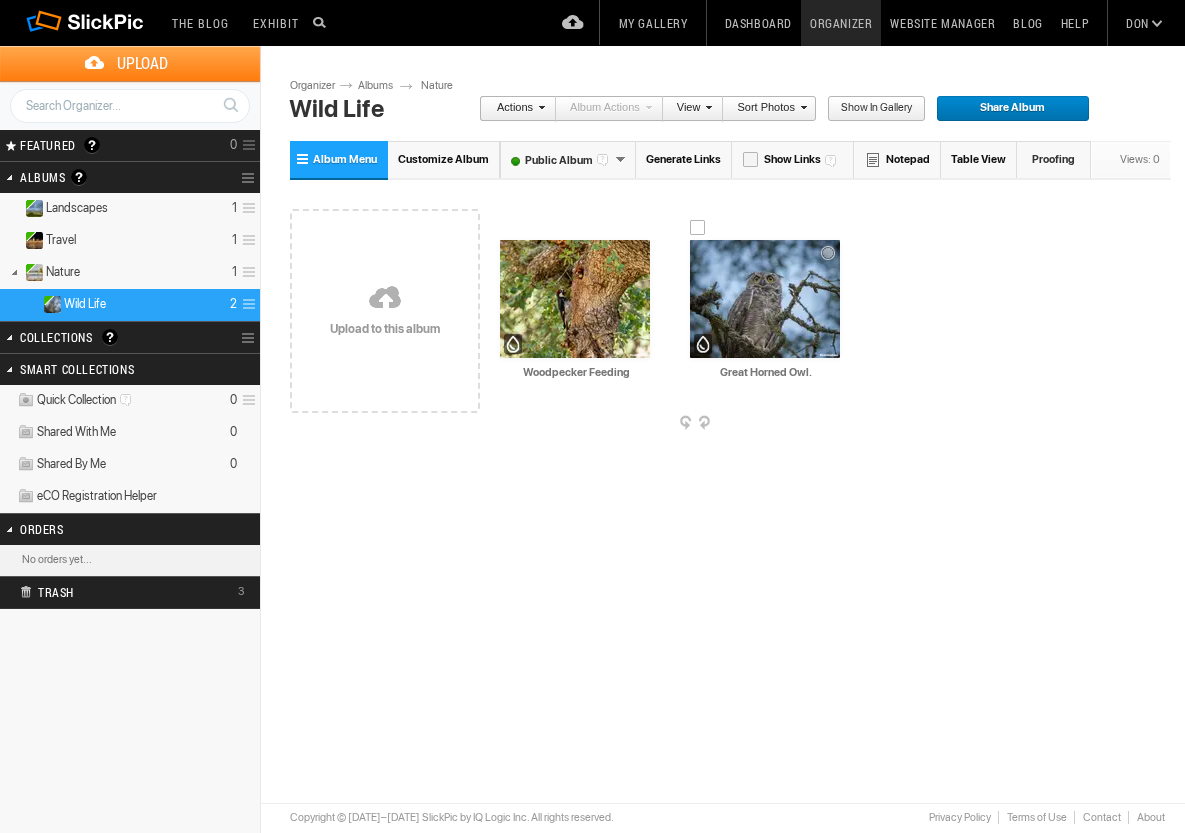 click at bounding box center (844, 424) 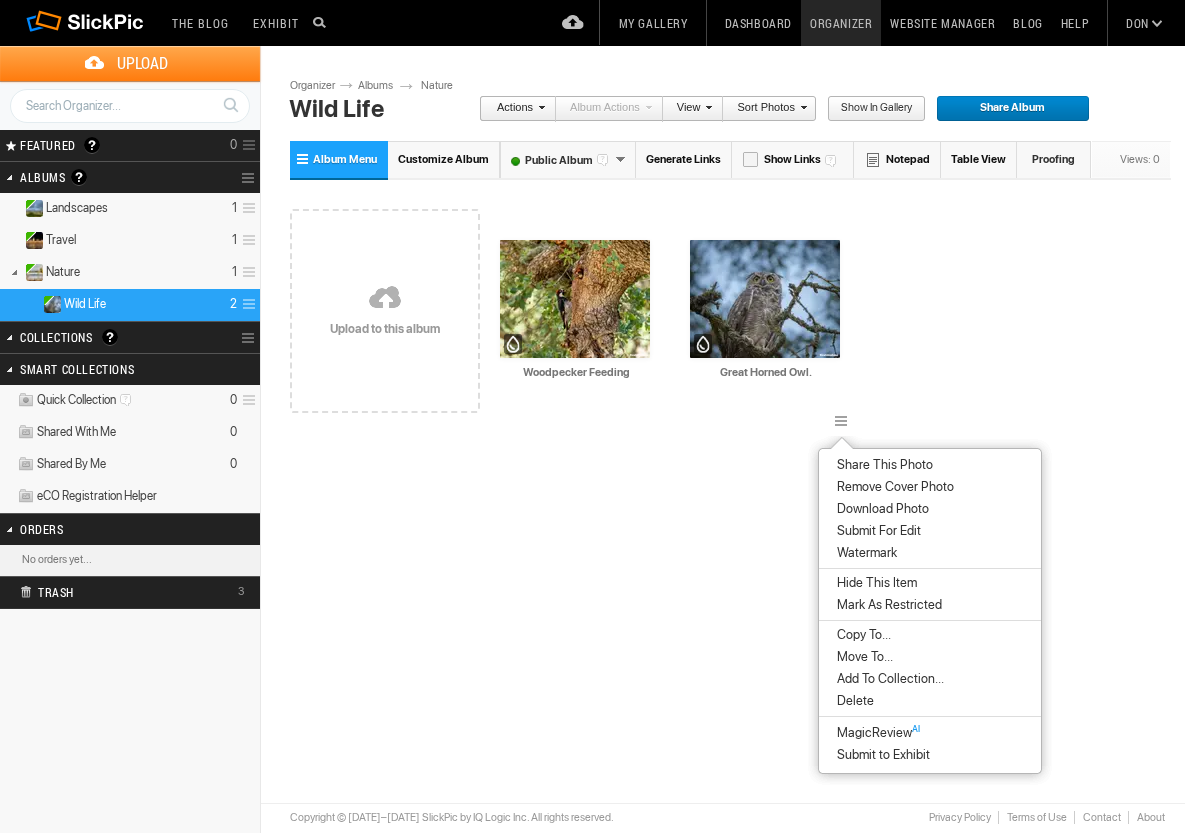 click on "Watermark" at bounding box center [864, 553] 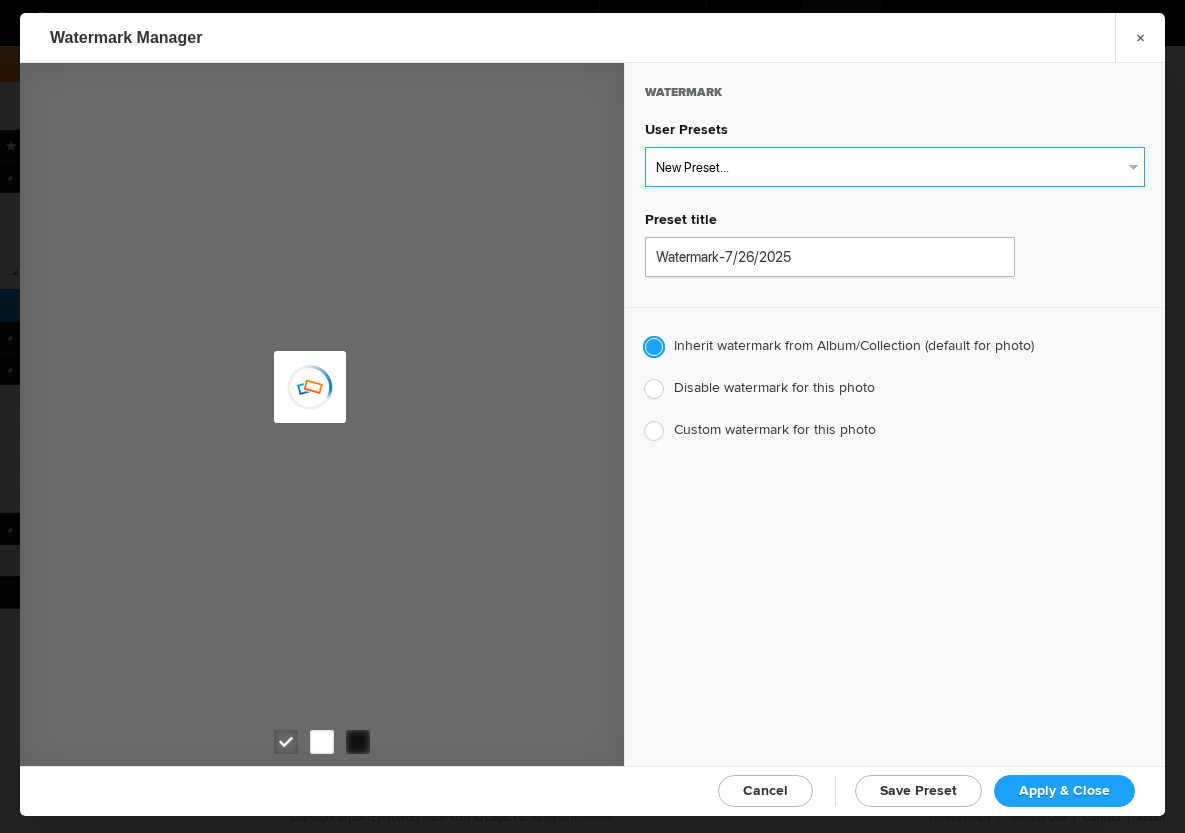 click on "New Preset..." 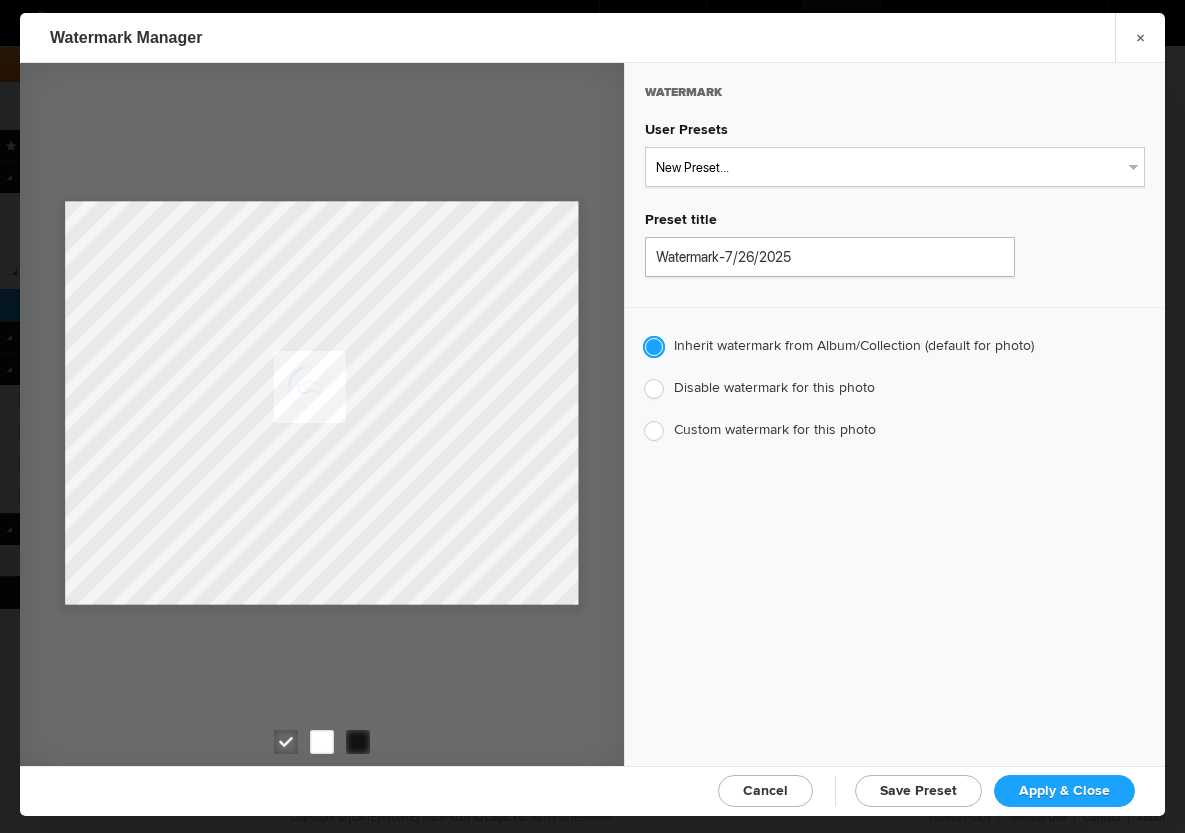 click on "Apply & Close" 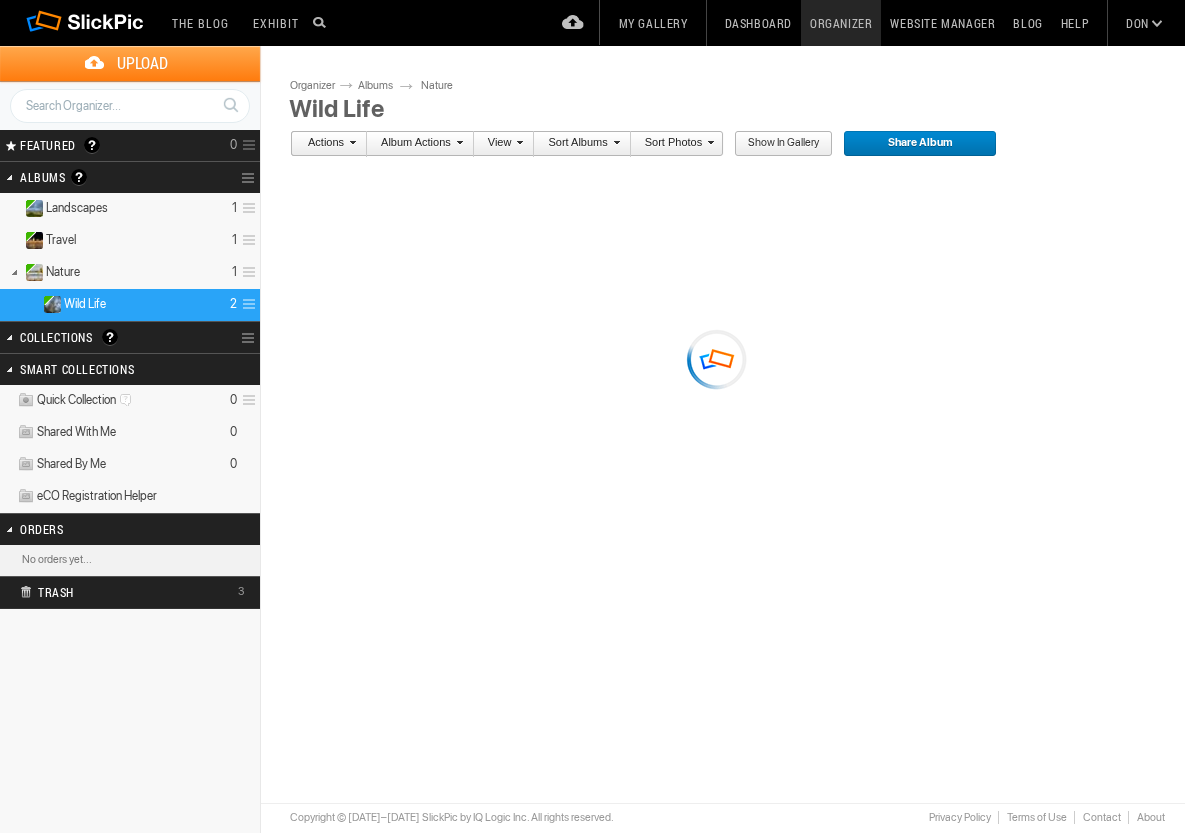 scroll, scrollTop: 0, scrollLeft: 0, axis: both 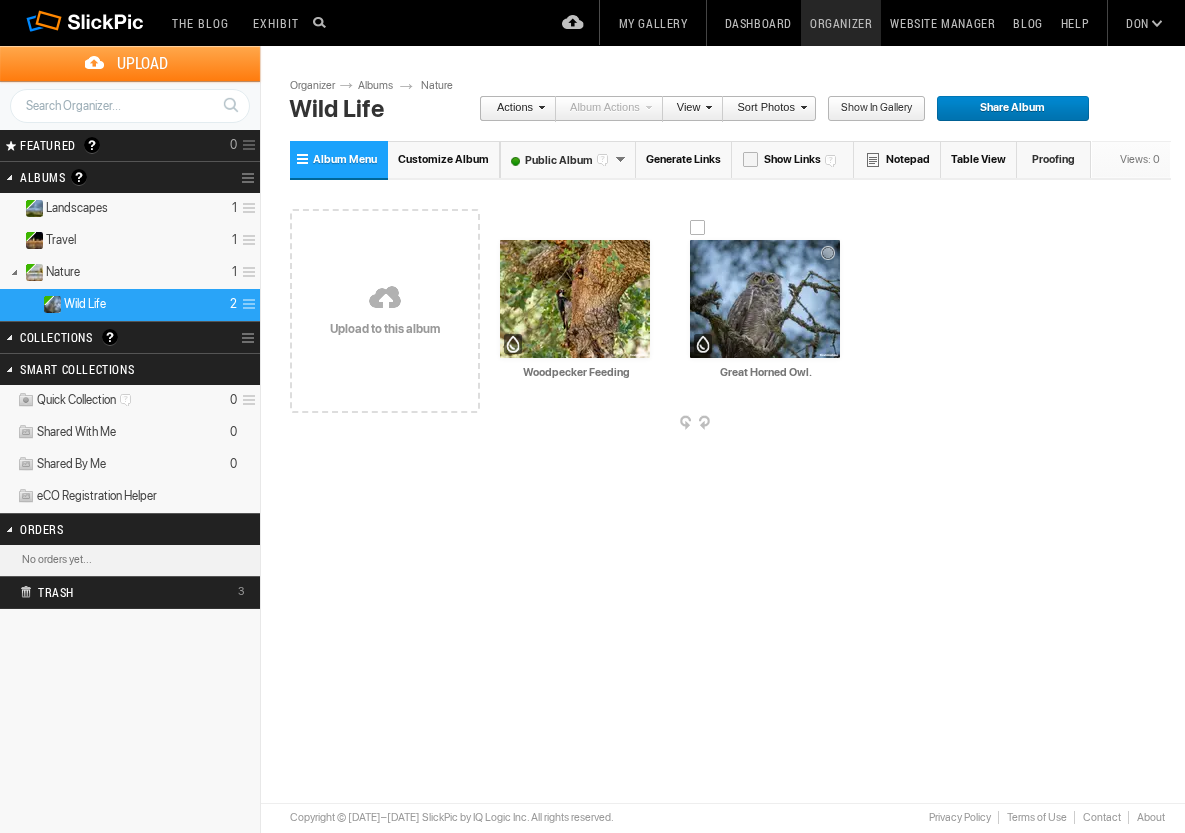 click at bounding box center [765, 299] 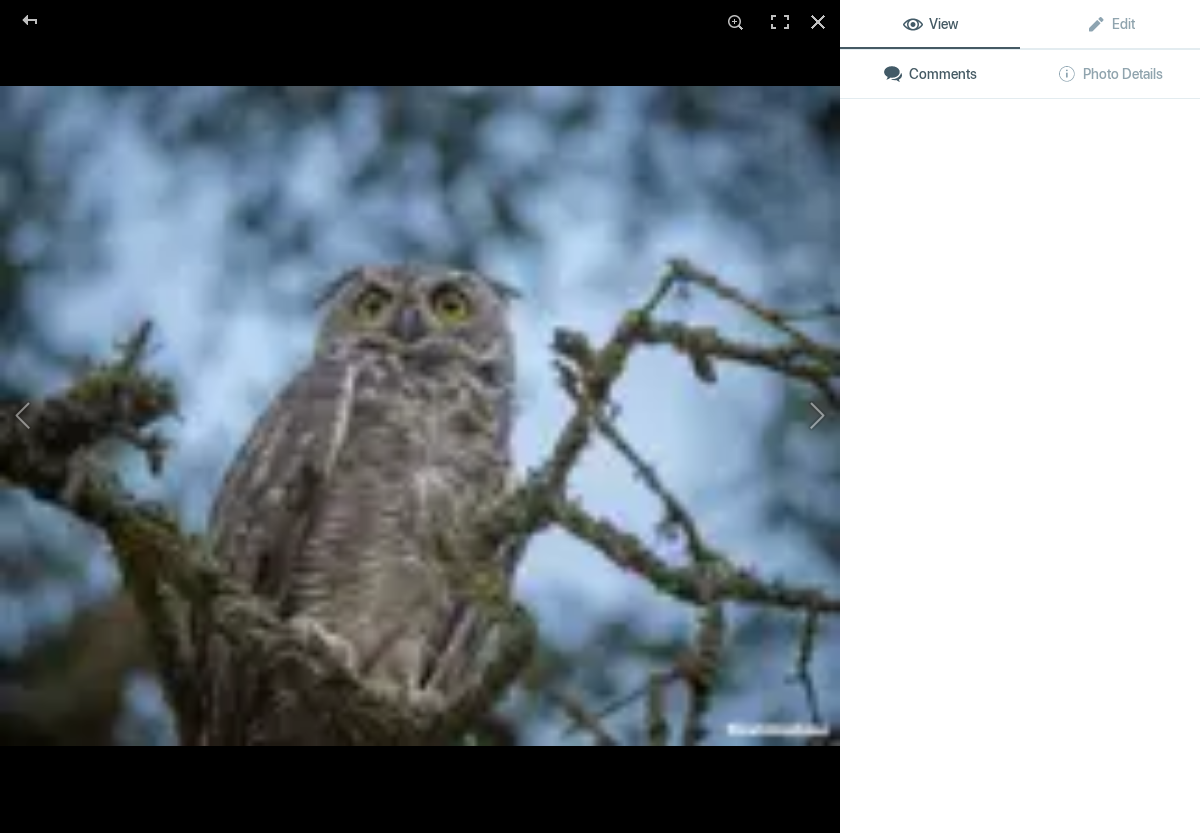 click 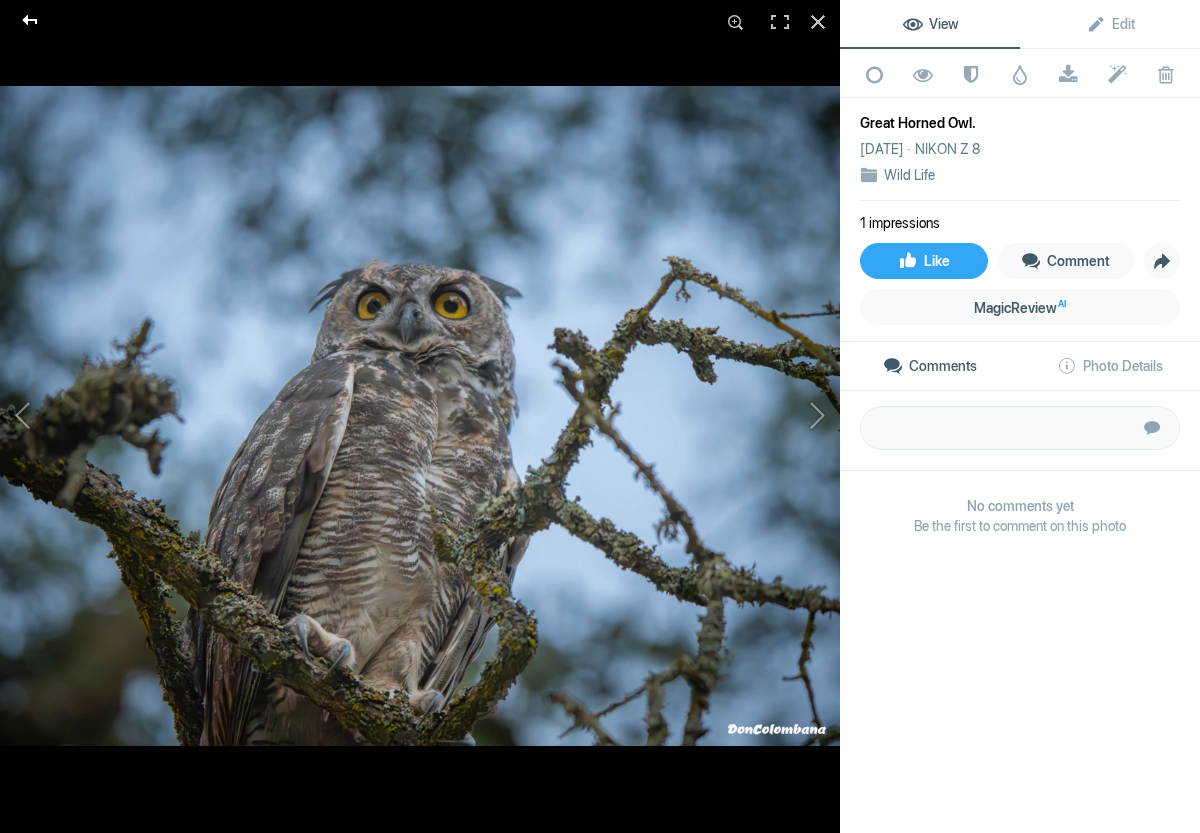 click 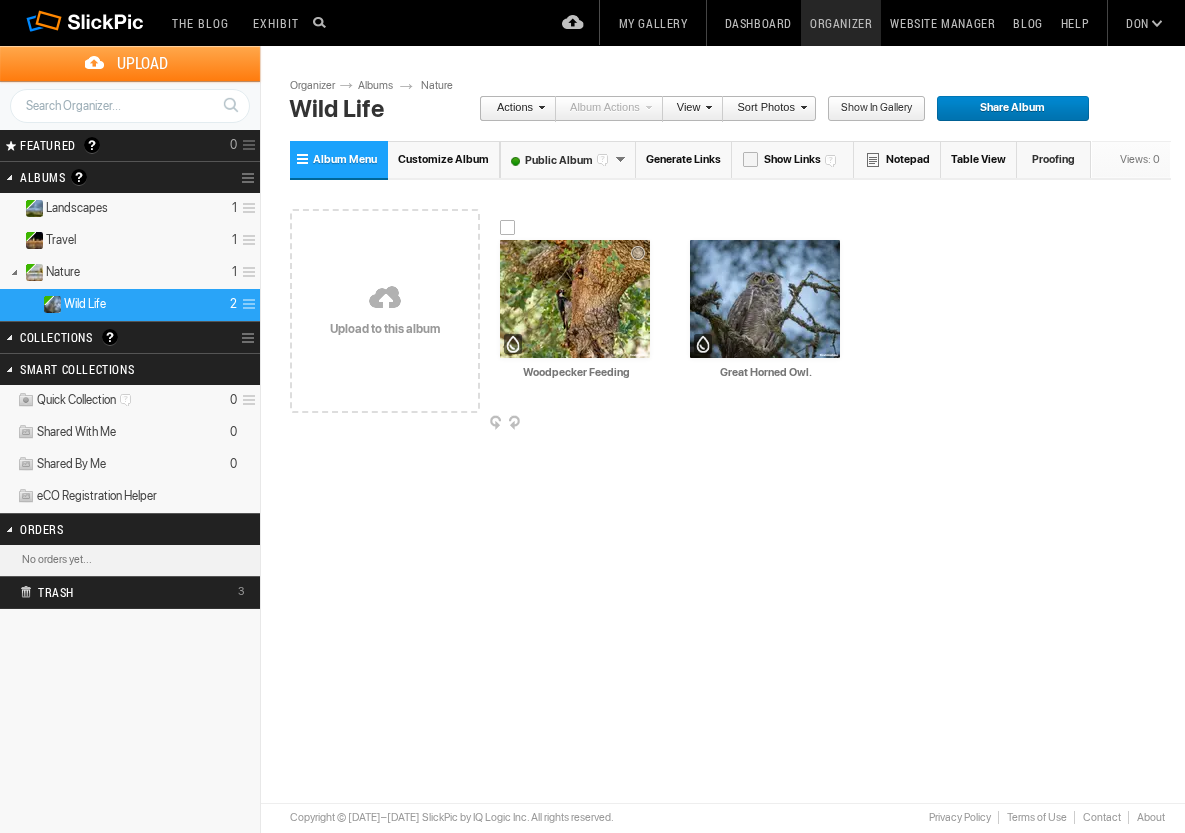 click at bounding box center (575, 299) 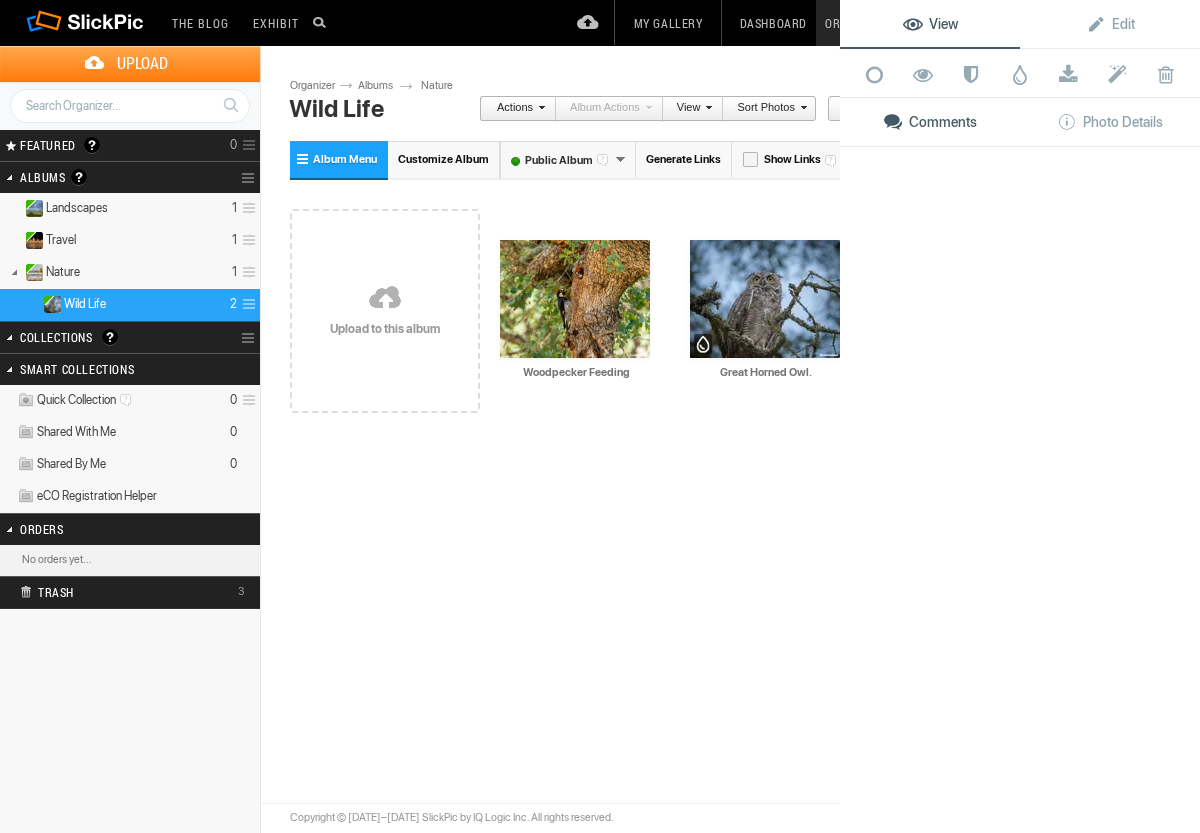 click 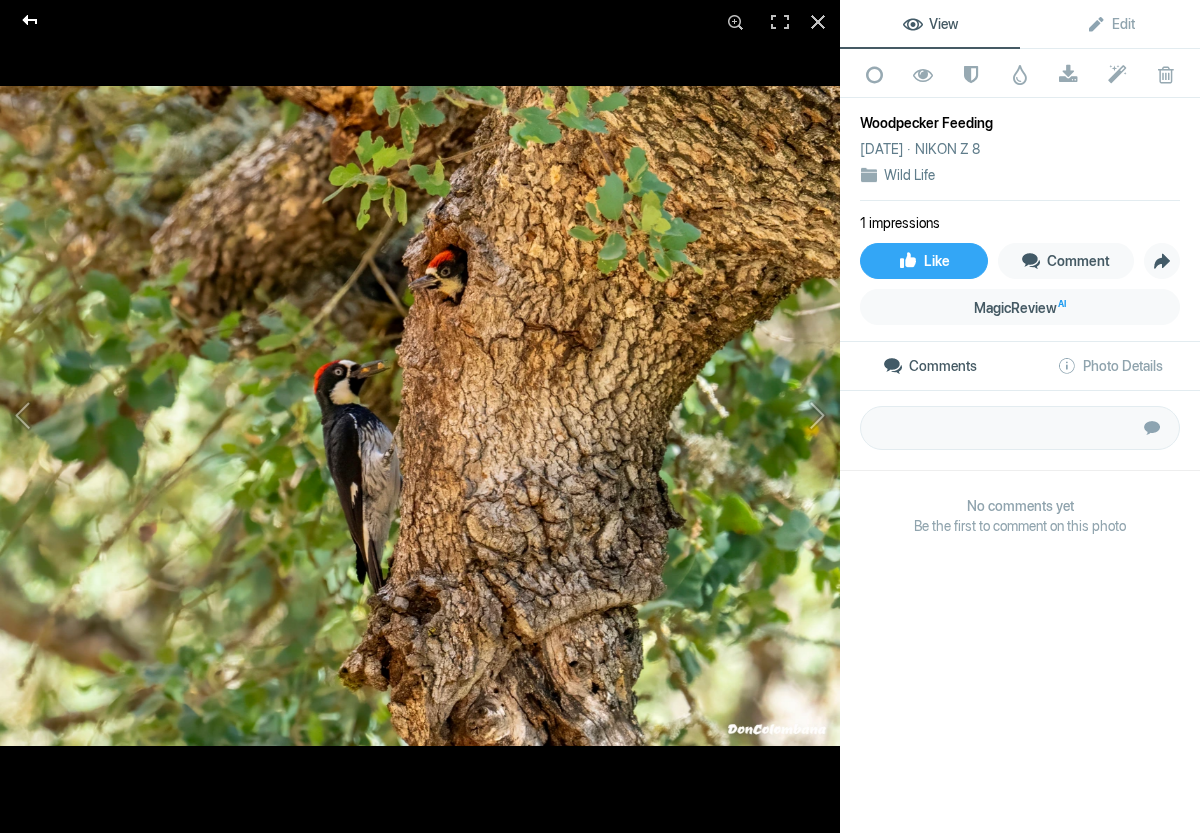 click 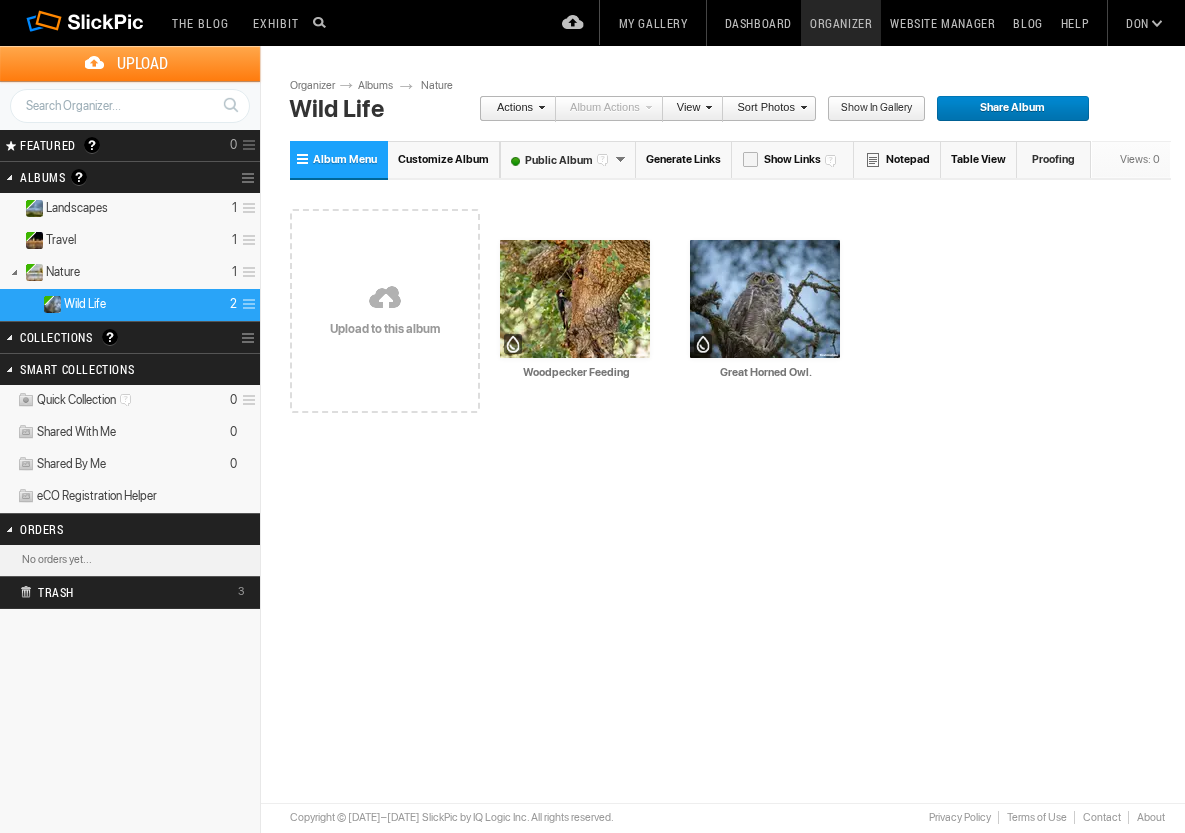 click at bounding box center [385, 299] 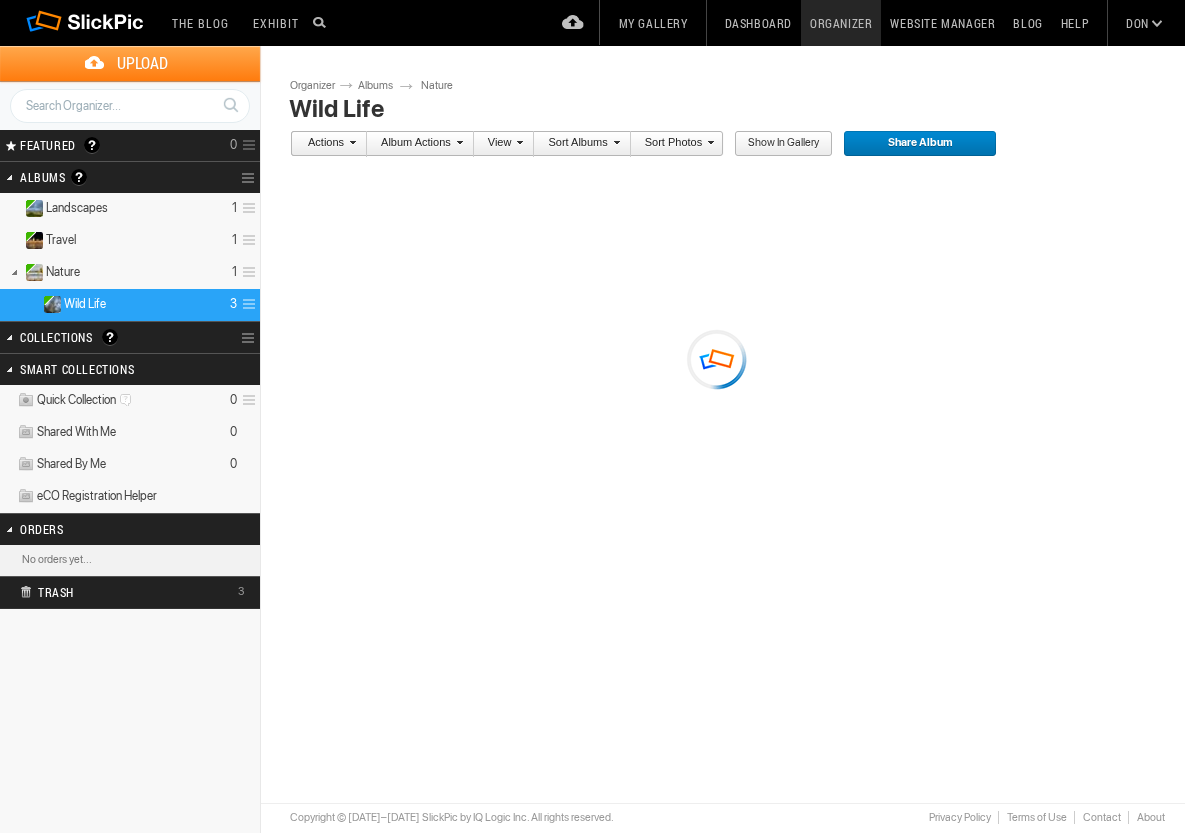 scroll, scrollTop: 0, scrollLeft: 0, axis: both 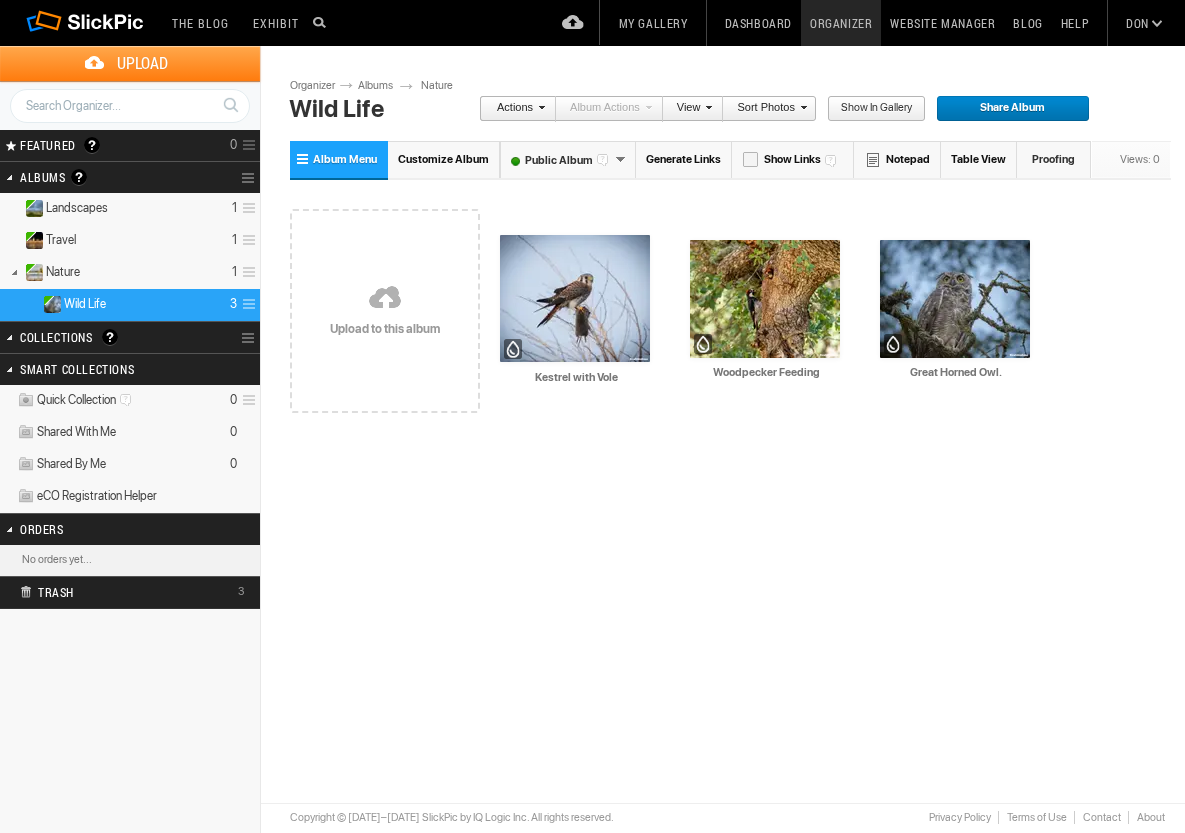 click on "Please do not navigate away from this pages while images and videos are uploading.
Upload Page
Use old upload page
Please do not navigate away from this page while images and videos are uploading.
ready to be added to the album.
Click Add To Album to complete the upload
Successfully uploaded  .
Back to Organizer
Add To Album
Cancel
Go to Uploaded Album
of   files ready to be added to the album ( )
Uploading file   of   ( )
Cancel
or  or" at bounding box center (730, 399) 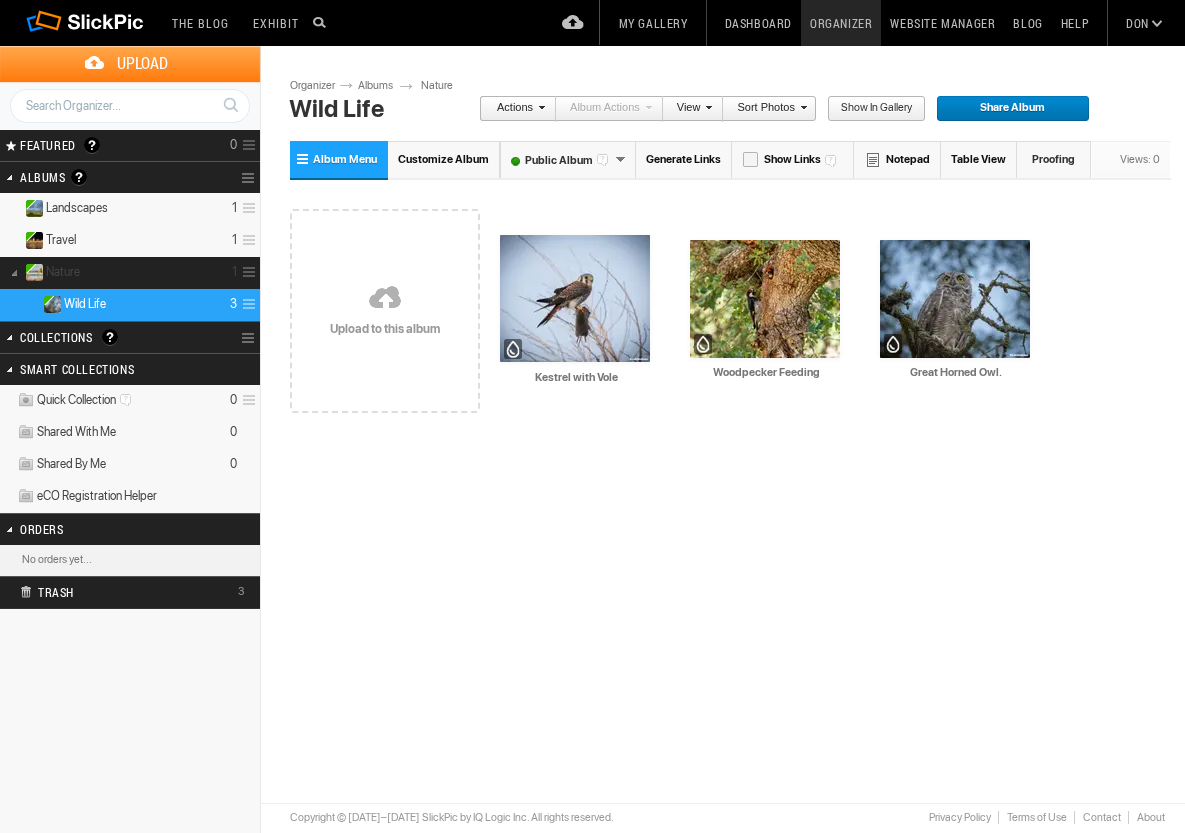 click on "Nature
1" at bounding box center [130, 273] 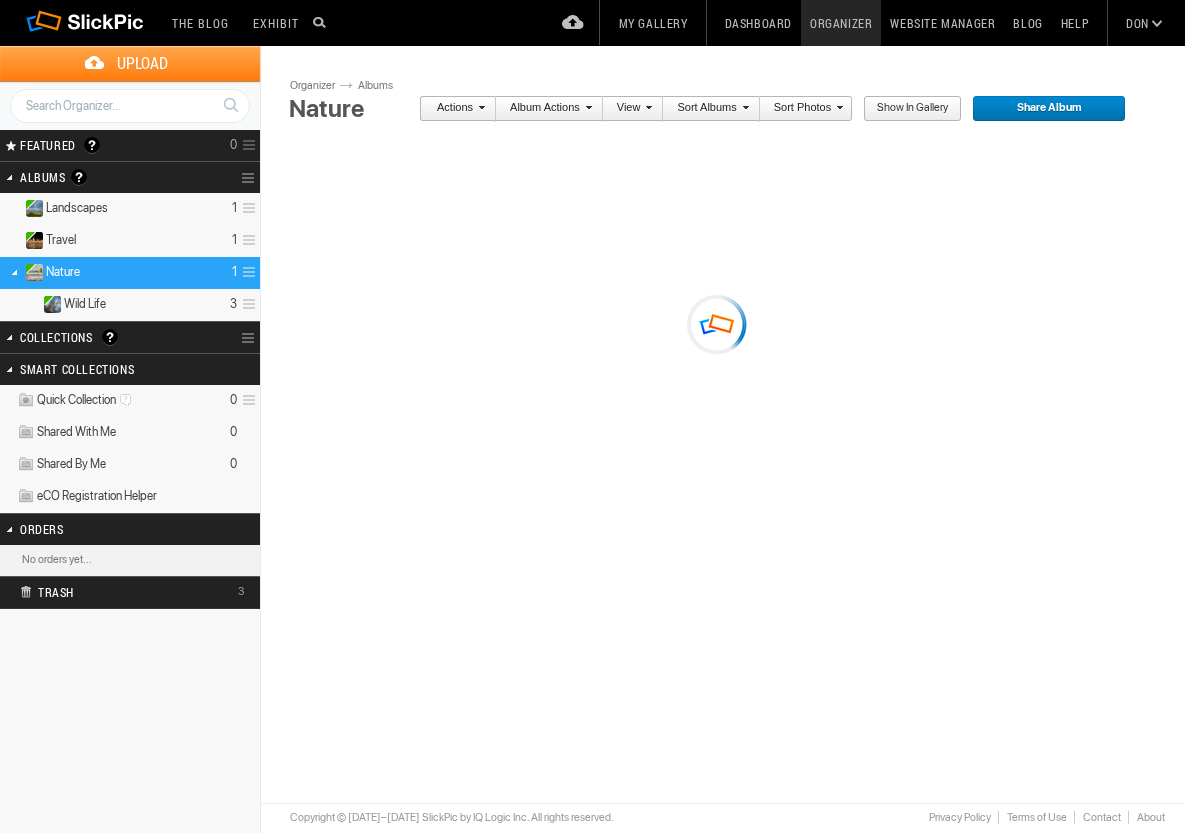 scroll, scrollTop: 0, scrollLeft: 0, axis: both 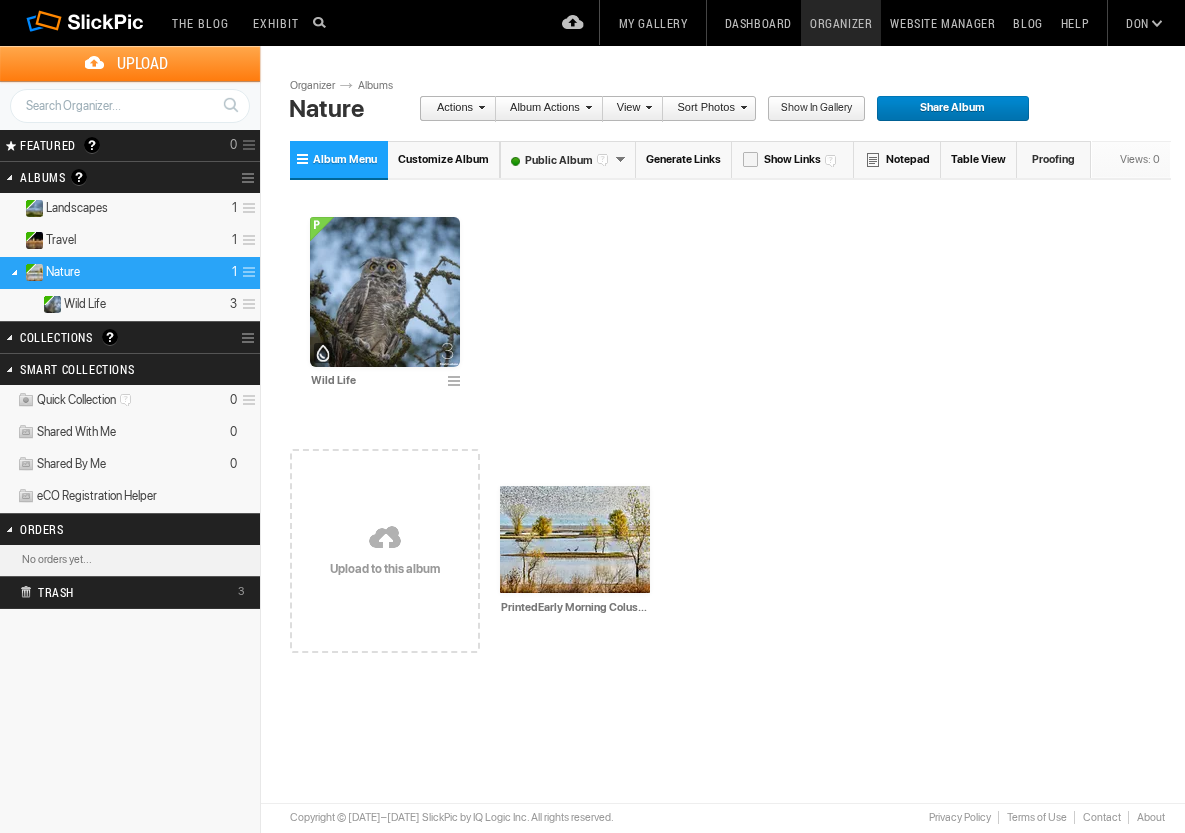 click on "Don" at bounding box center (1137, 23) 